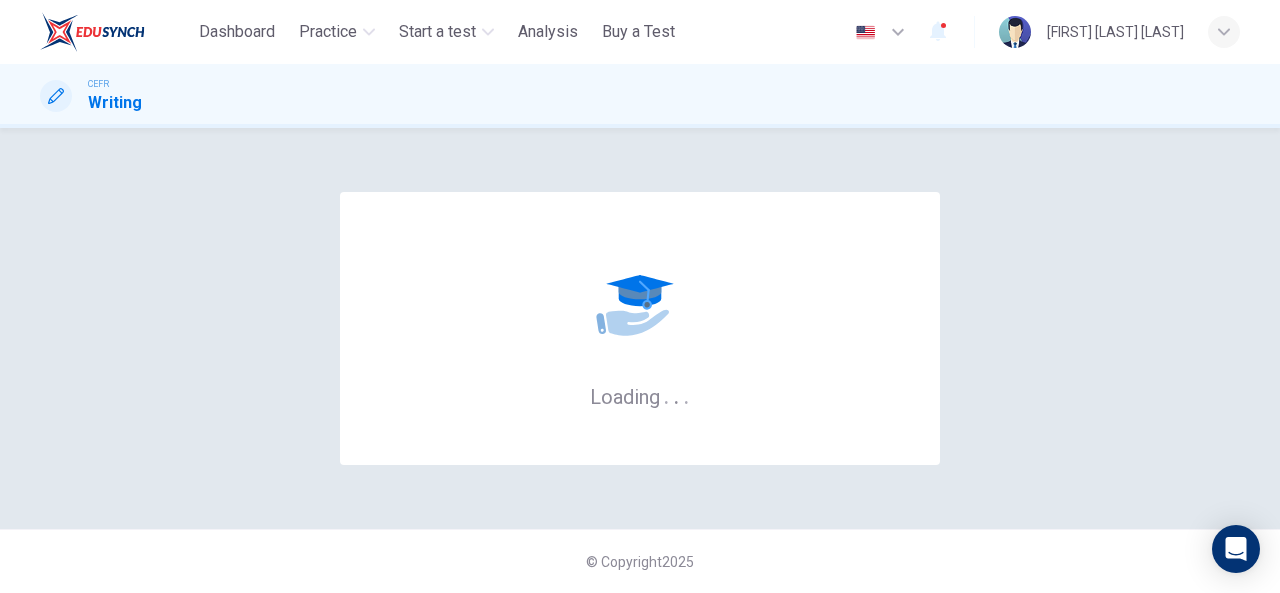 scroll, scrollTop: 0, scrollLeft: 0, axis: both 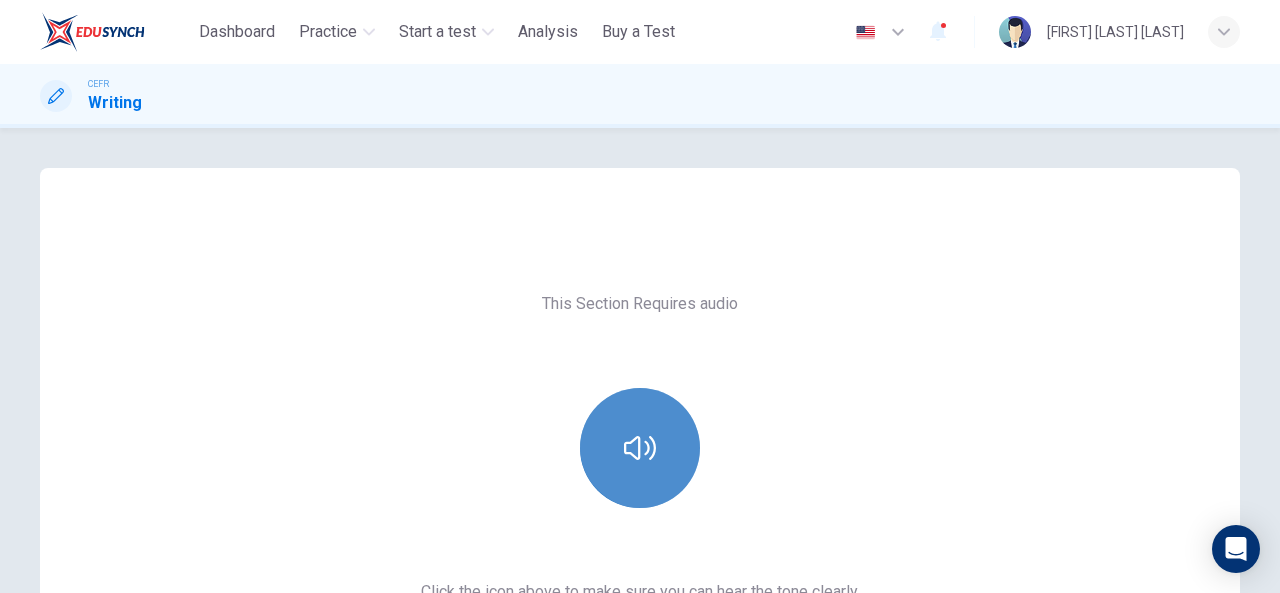 click at bounding box center [640, 448] 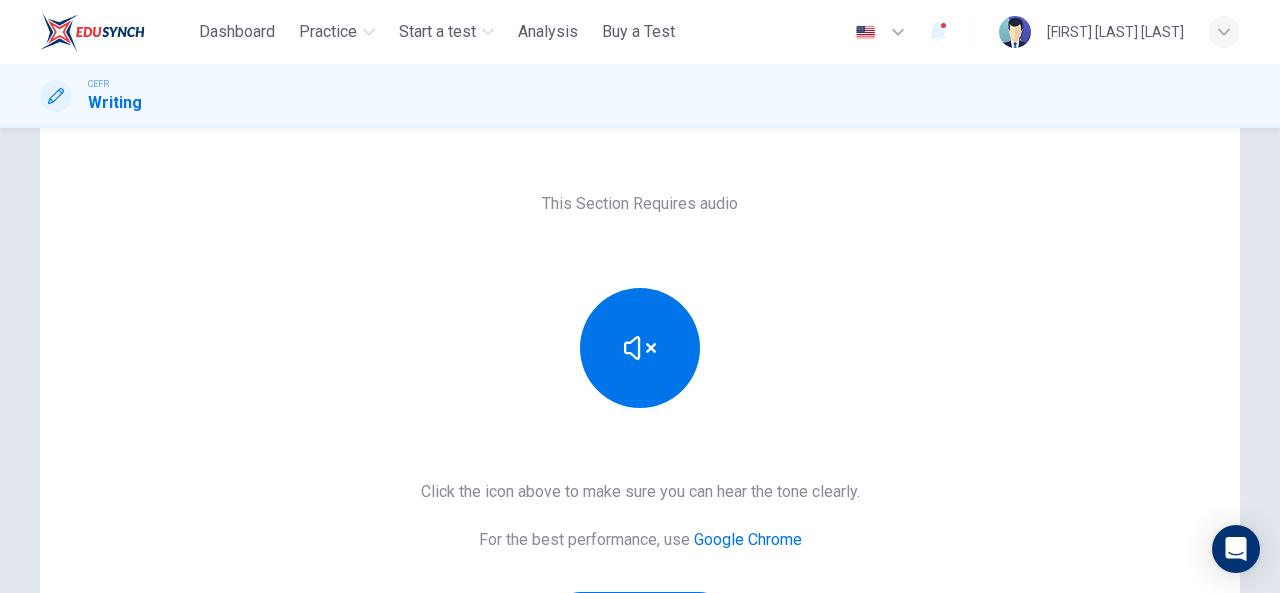 scroll, scrollTop: 200, scrollLeft: 0, axis: vertical 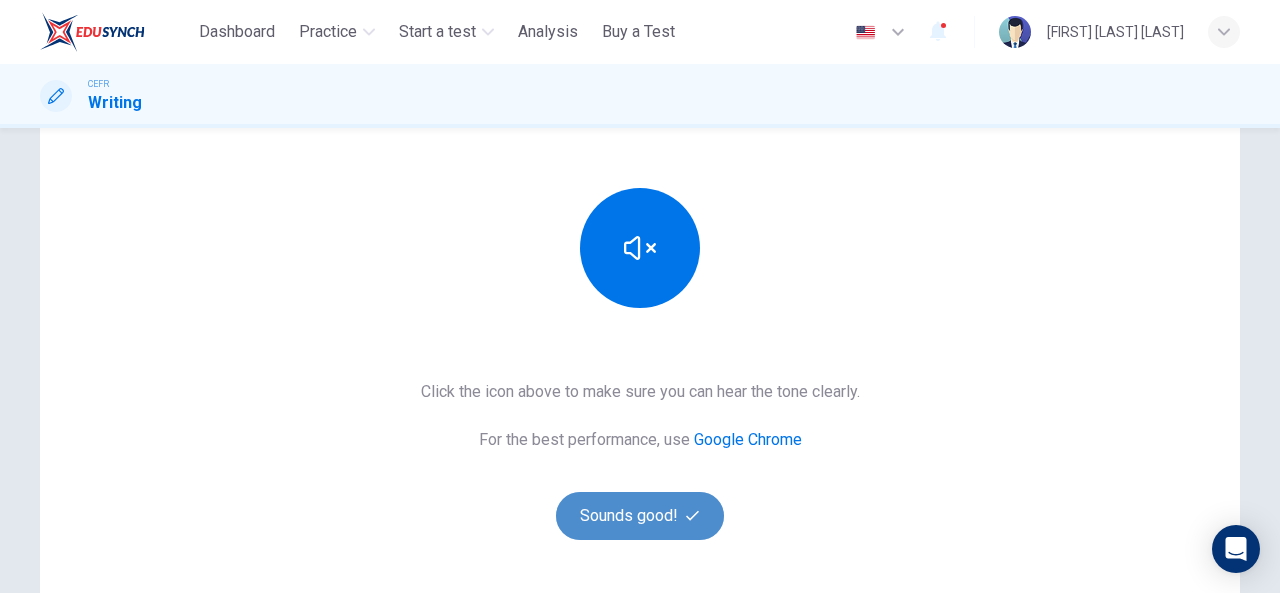 click on "Sounds good!" at bounding box center [640, 516] 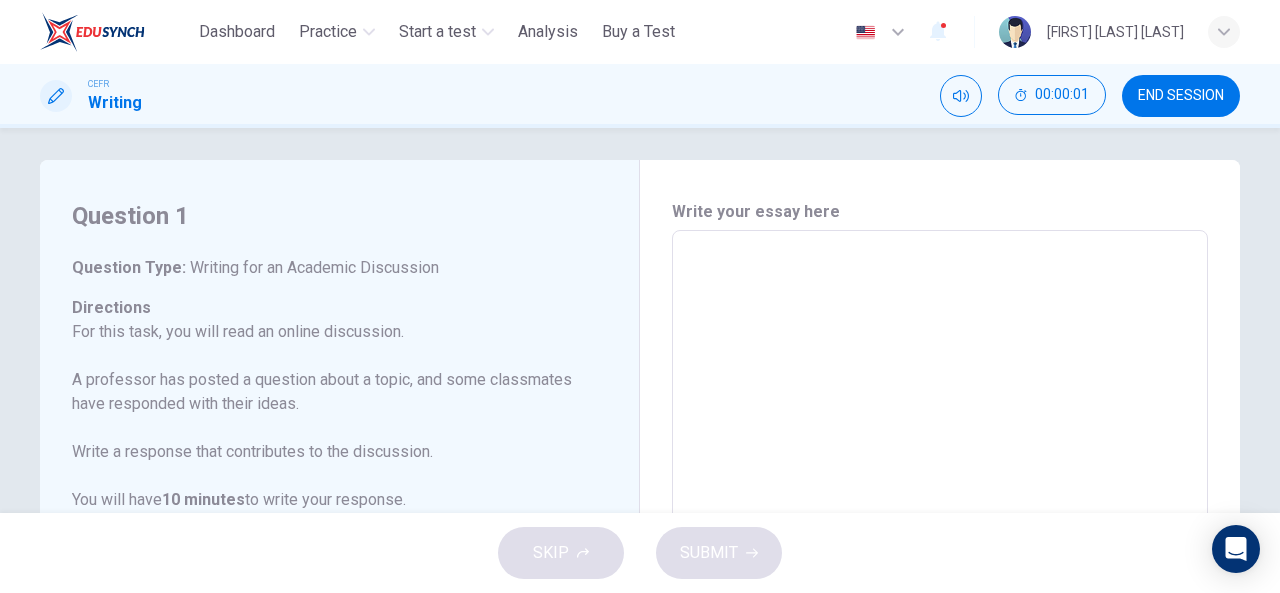 scroll, scrollTop: 0, scrollLeft: 0, axis: both 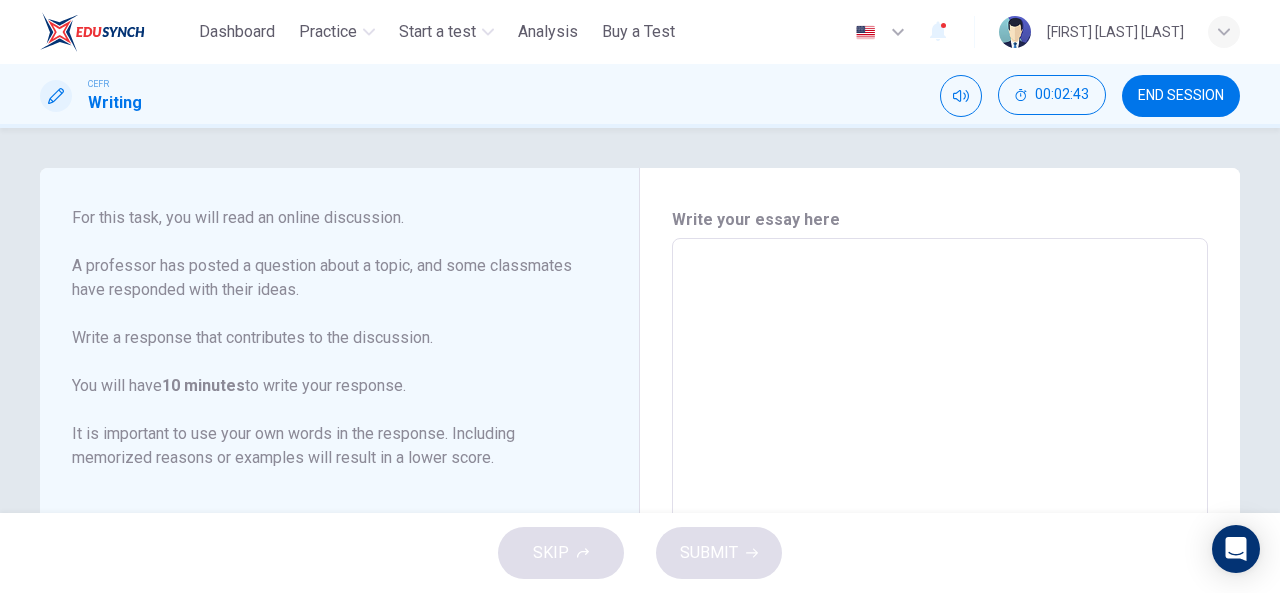click at bounding box center (940, 572) 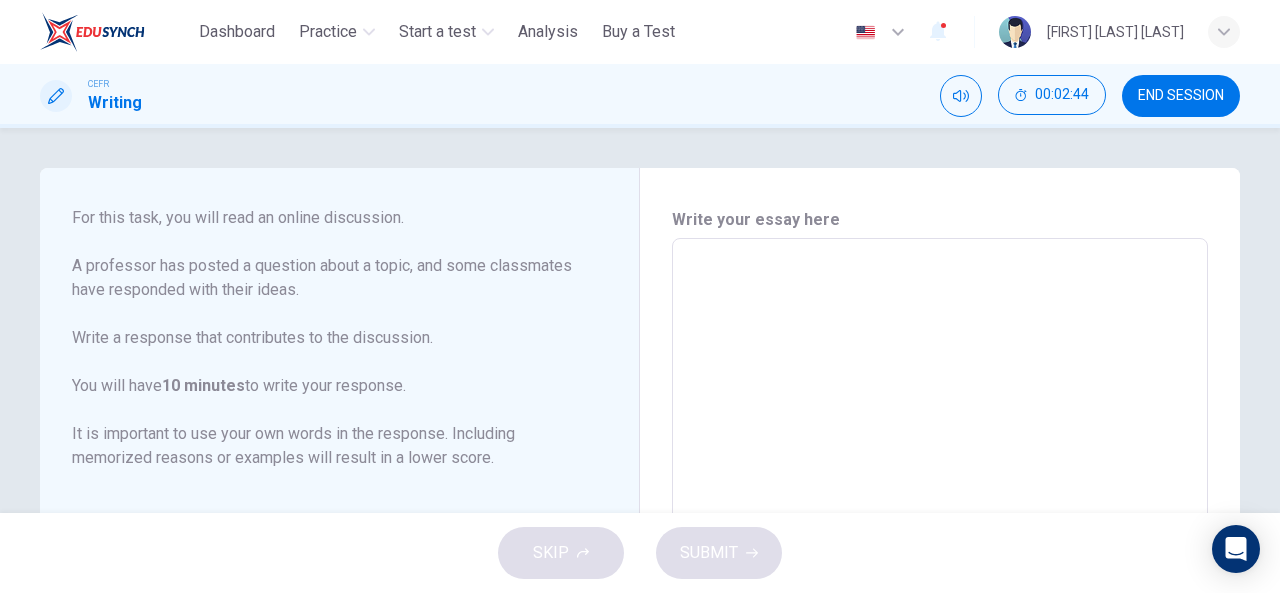 scroll, scrollTop: 222, scrollLeft: 0, axis: vertical 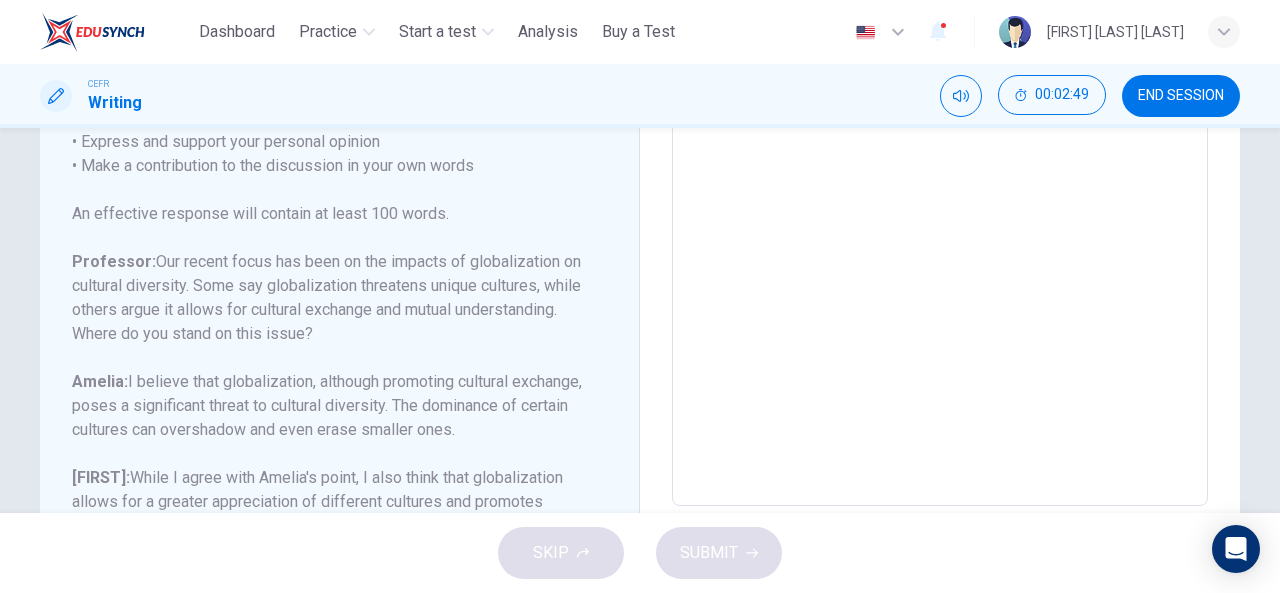 type on "*" 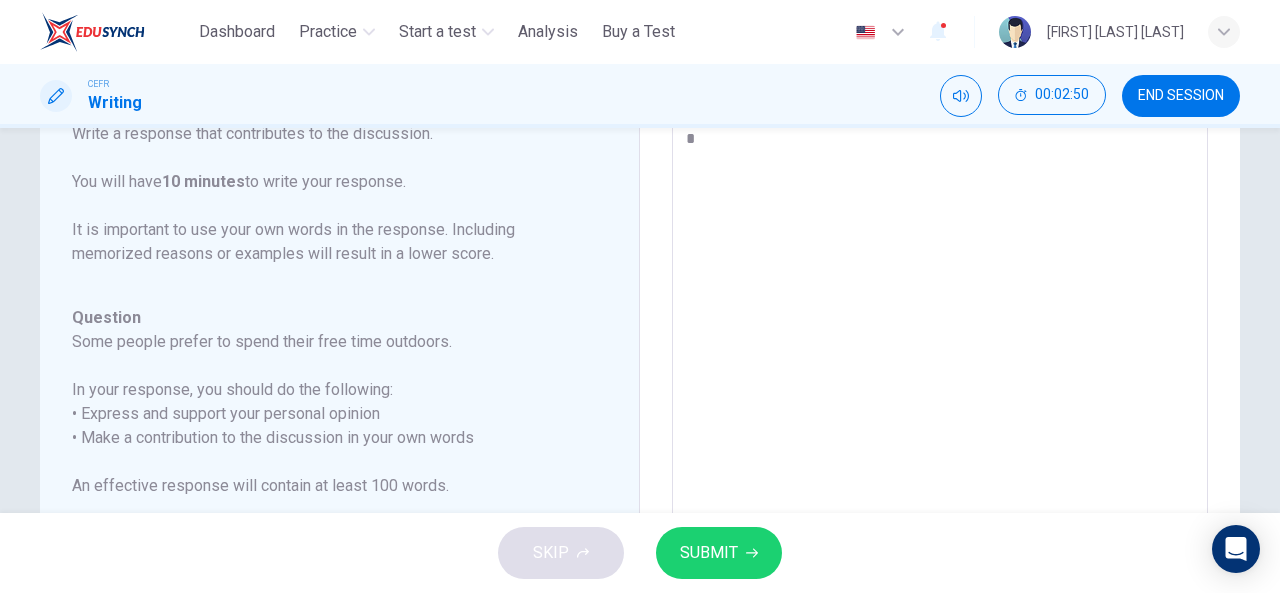 type on "**" 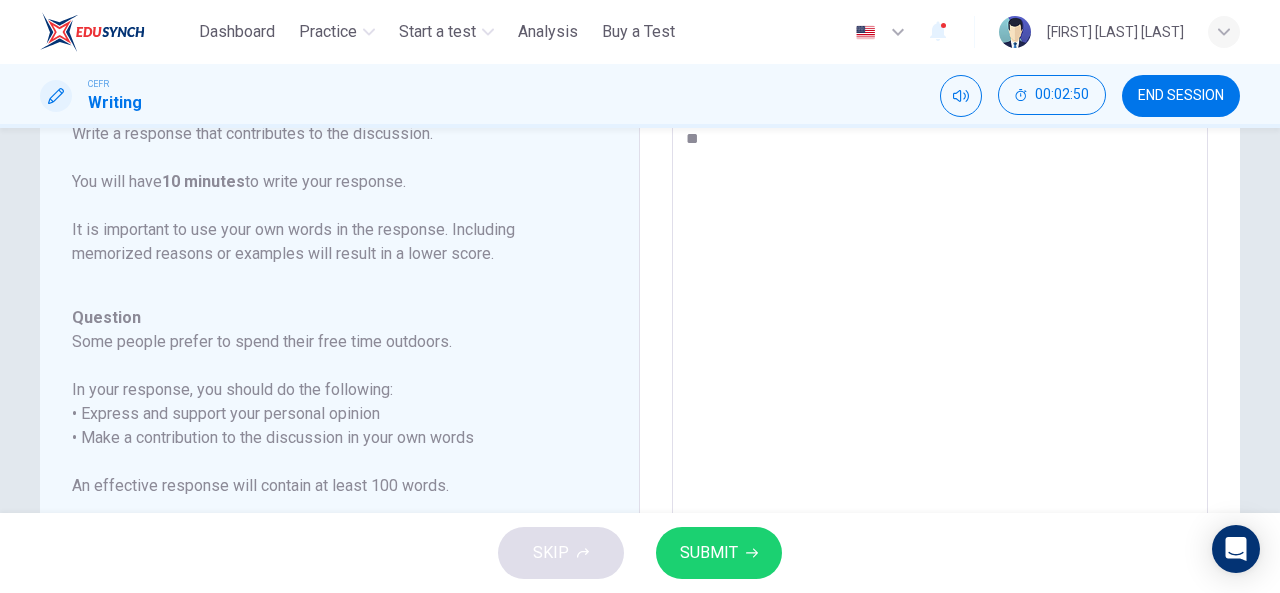 type on "***" 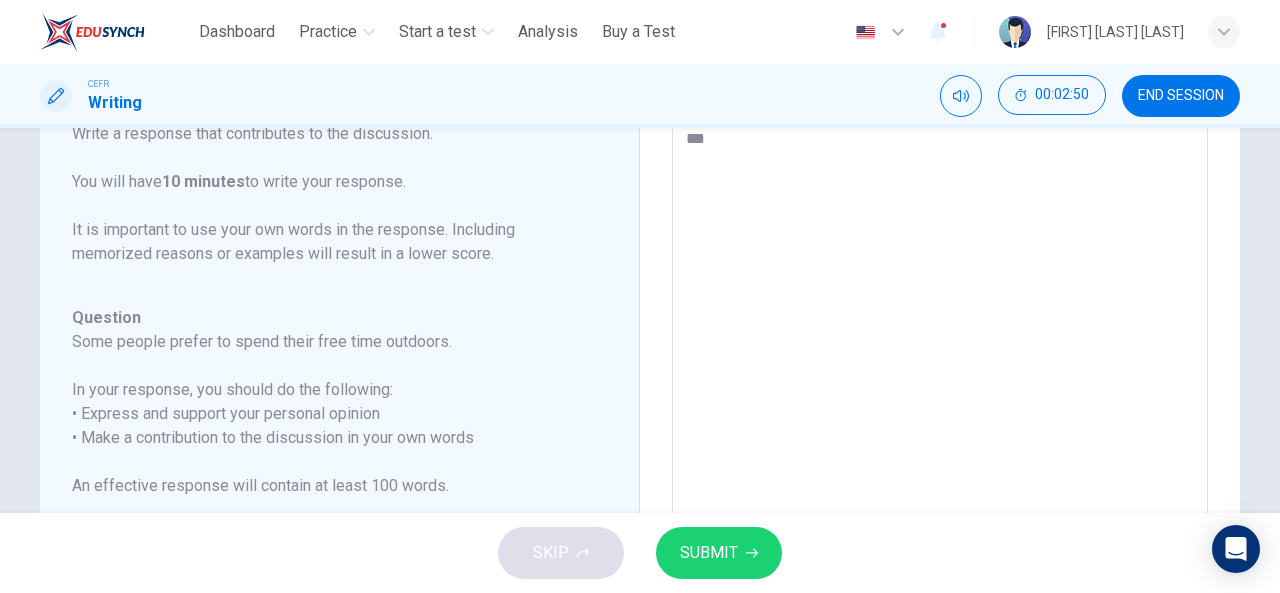 type on "*" 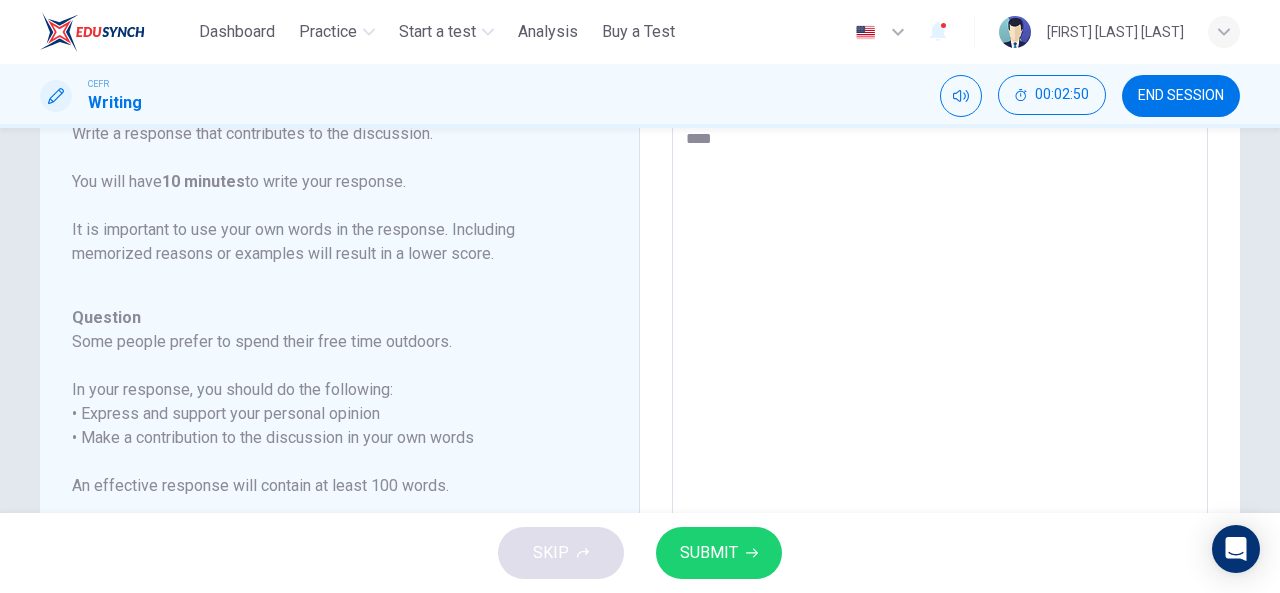 type on "*" 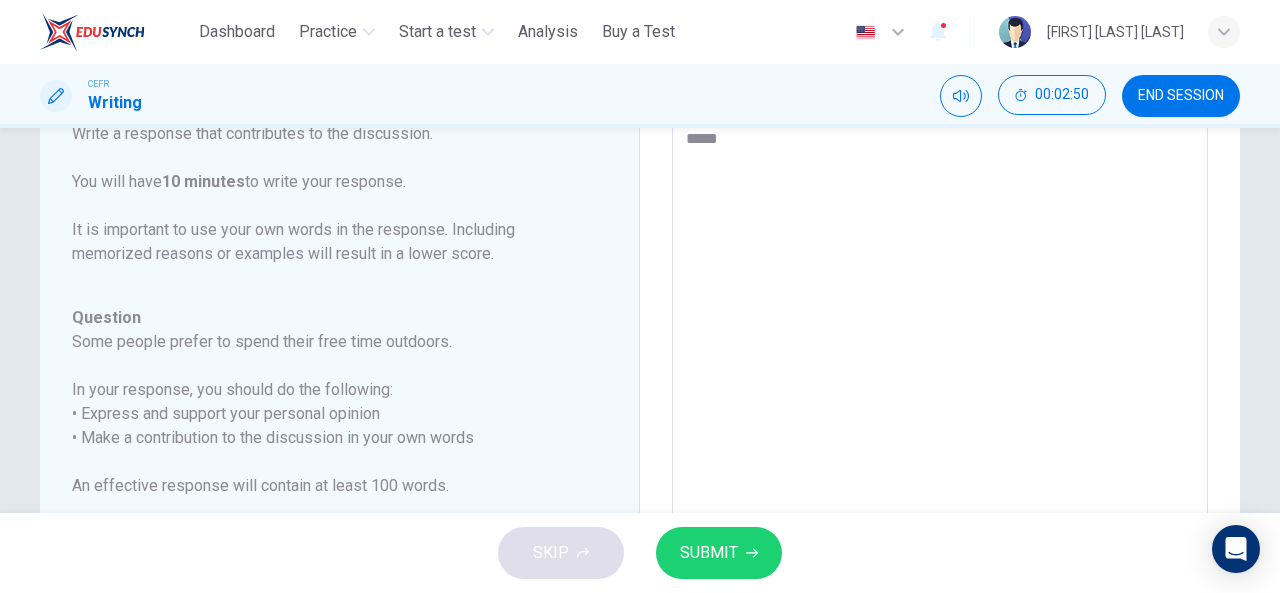 type on "*" 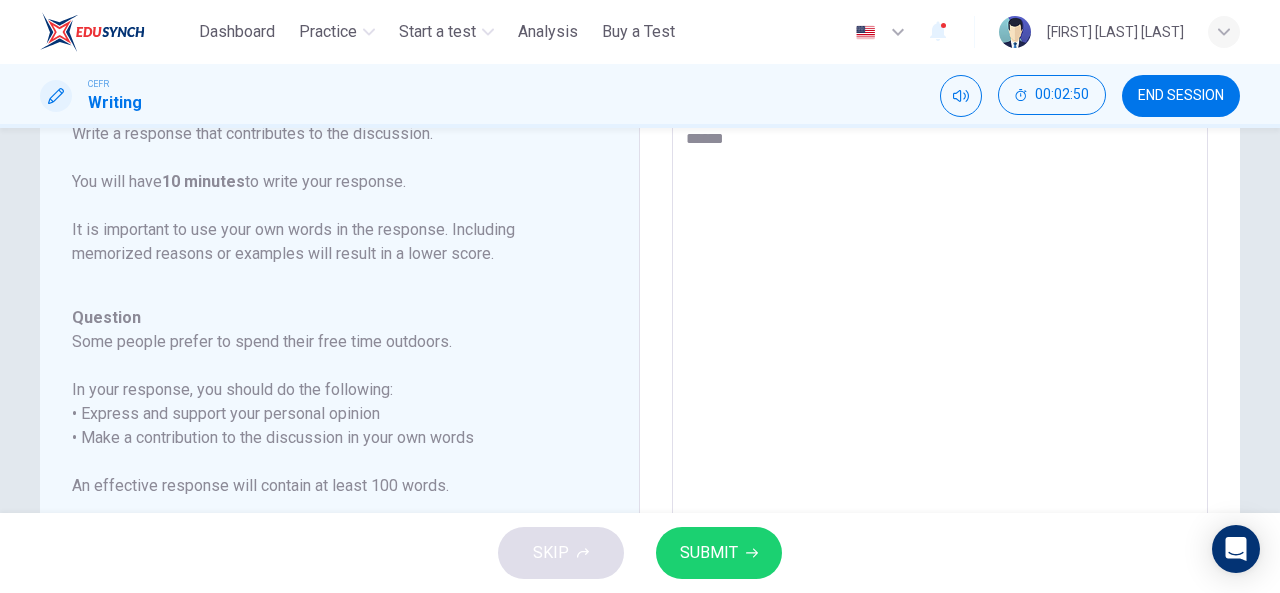 type on "*" 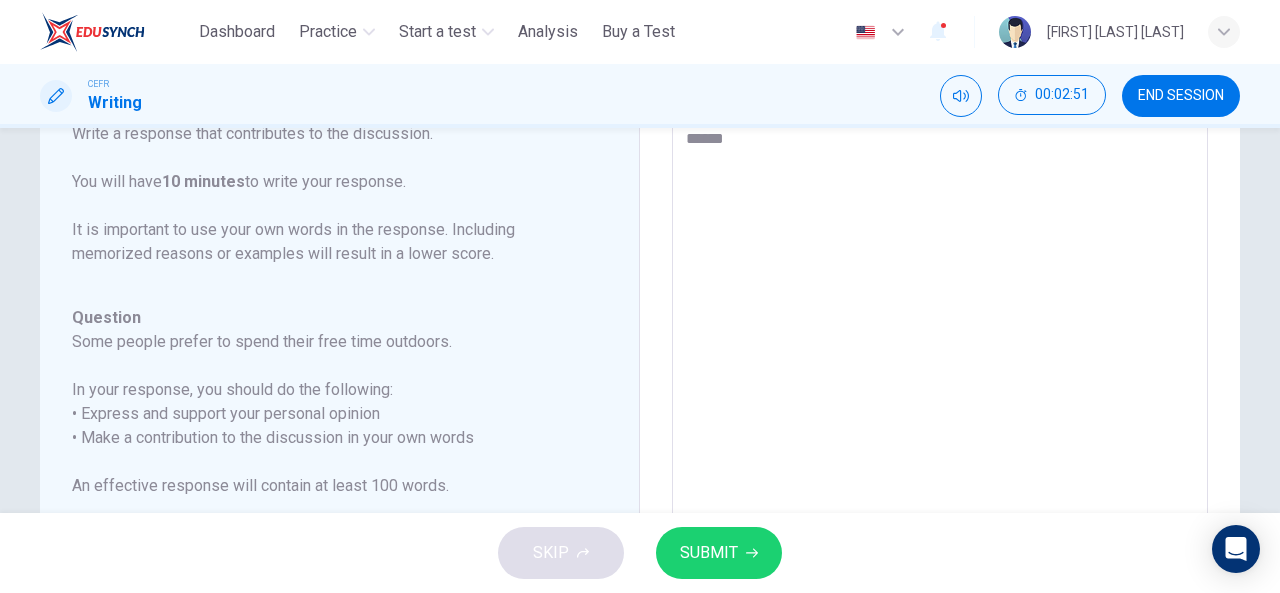 type on "*******" 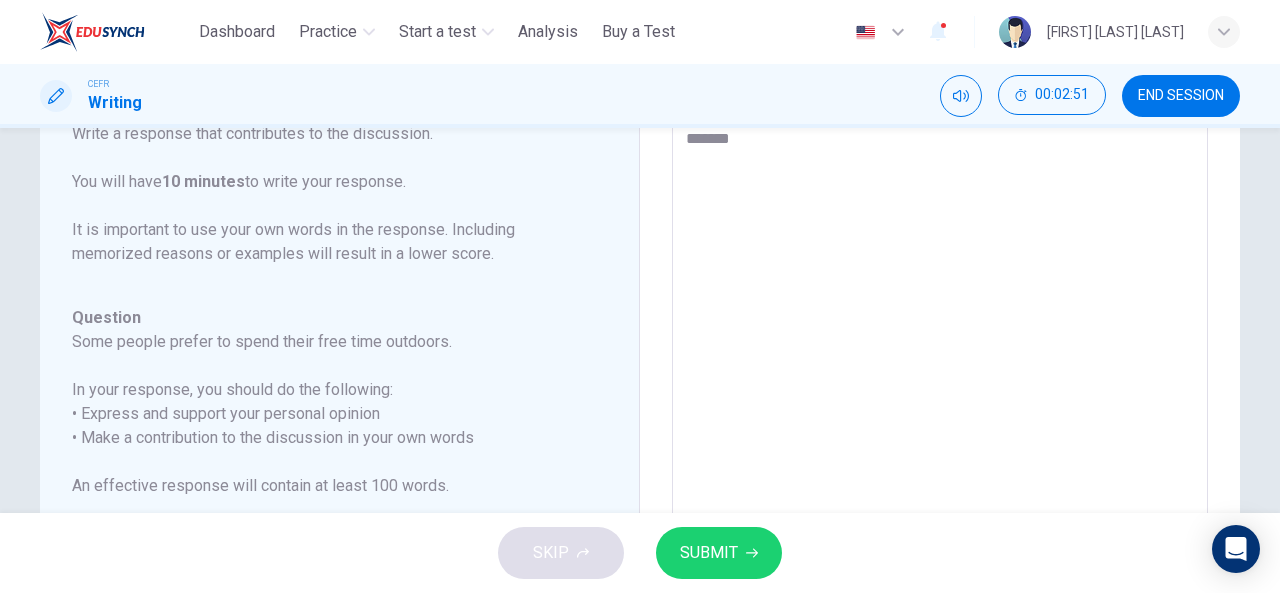 type on "*" 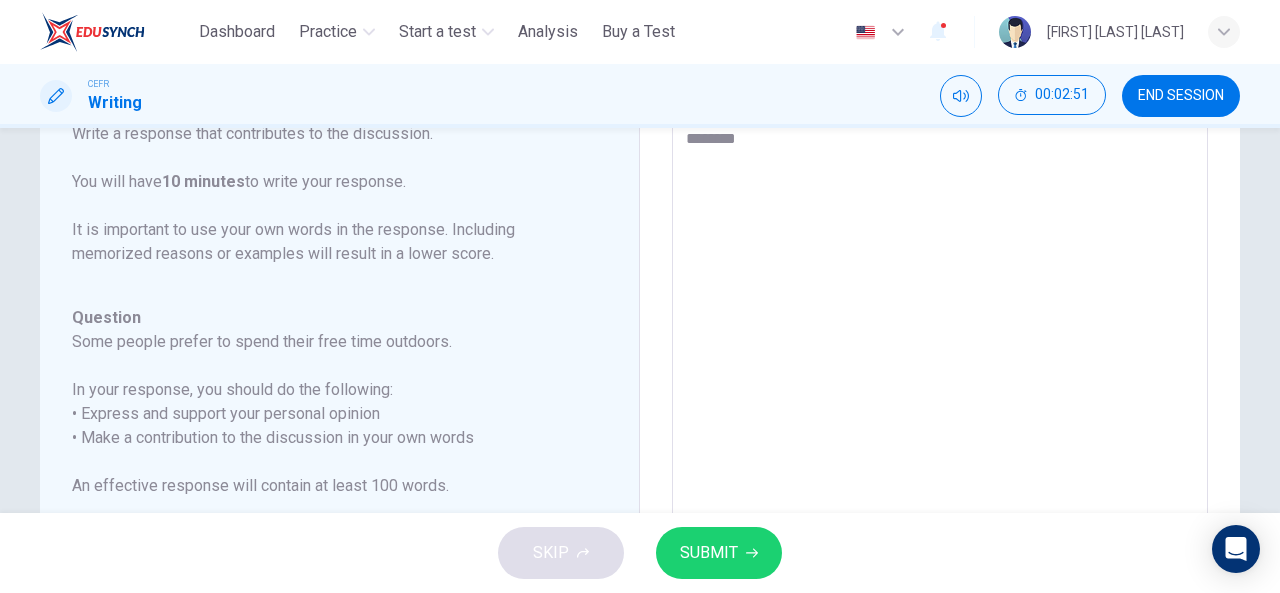 type on "*" 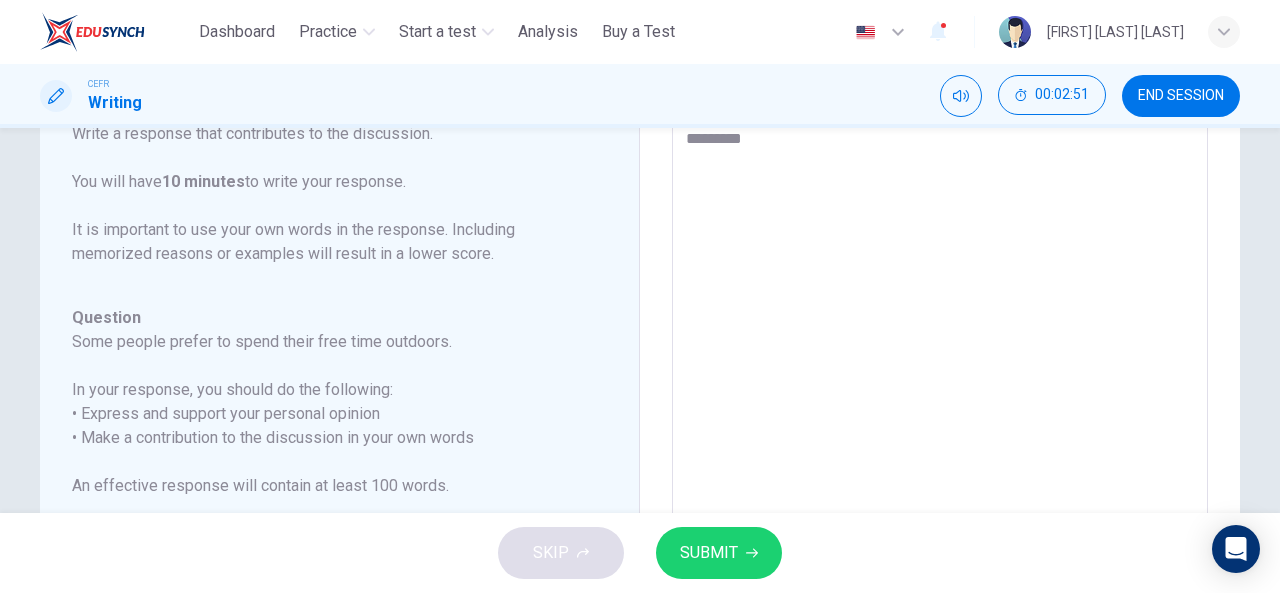type on "**********" 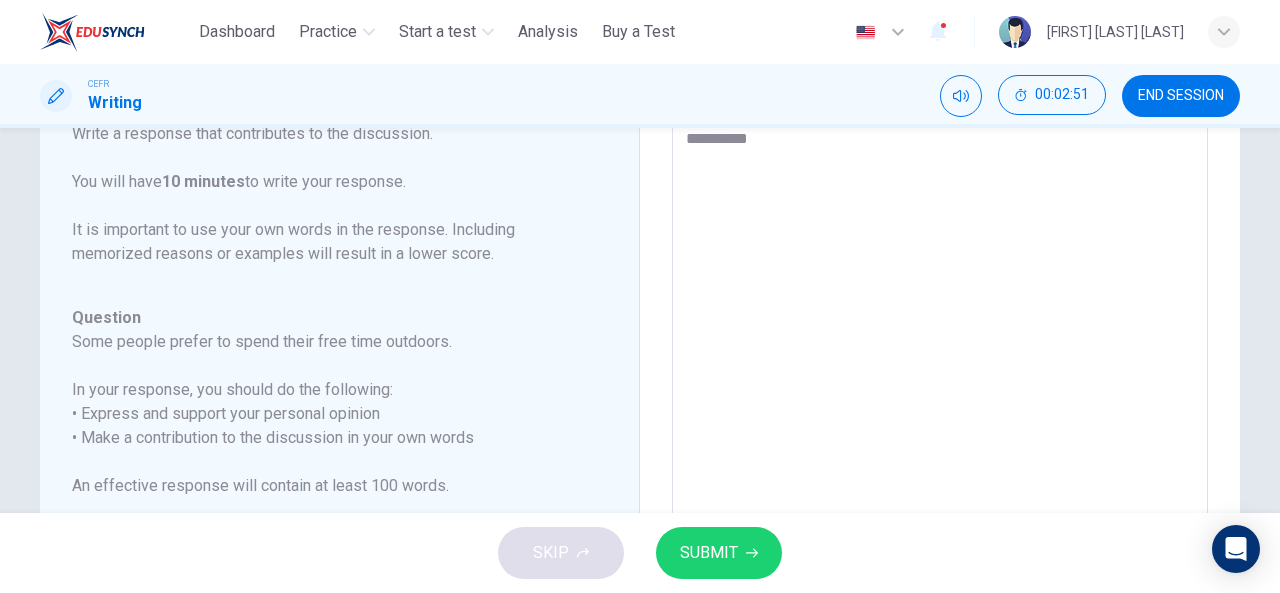 type on "*" 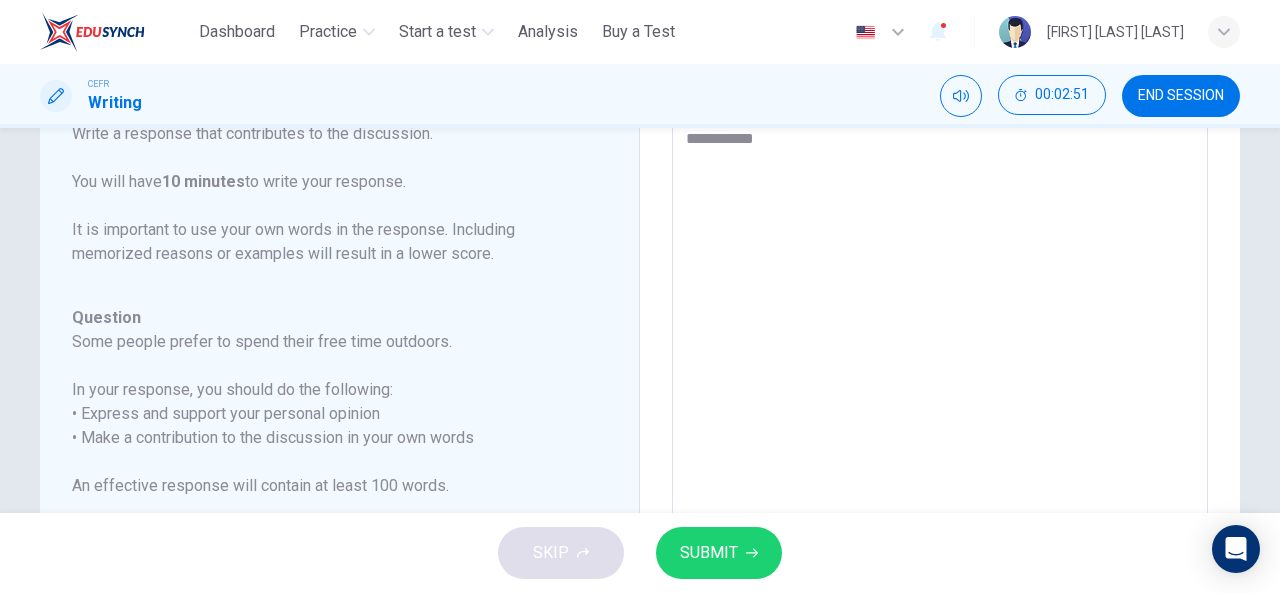 type on "*" 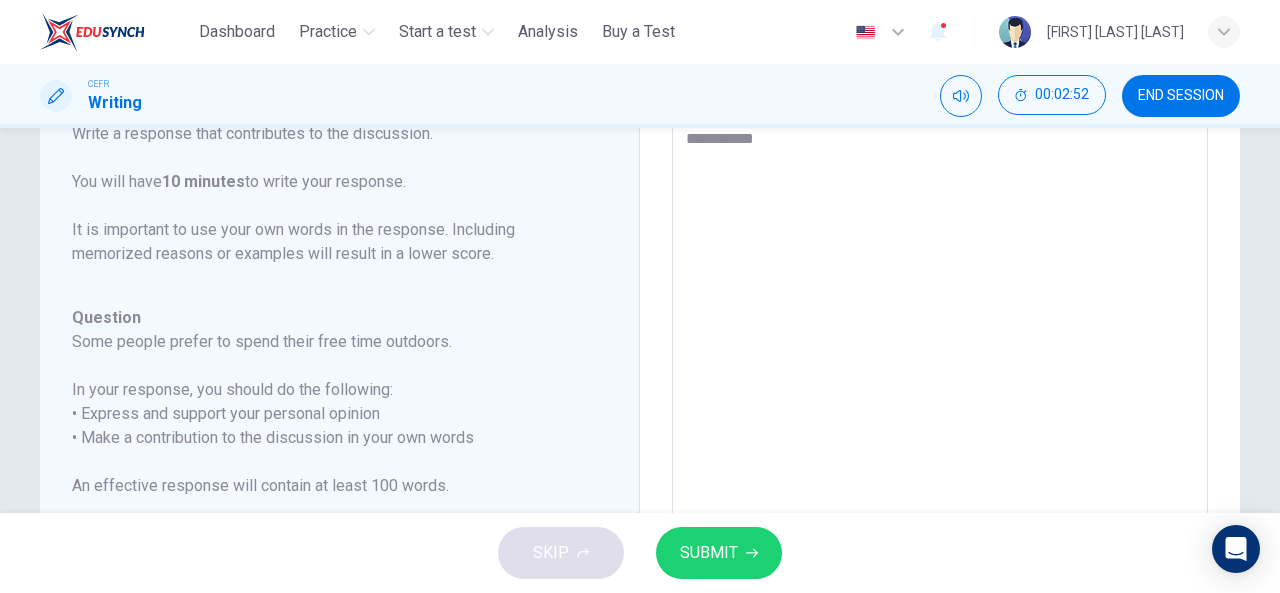 type on "**********" 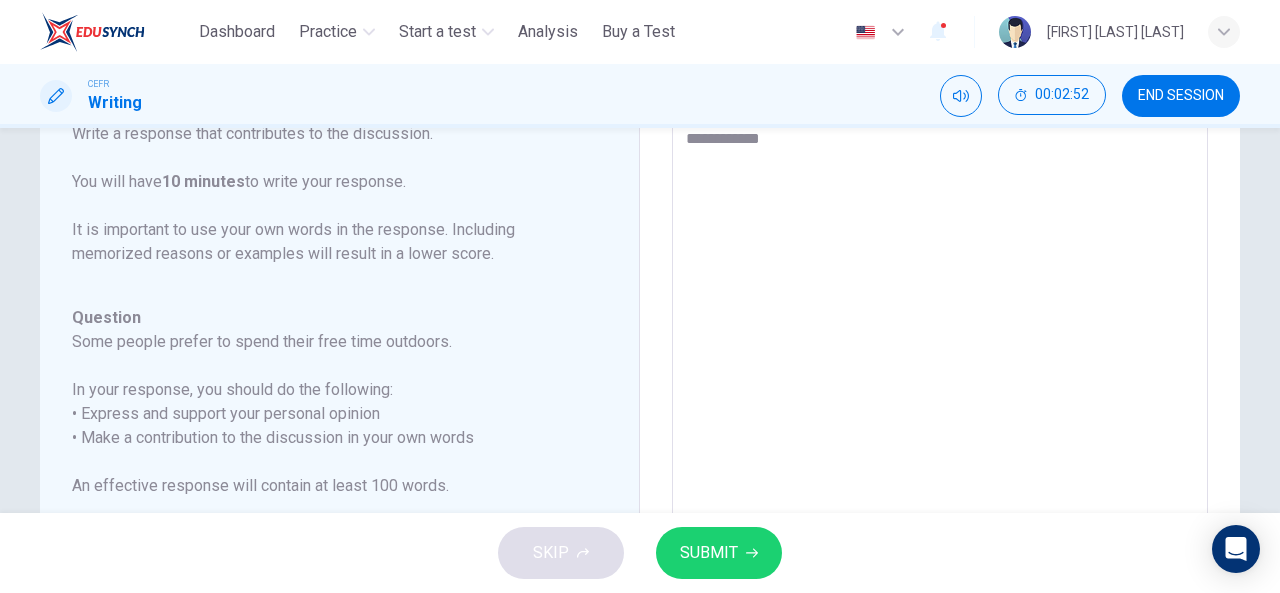 type on "*" 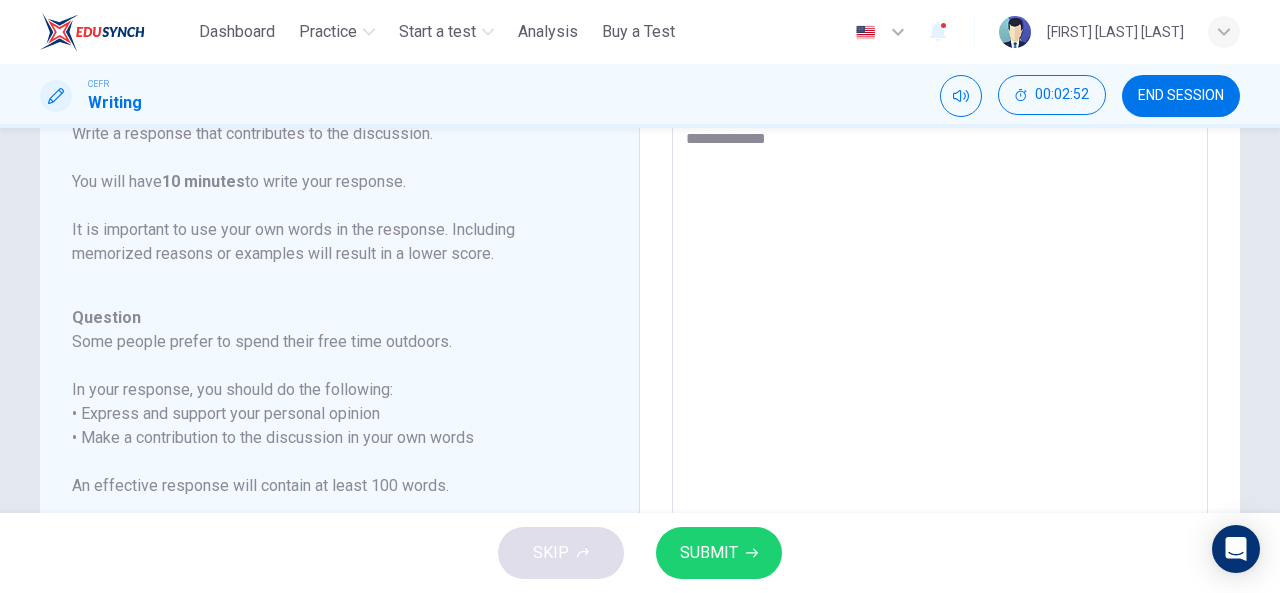 type on "*" 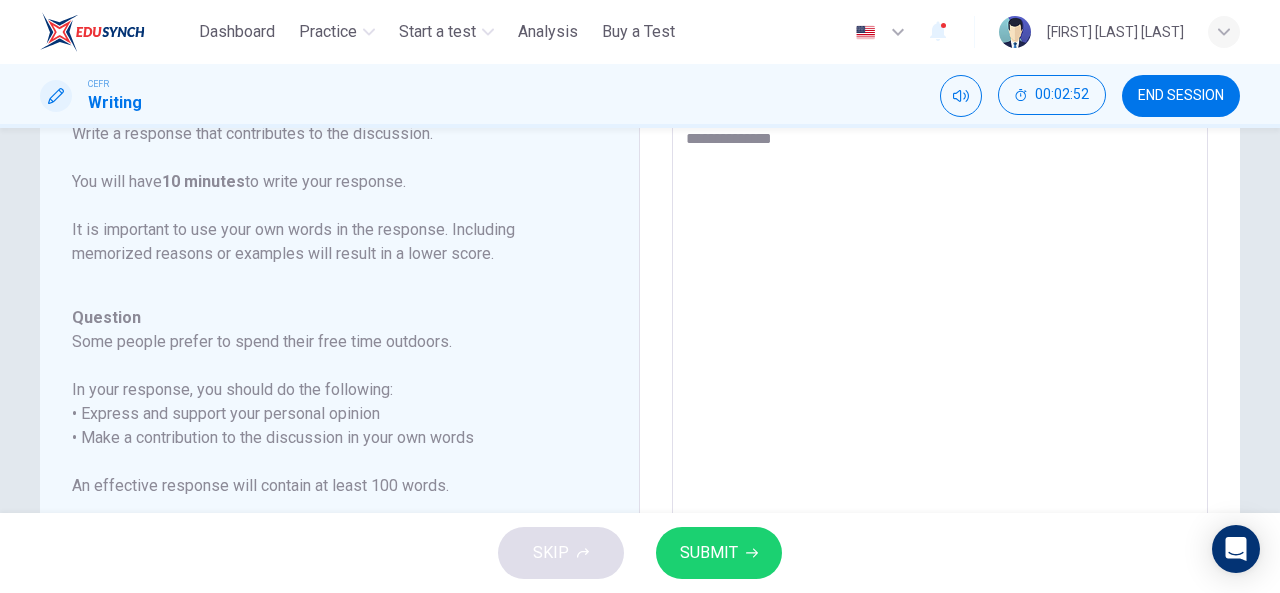 type on "*" 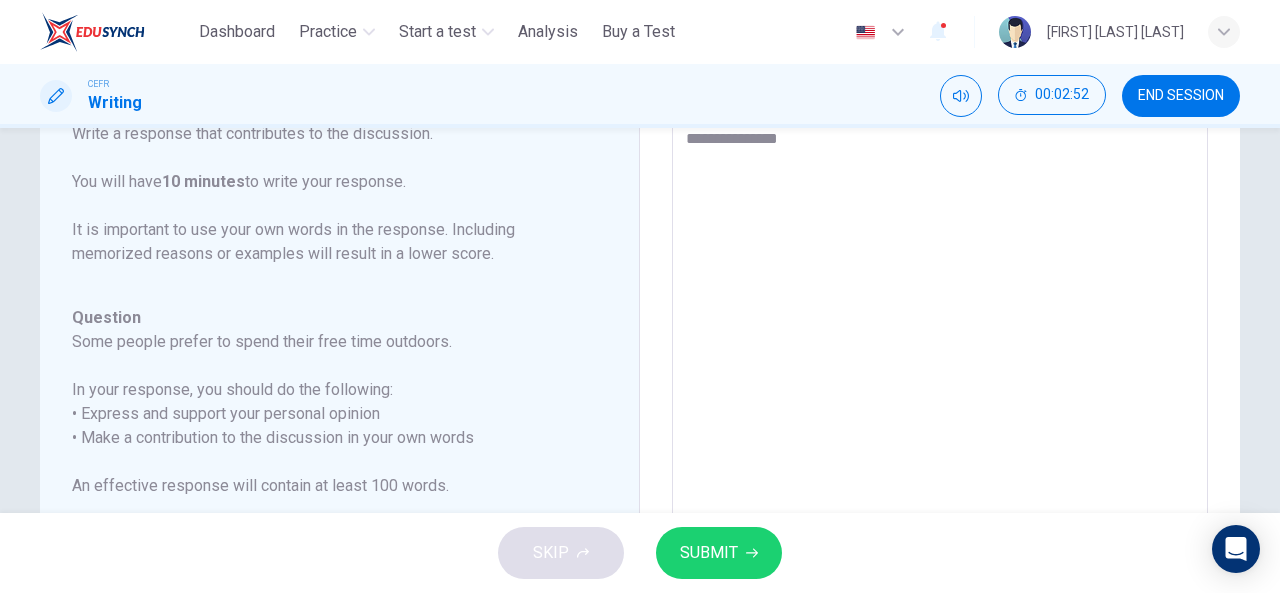type on "*" 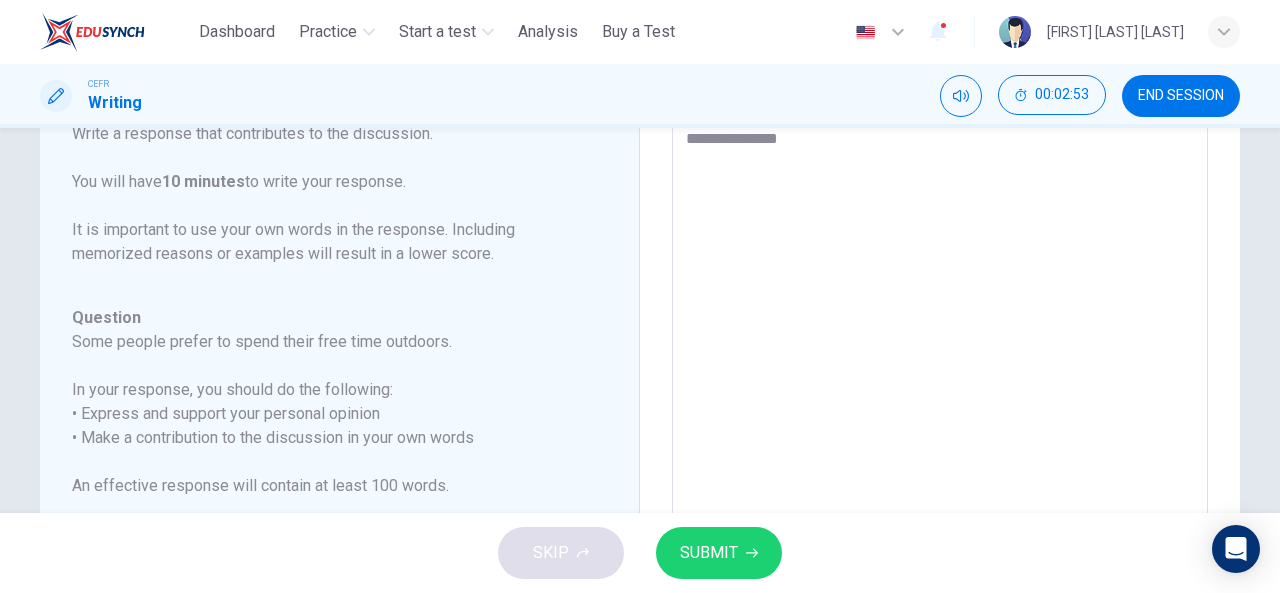 type on "**********" 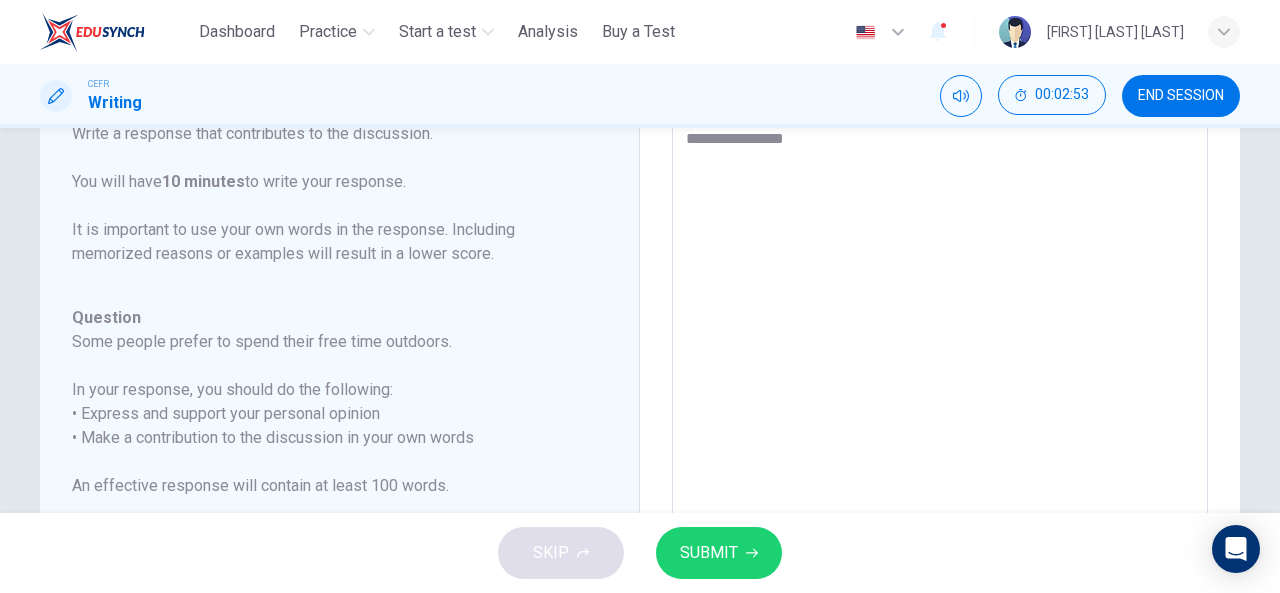 type on "*" 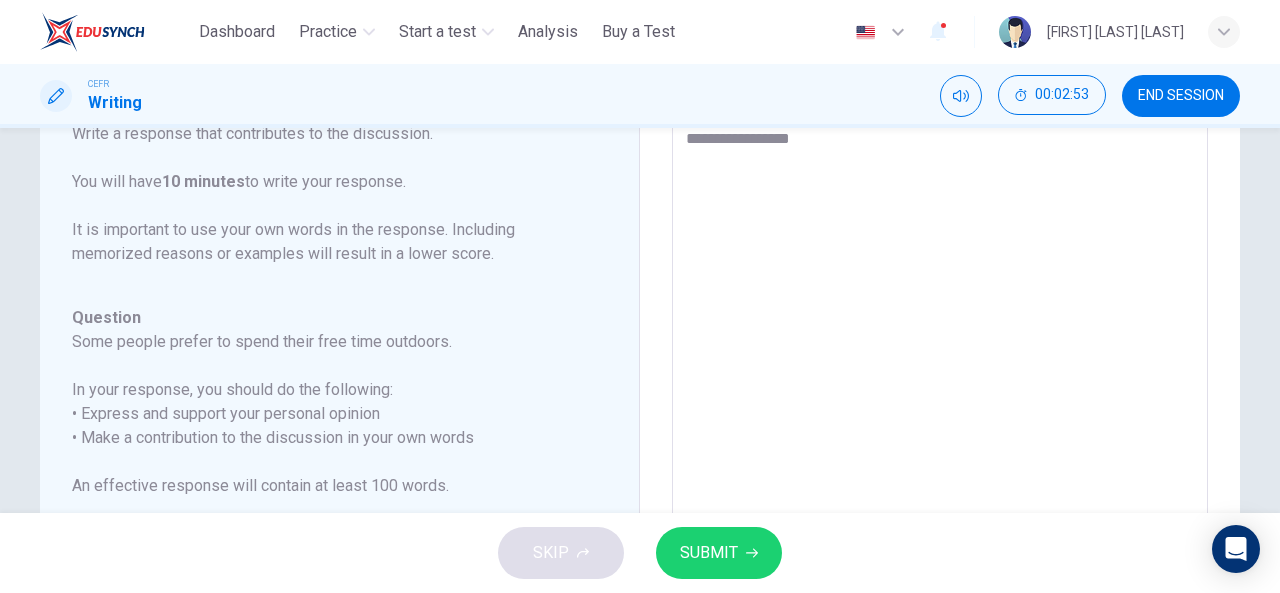 type on "*" 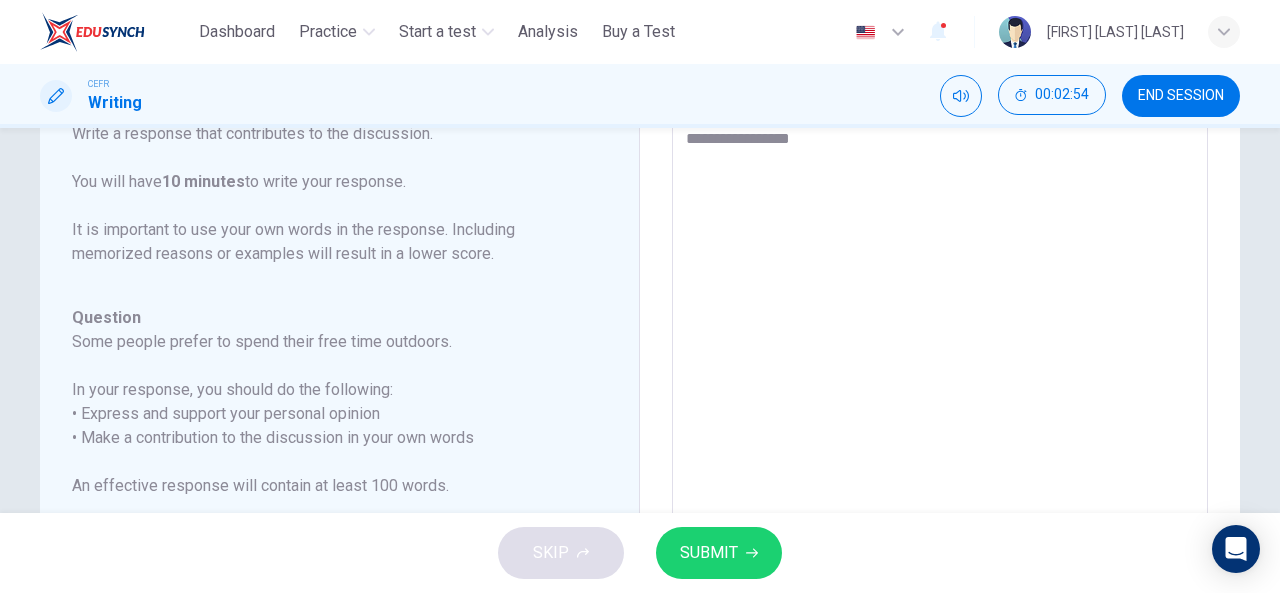 type on "**********" 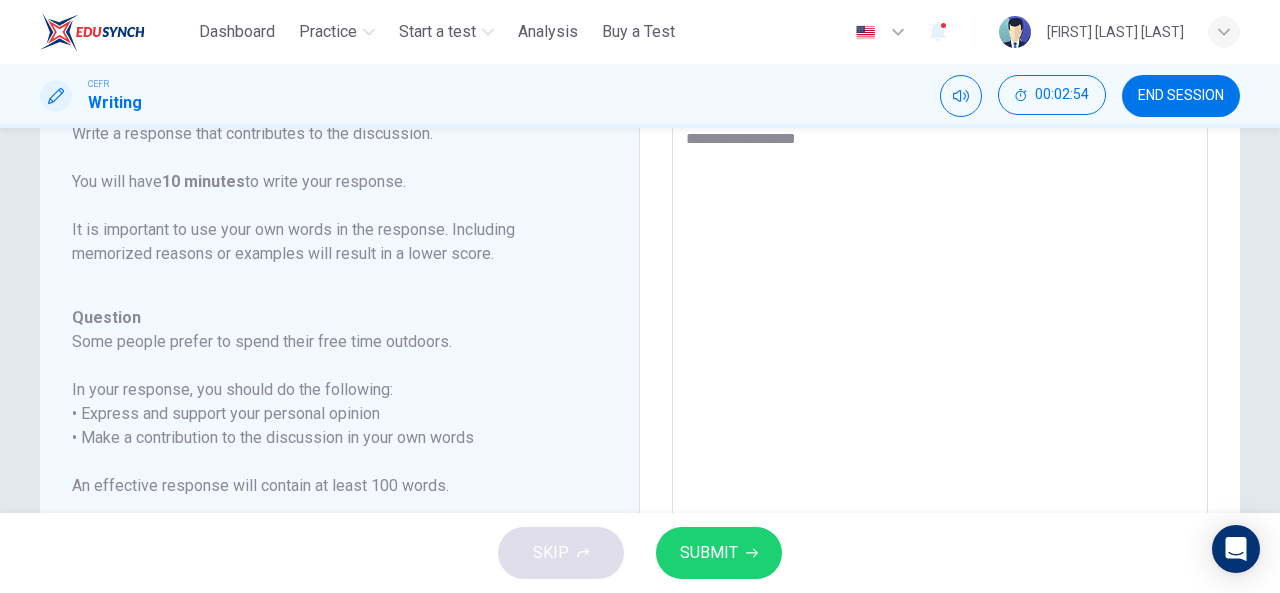 type on "*" 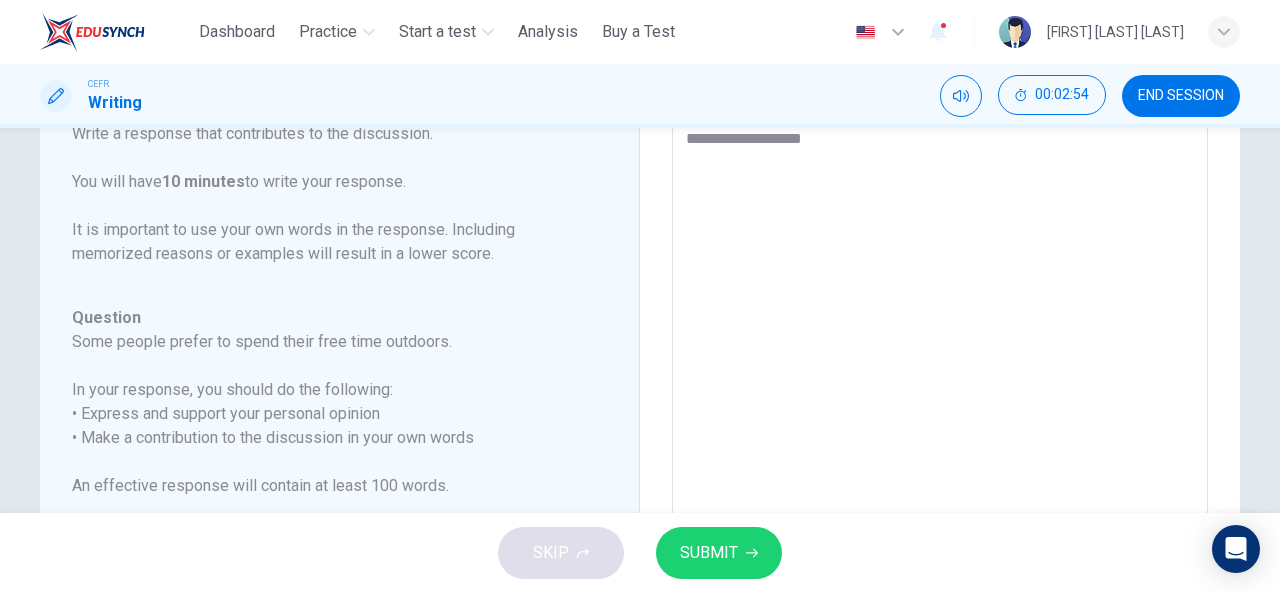type on "*" 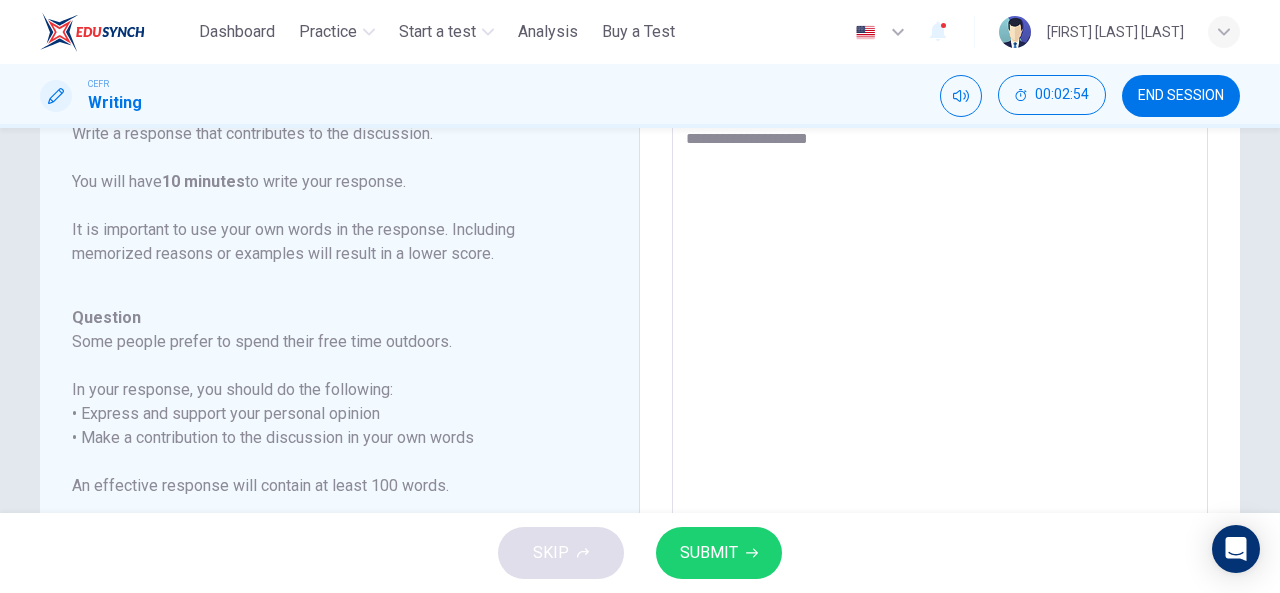 type on "*" 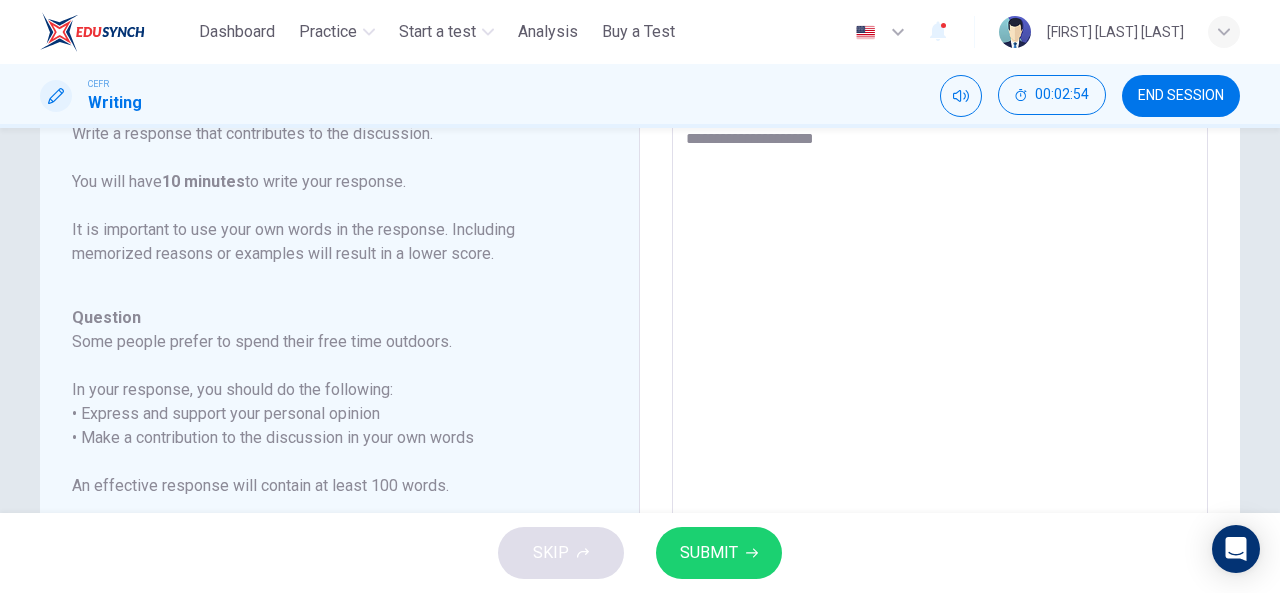 type on "*" 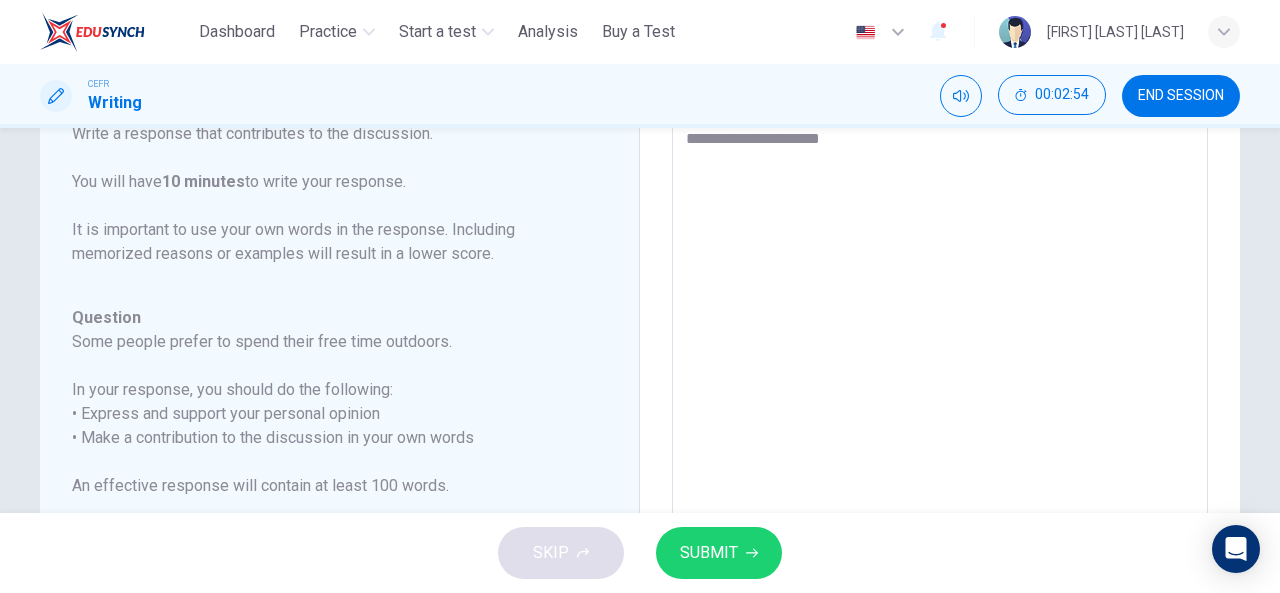 type on "*" 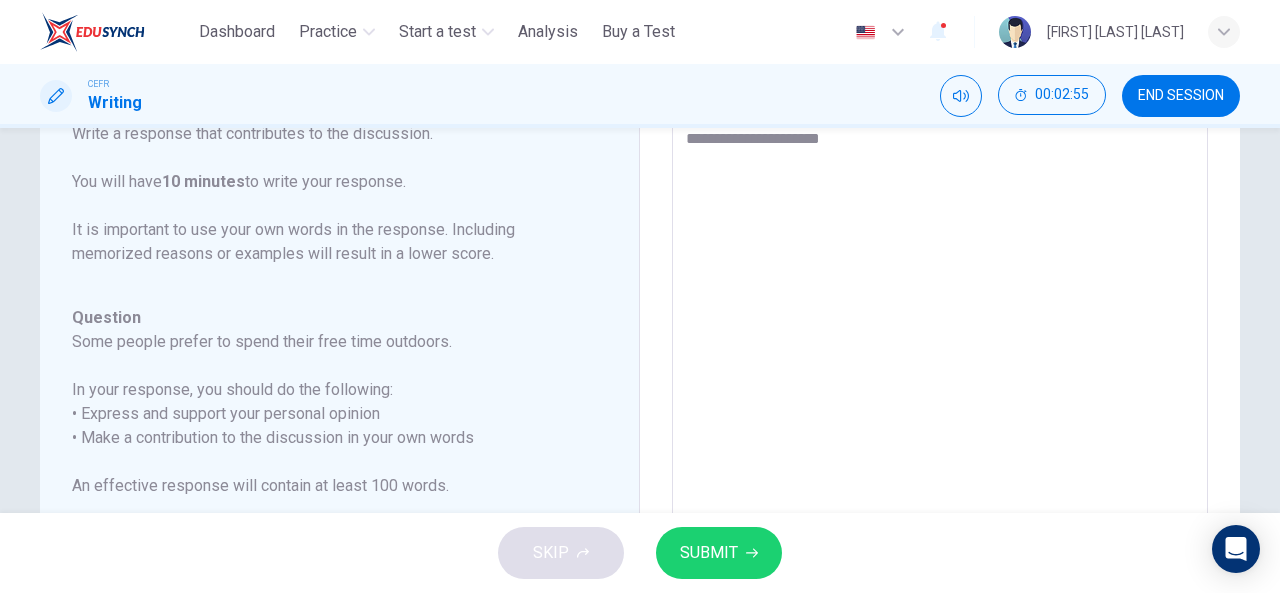 type on "**********" 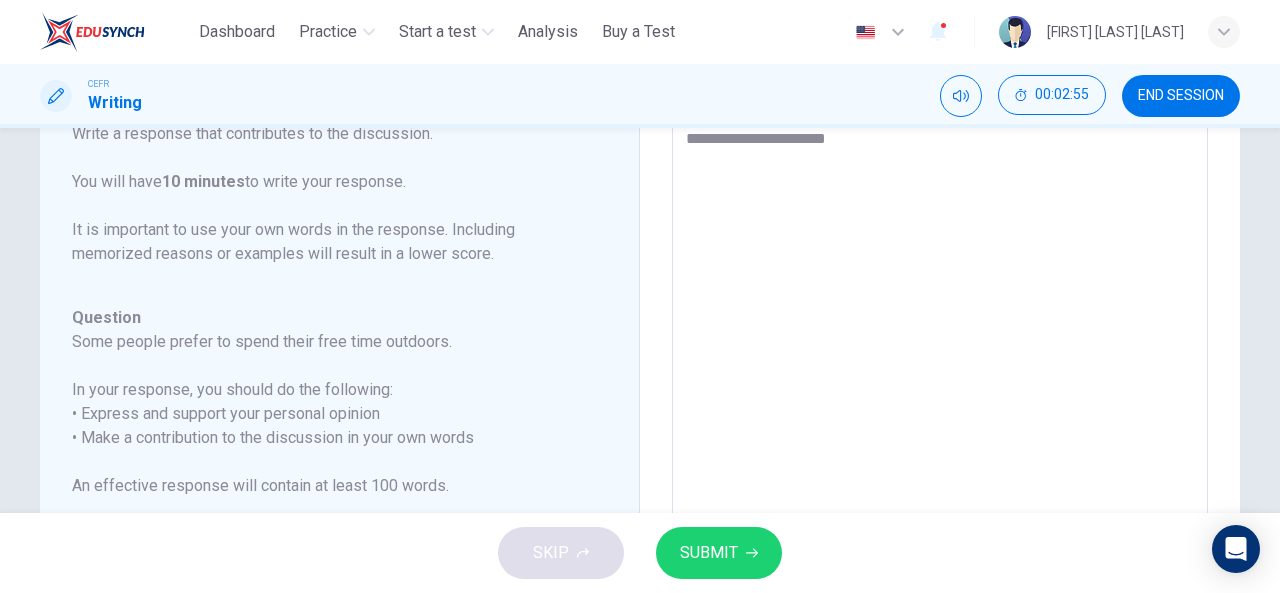 type on "*" 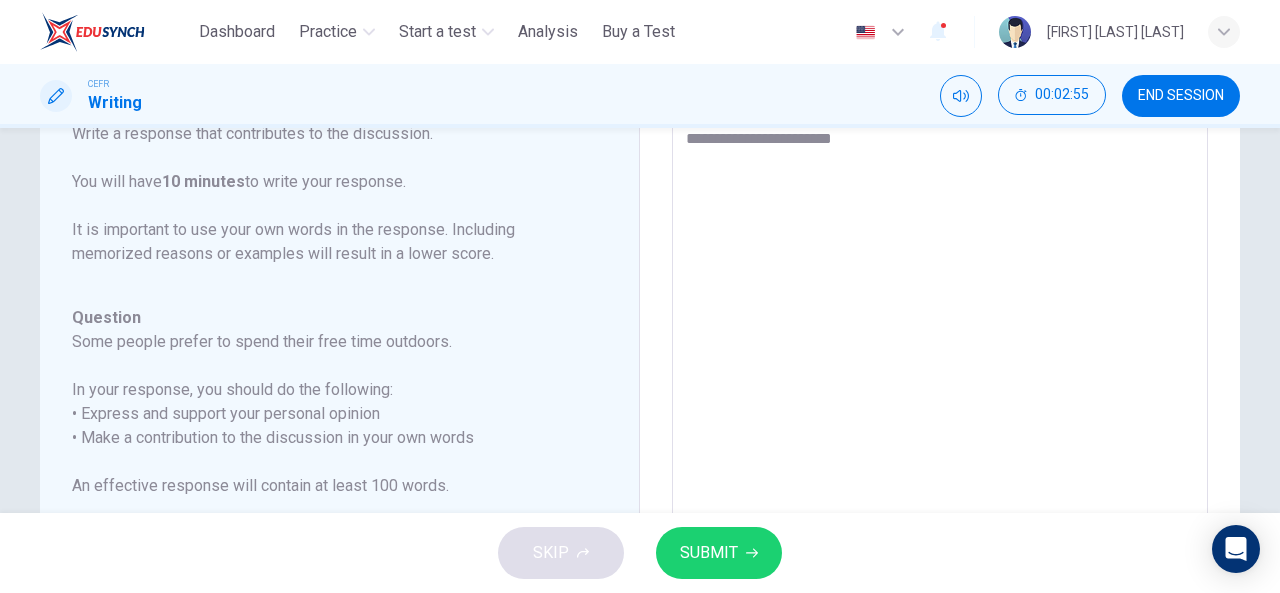 type on "*" 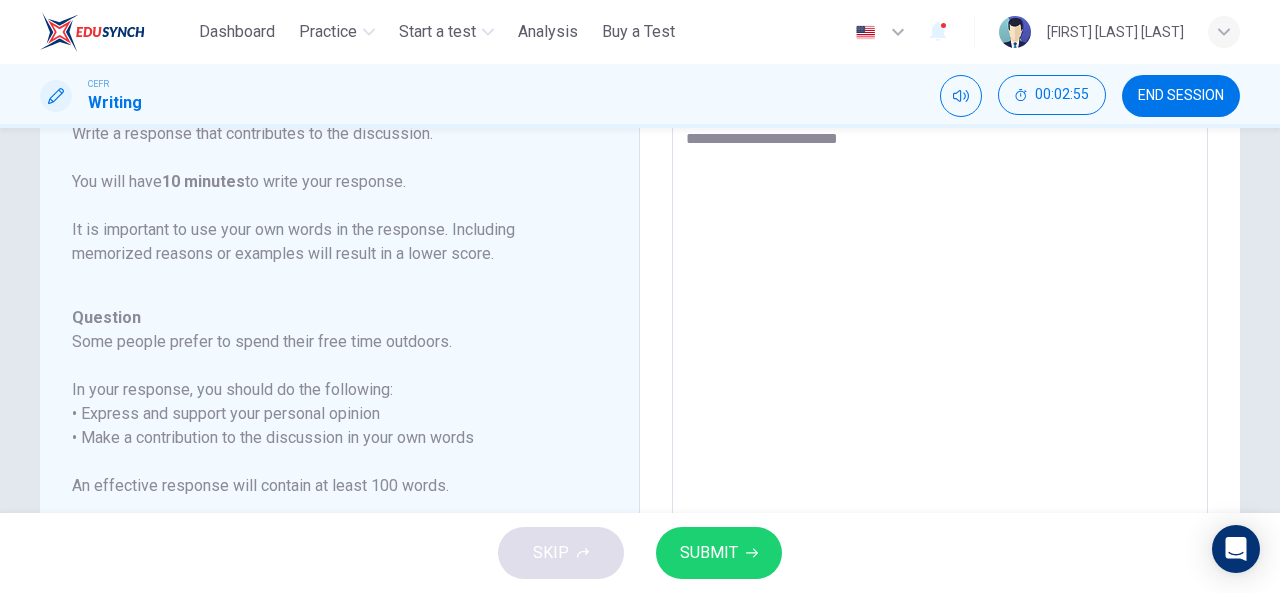 type on "**********" 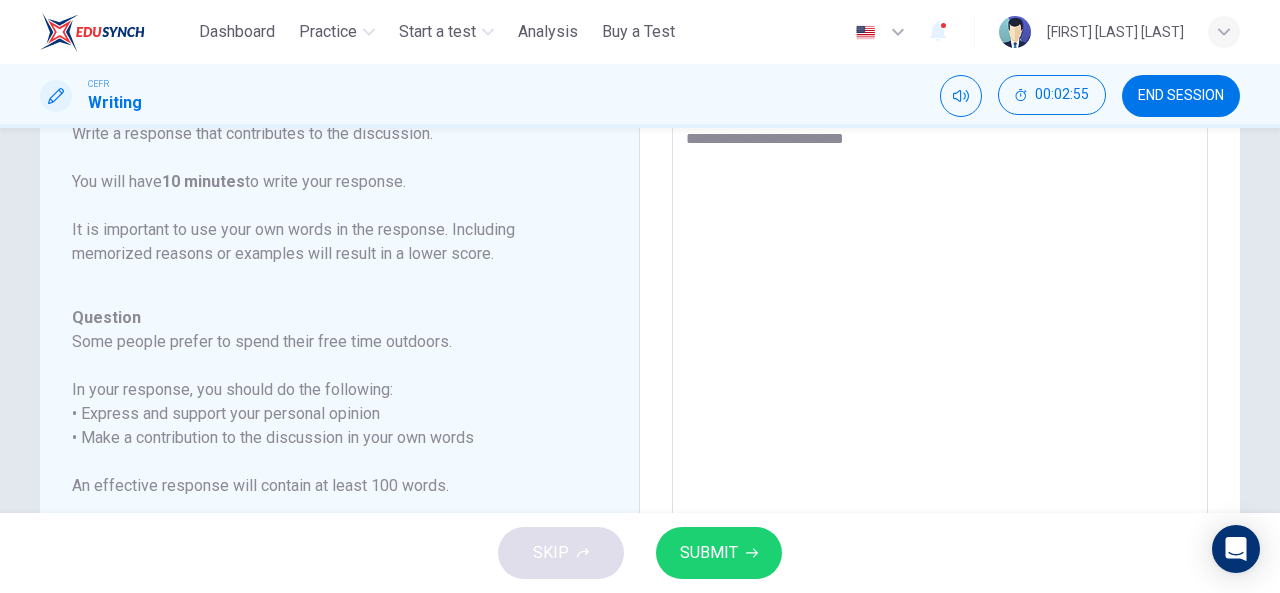 type on "*" 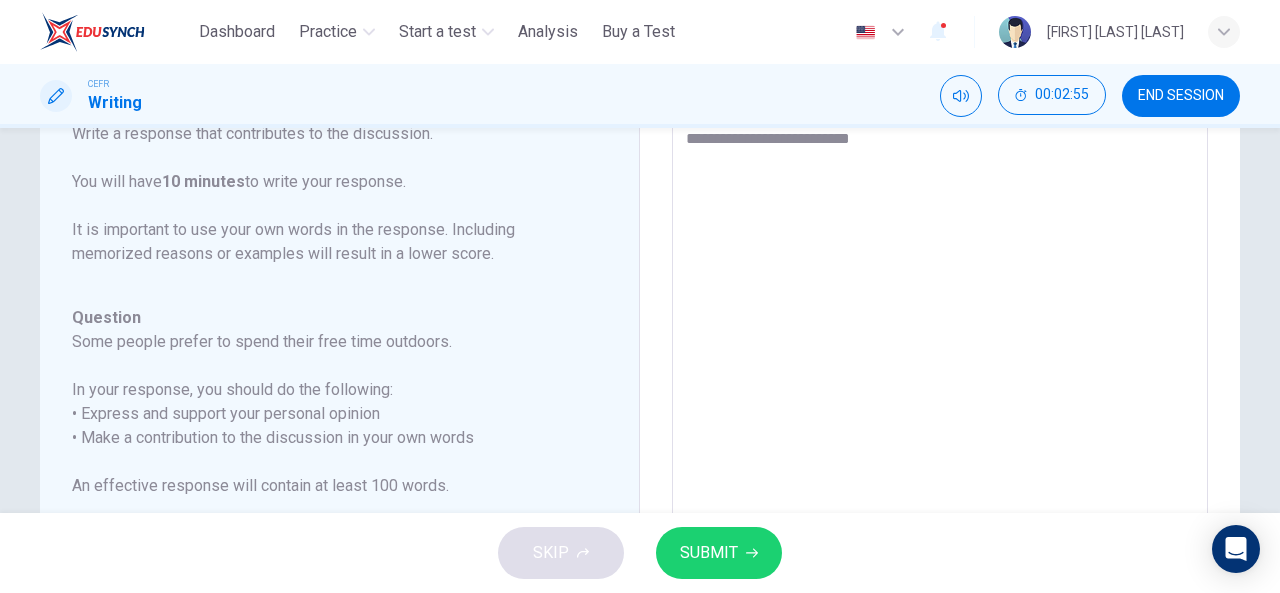 type on "*" 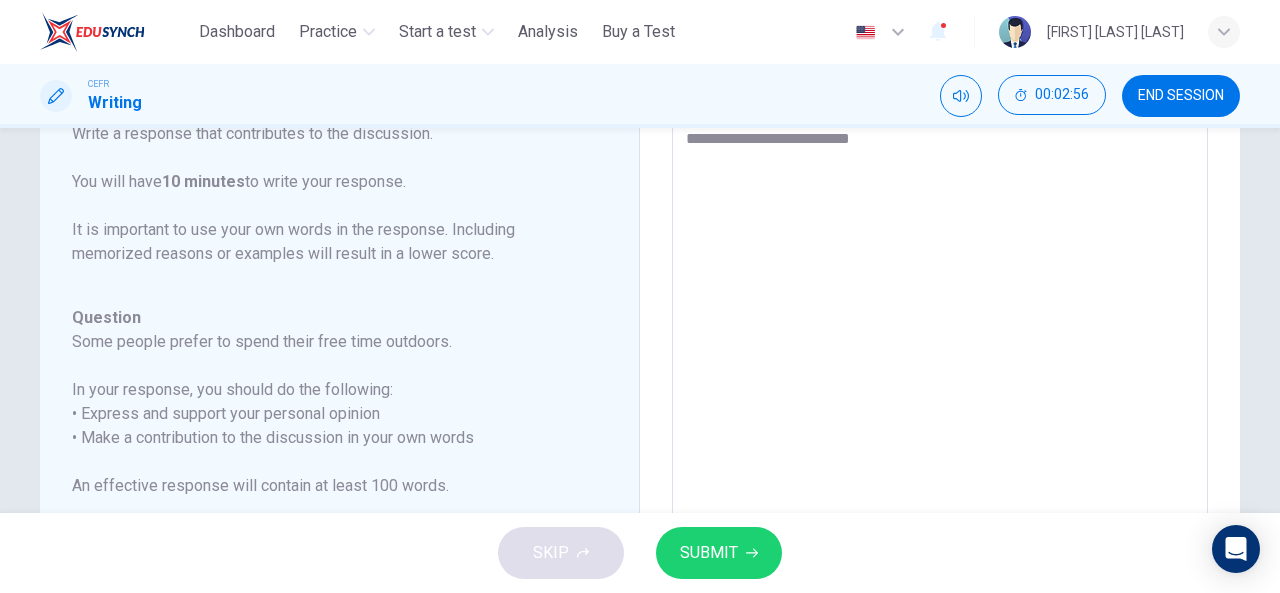 type on "**********" 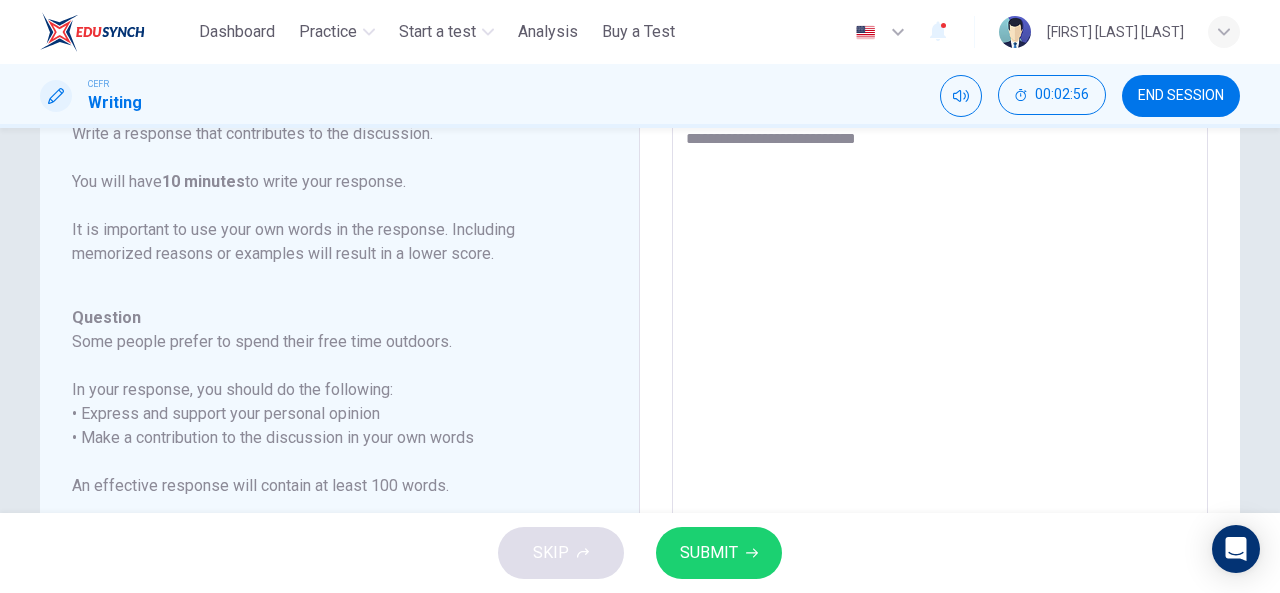 type on "*" 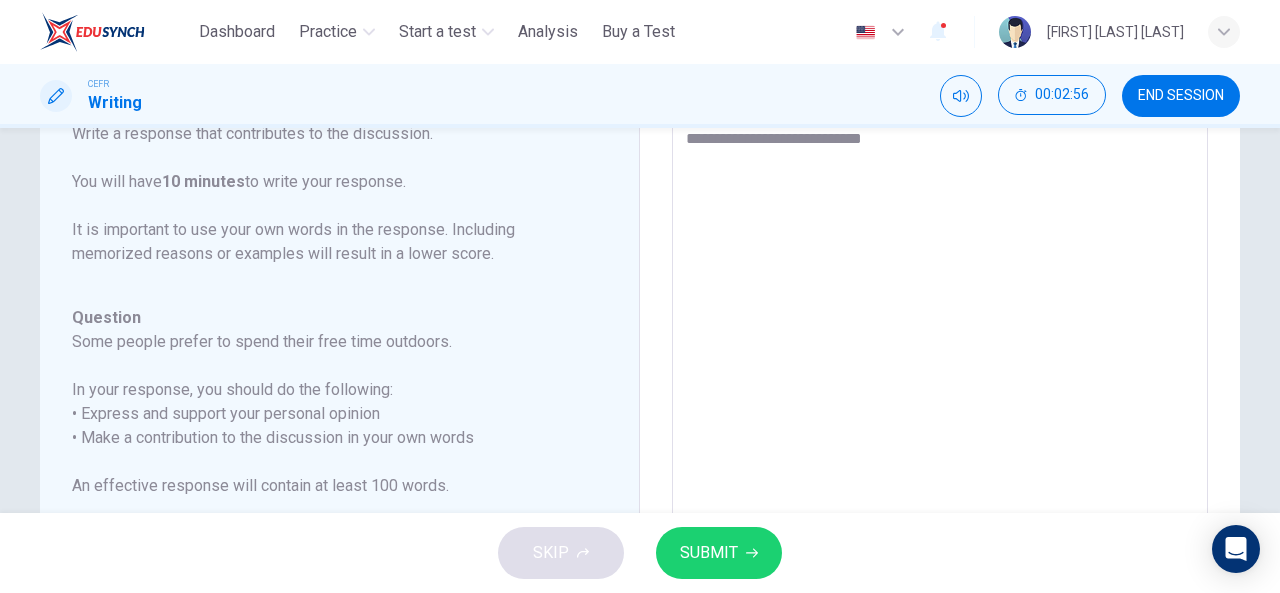 type on "*" 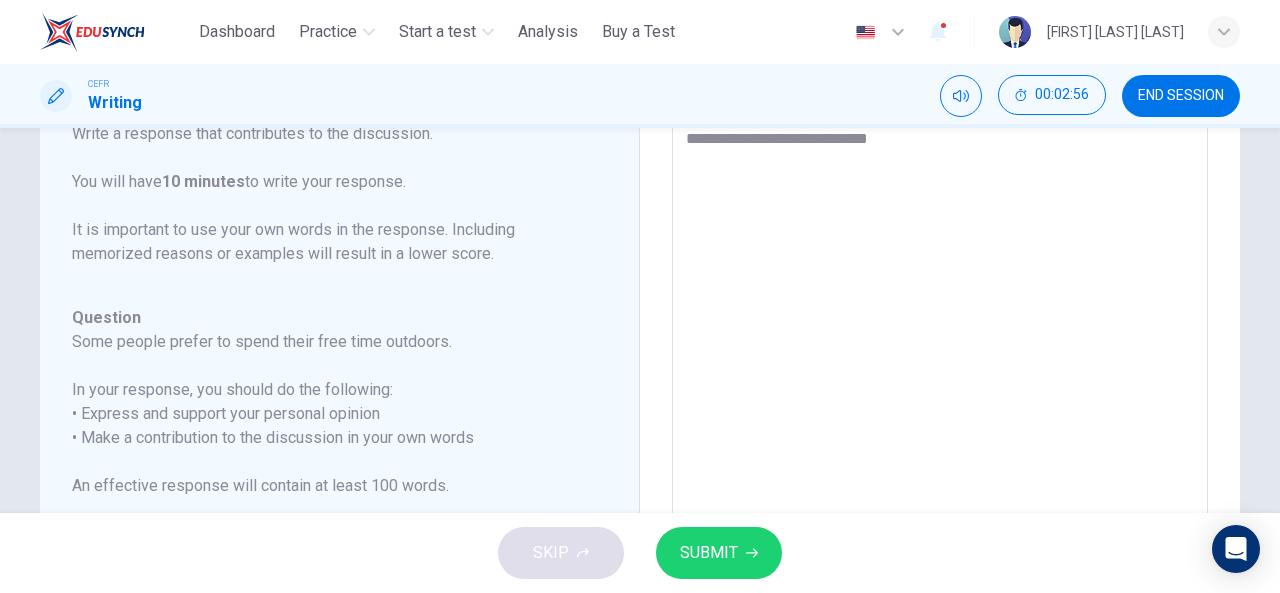 type on "*" 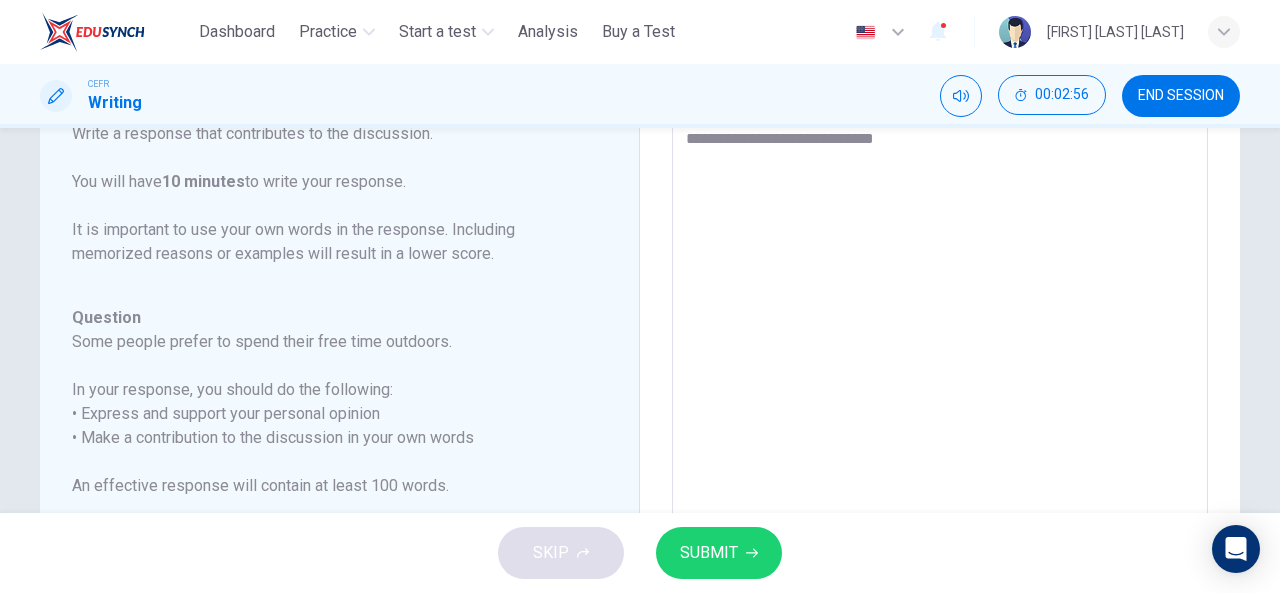 type on "*" 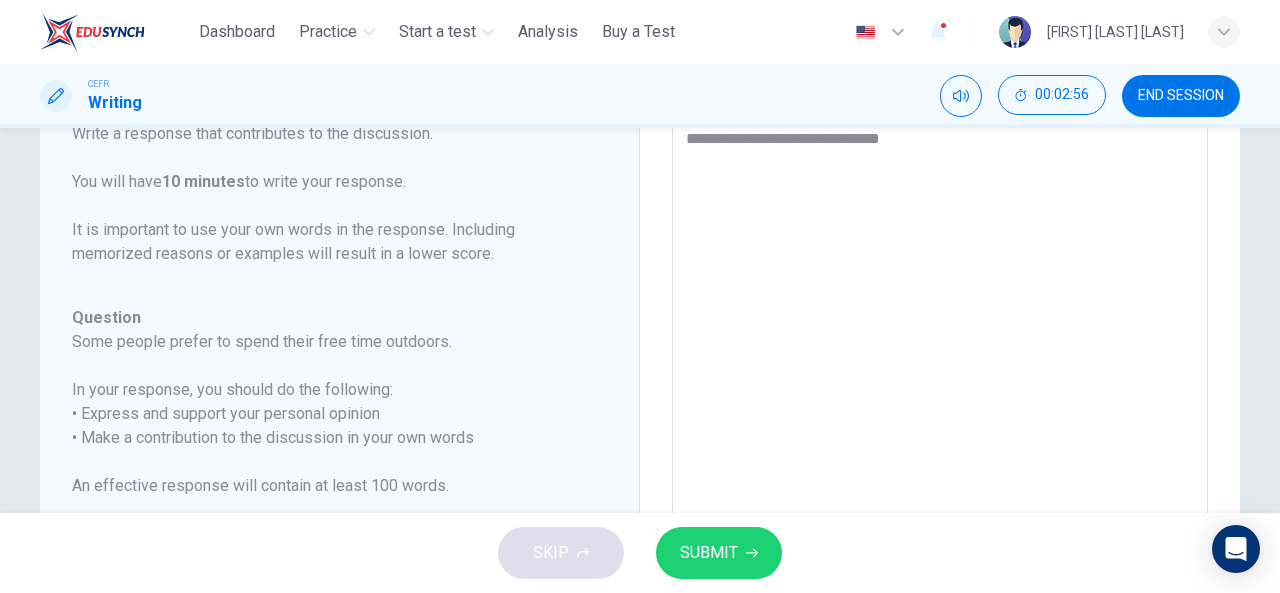type on "*" 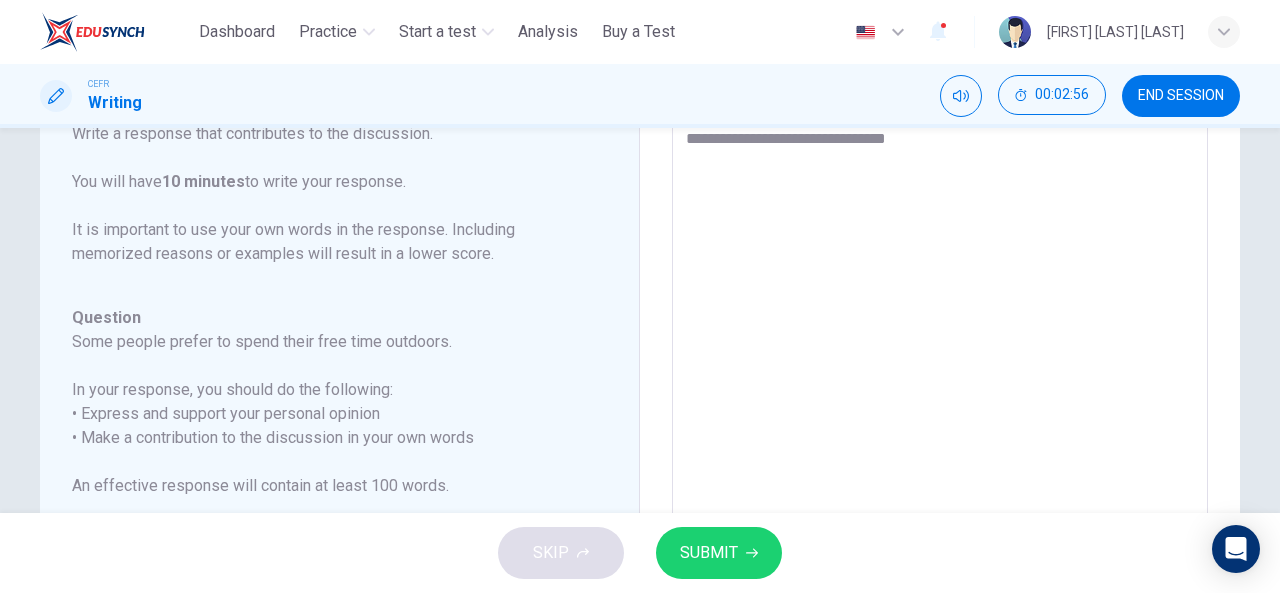 type on "*" 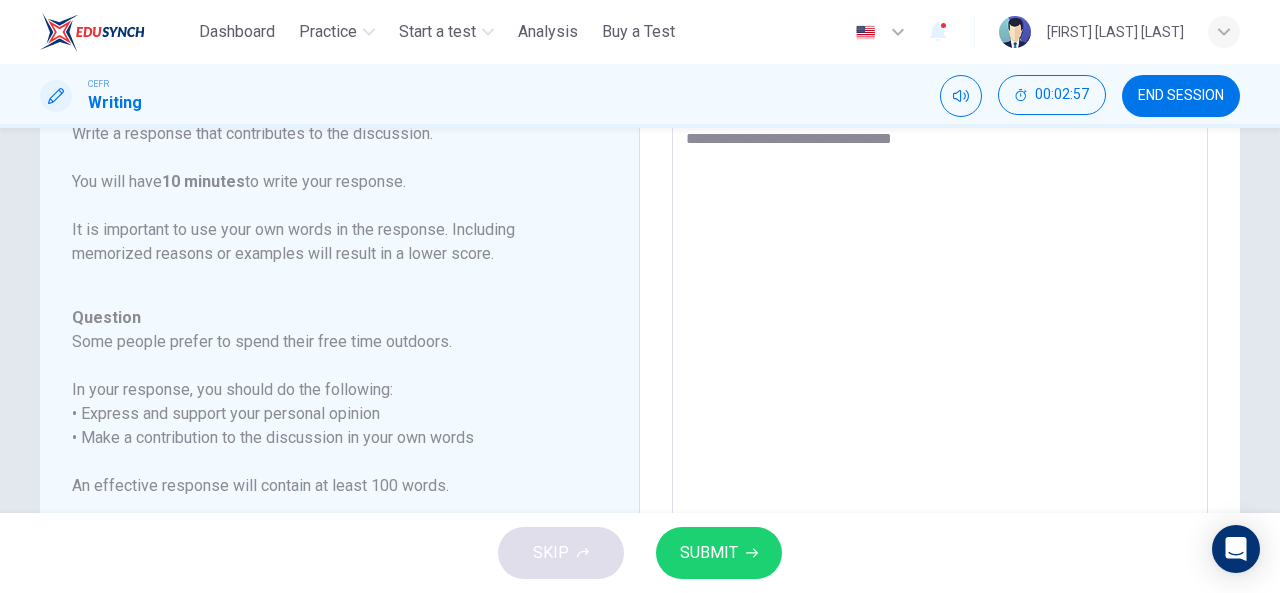 type on "*" 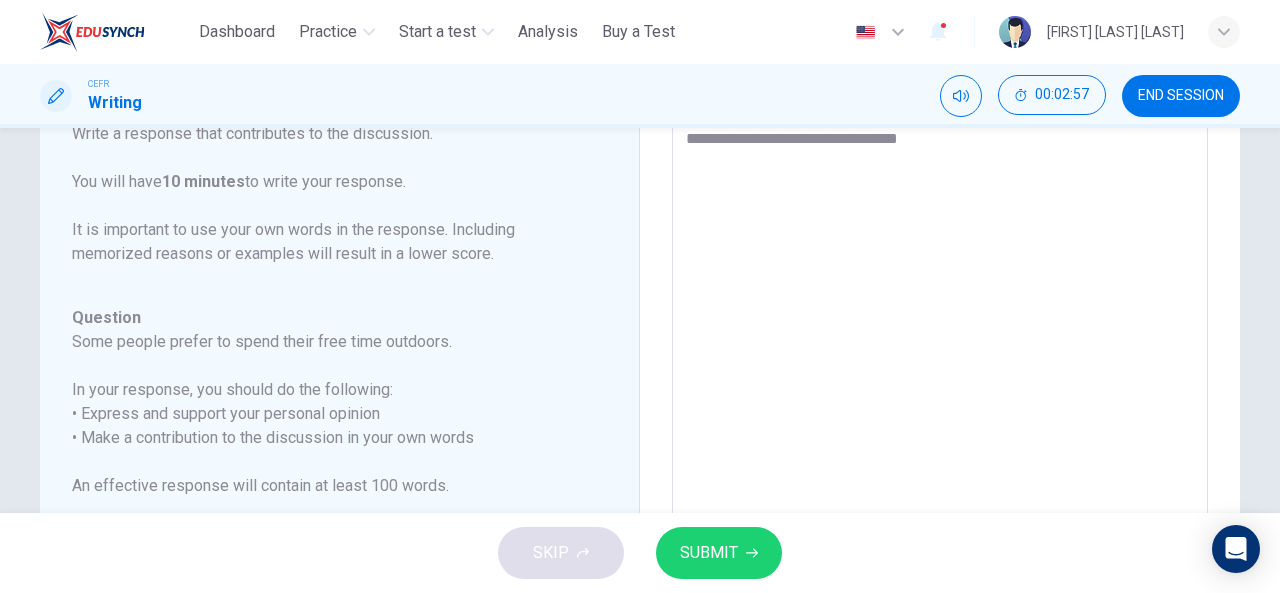 type on "*" 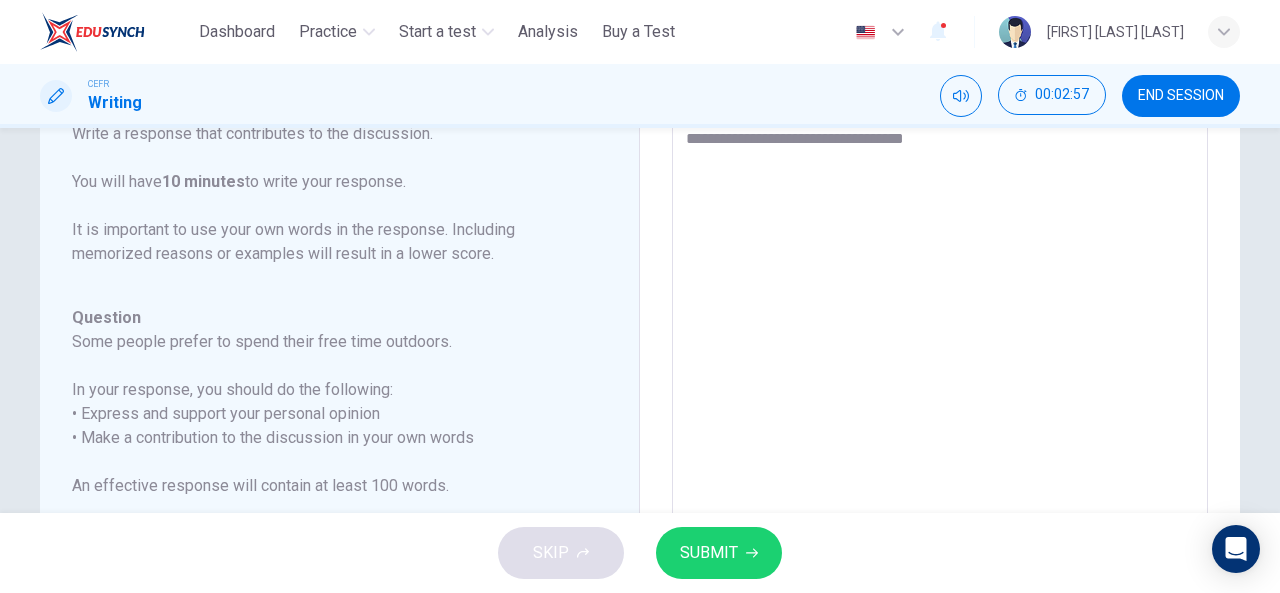 type on "*" 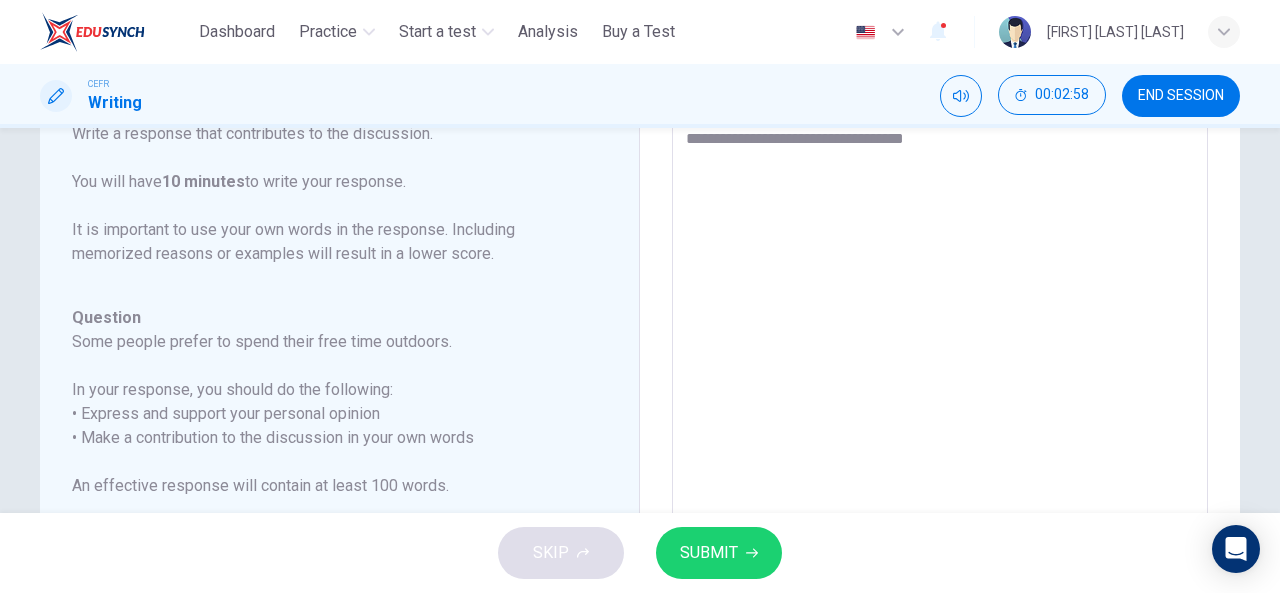 type on "**********" 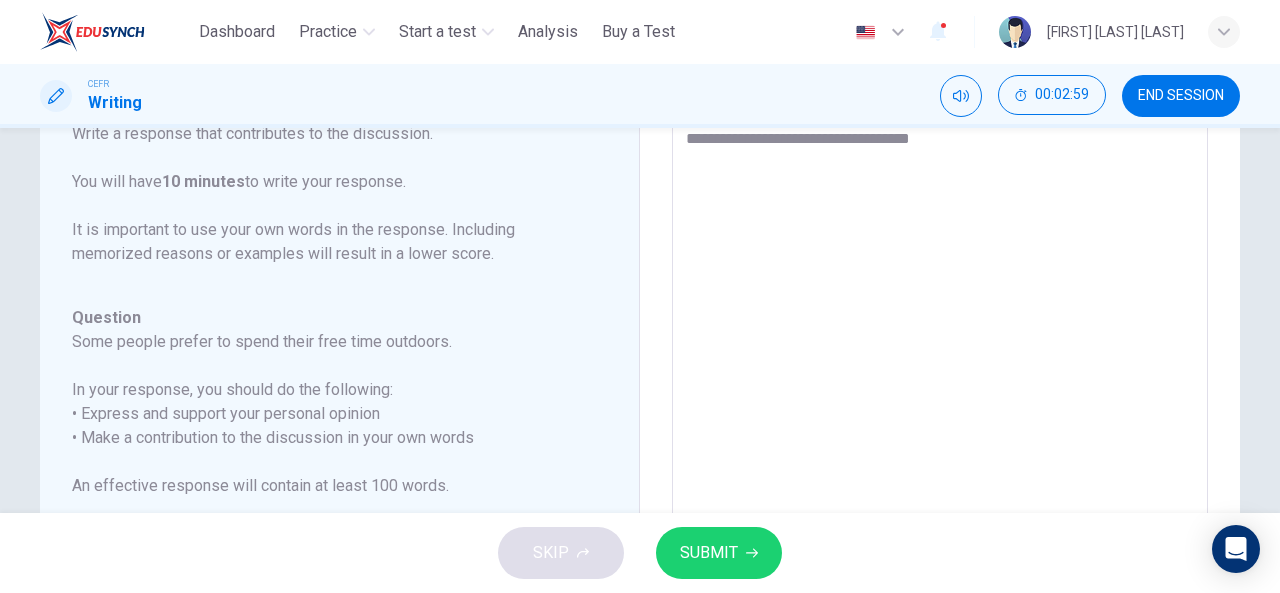 type on "**********" 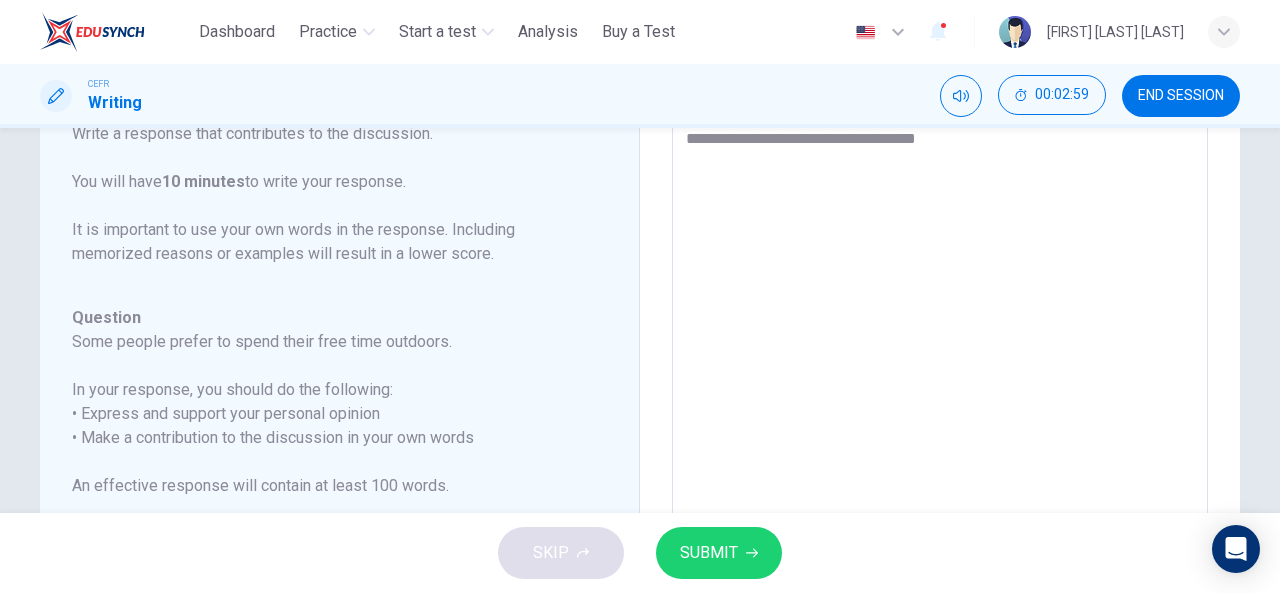 type on "*" 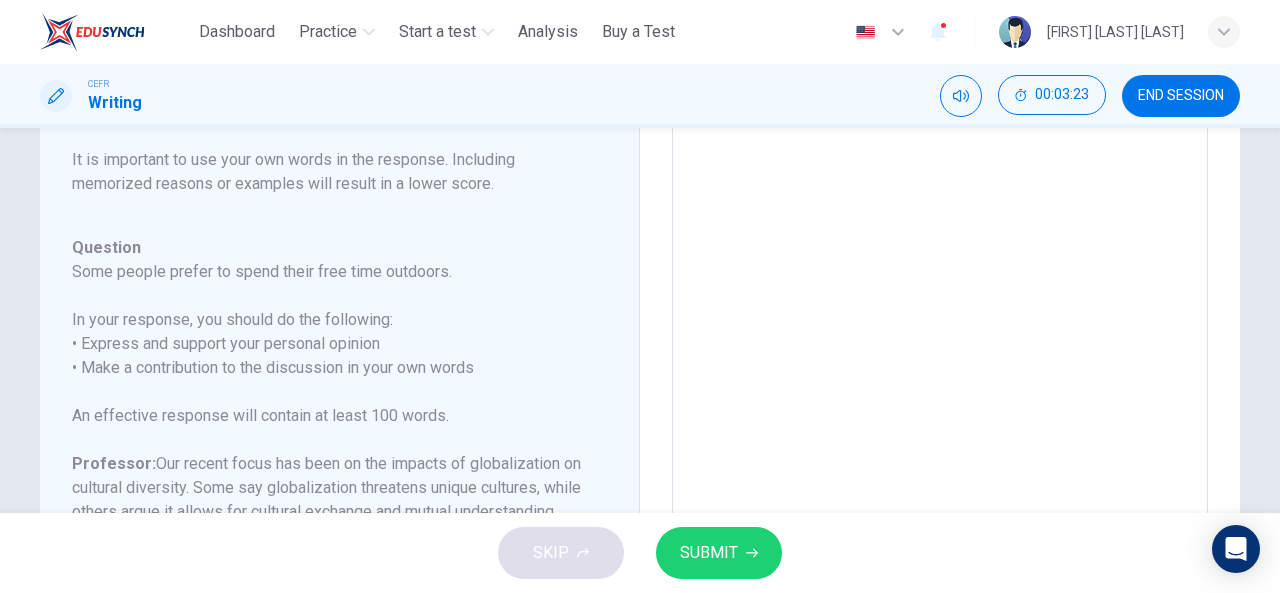 scroll, scrollTop: 28, scrollLeft: 0, axis: vertical 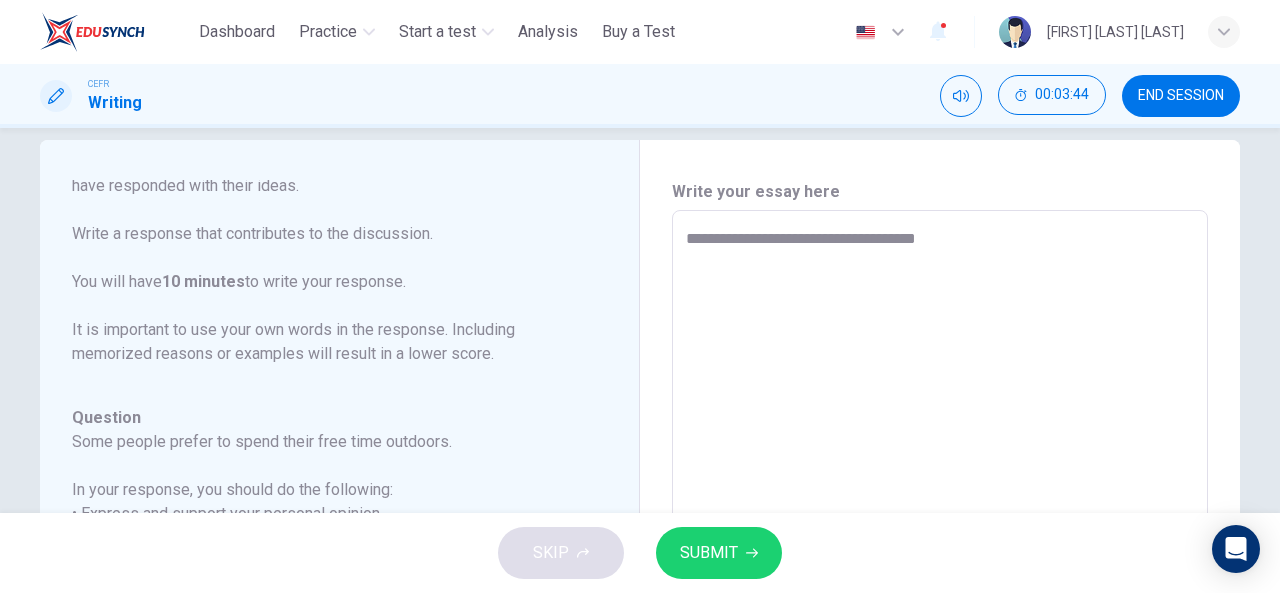 type on "**********" 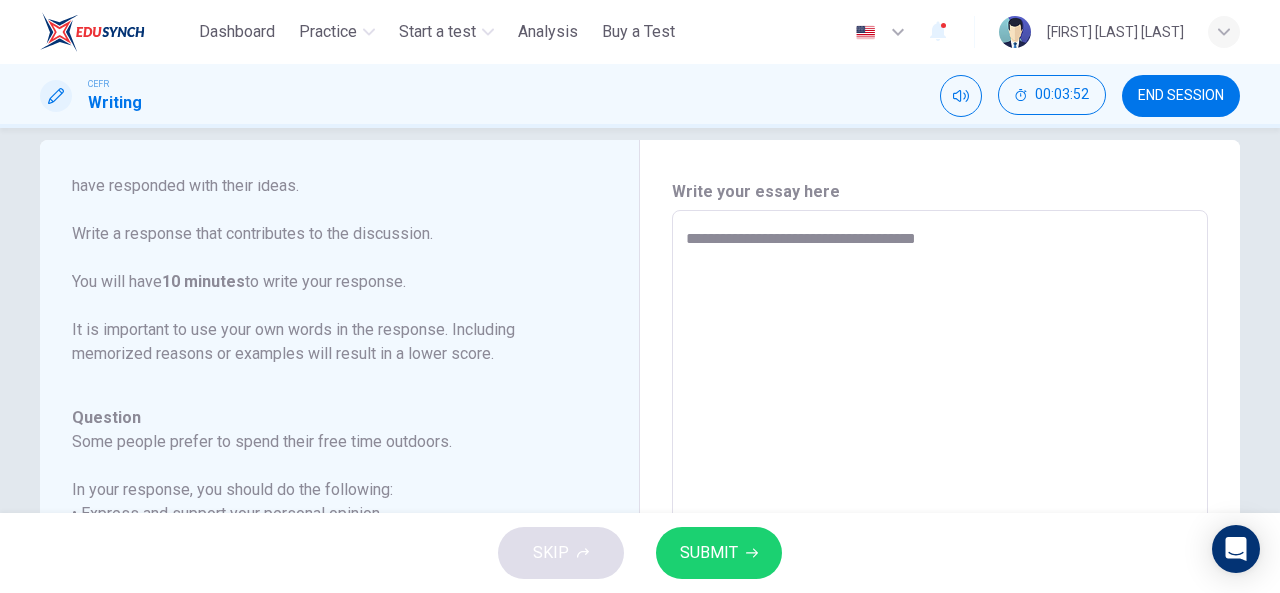 type on "*" 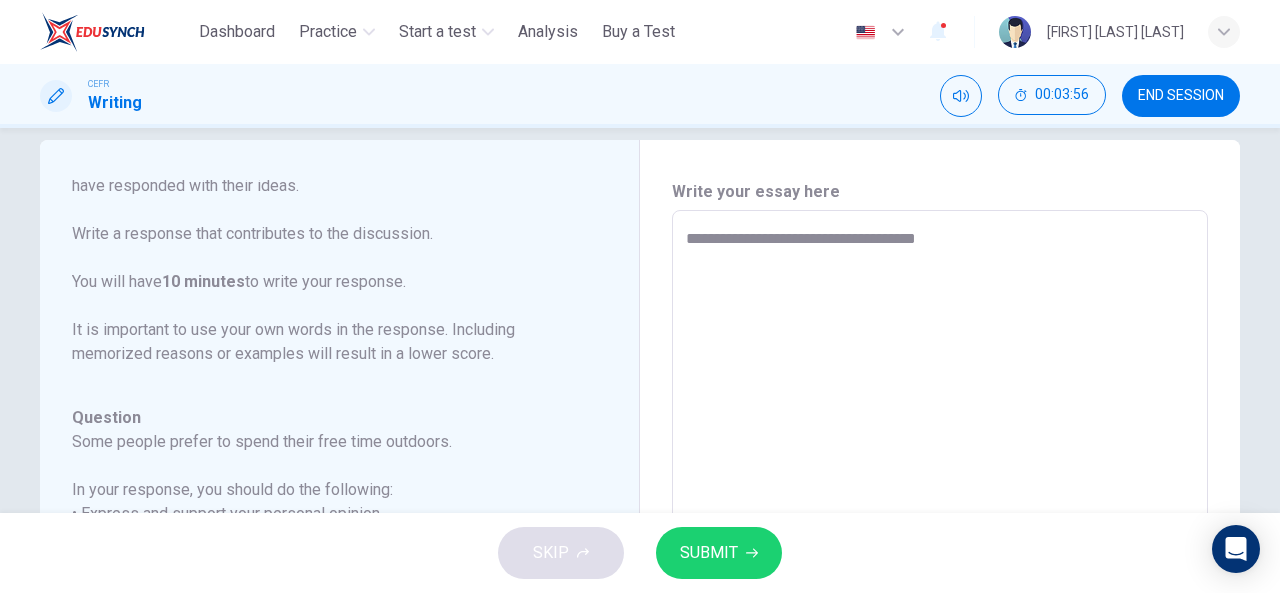 type on "**********" 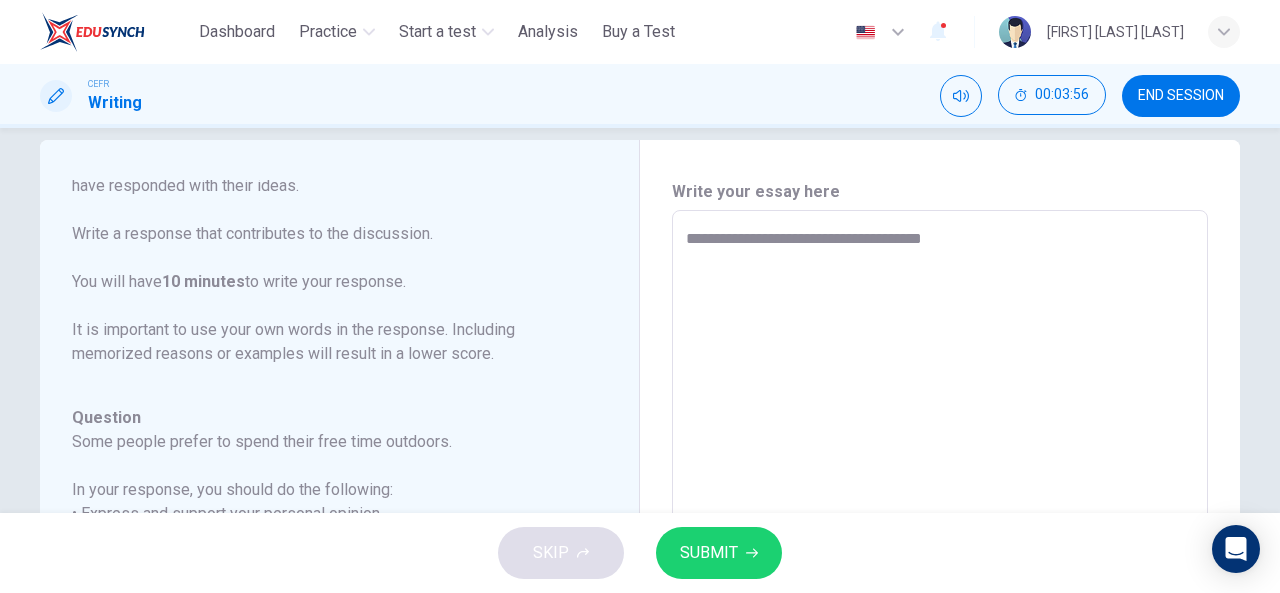 type on "*" 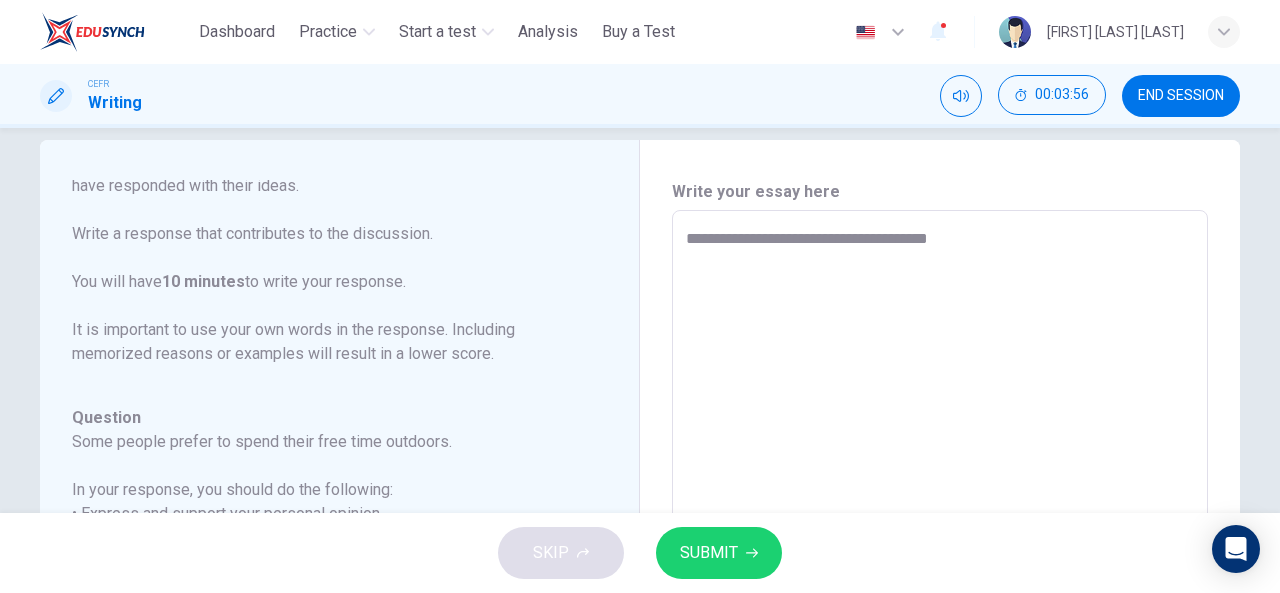 type on "*" 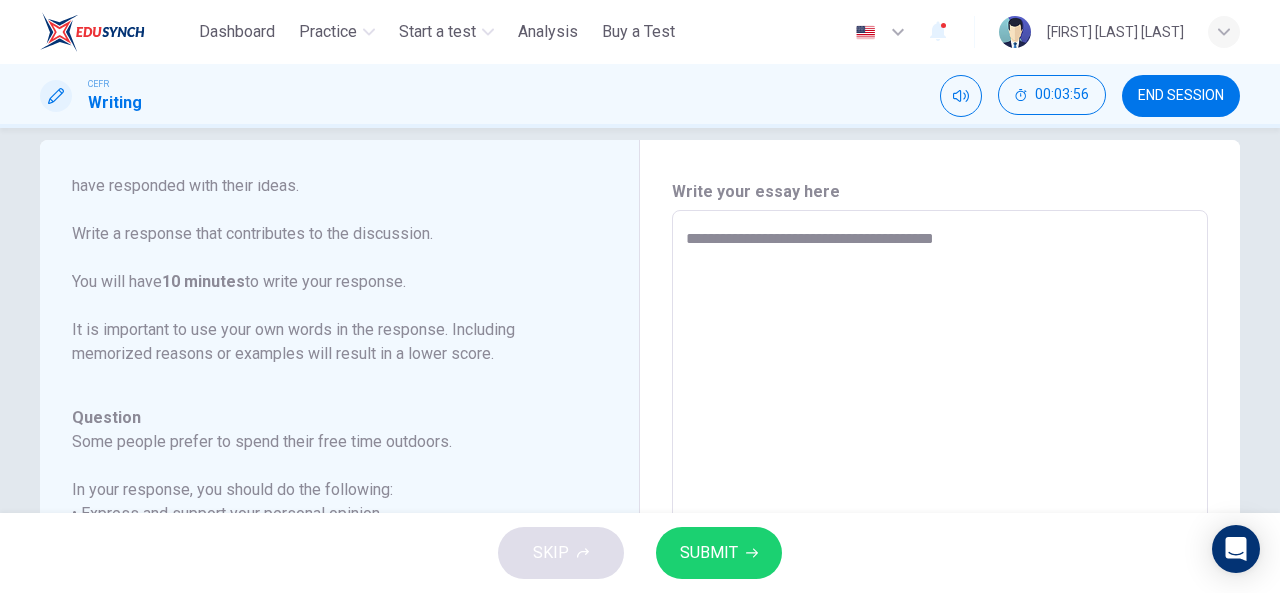 type on "*" 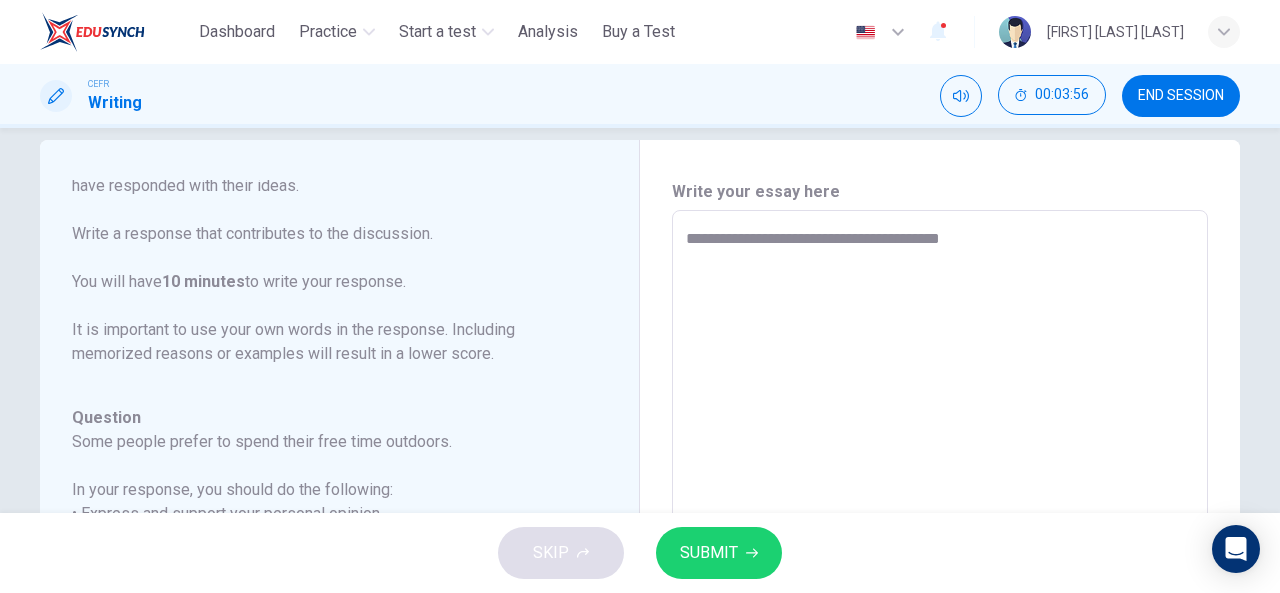 type on "*" 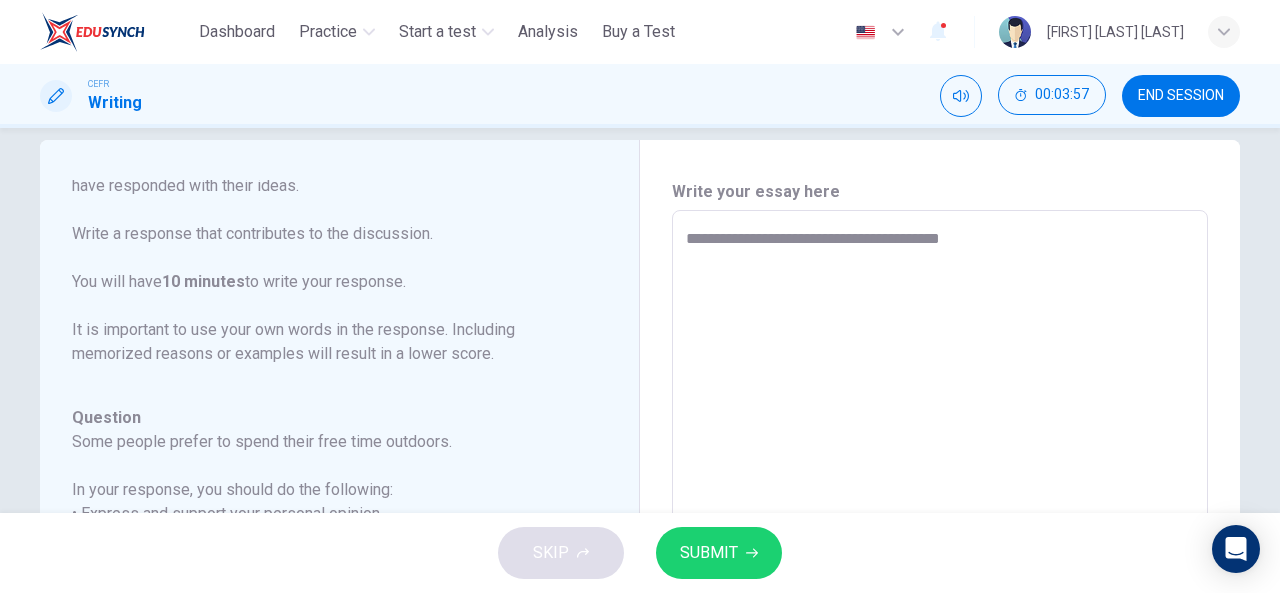 type on "**********" 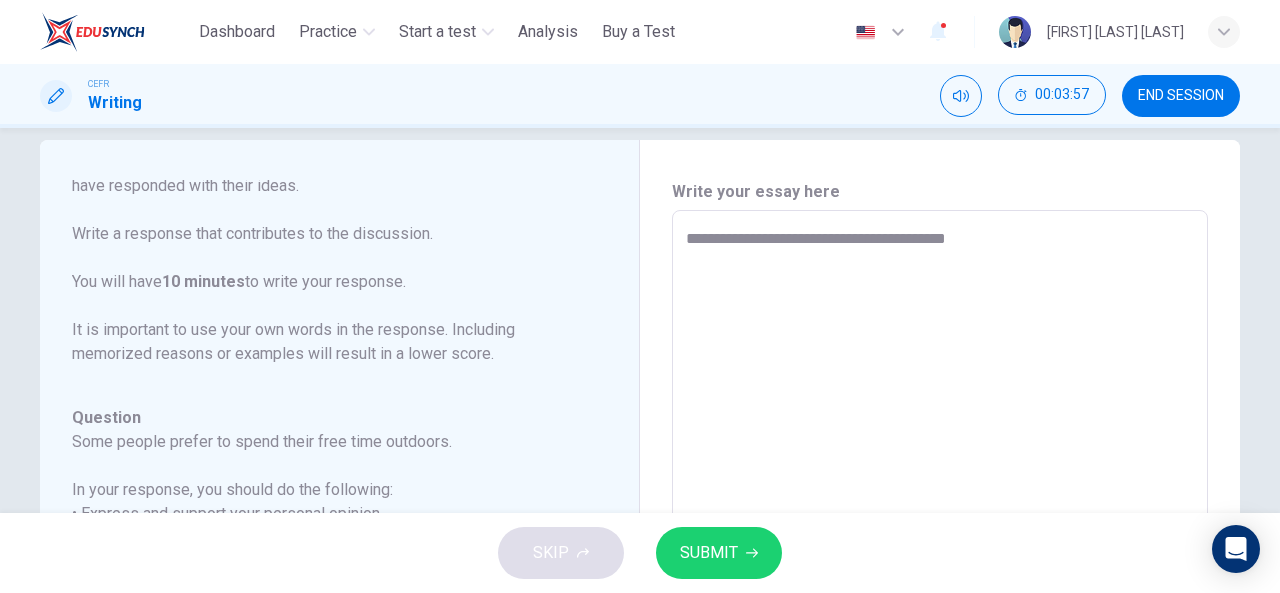 type on "*" 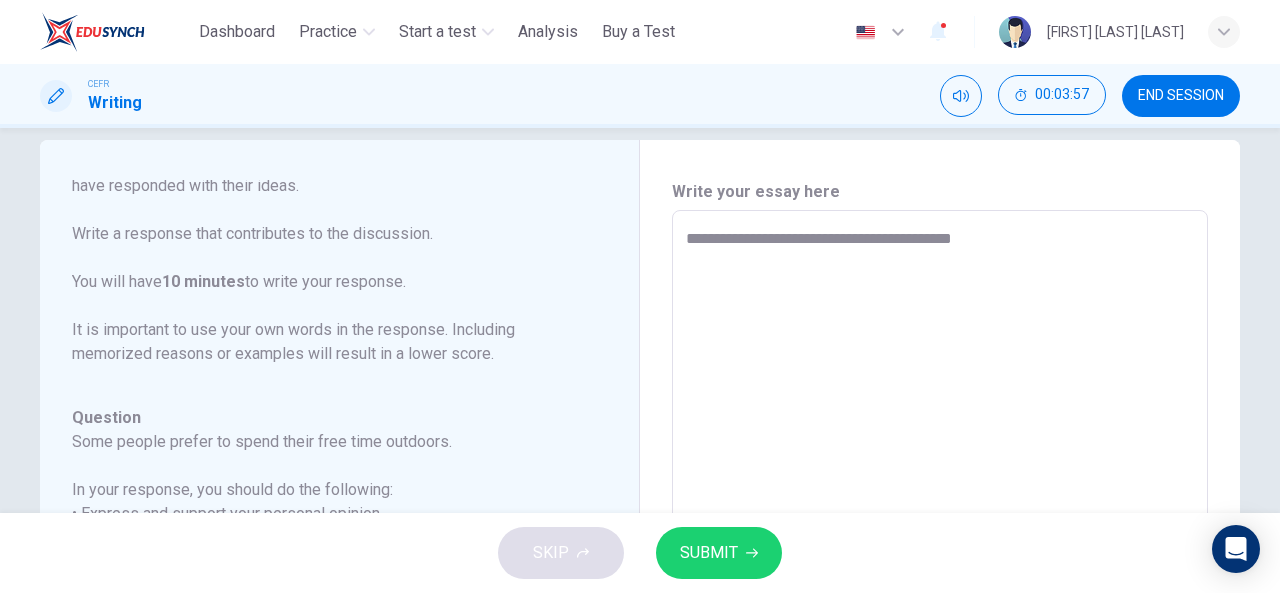 type on "*" 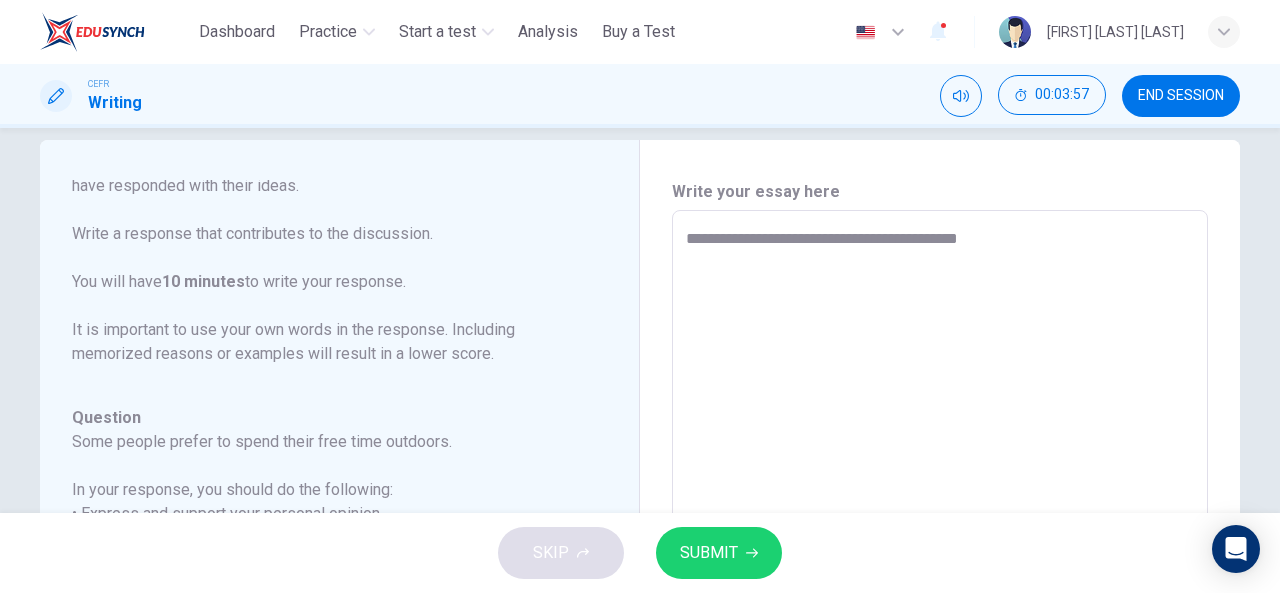 type on "*" 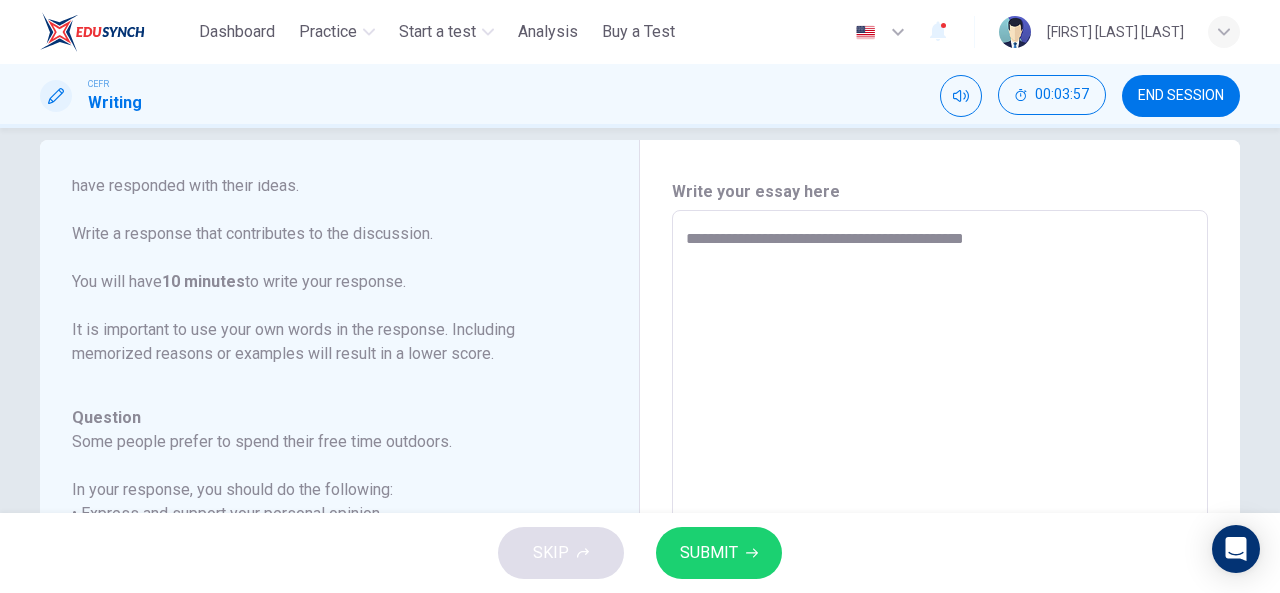 type on "*" 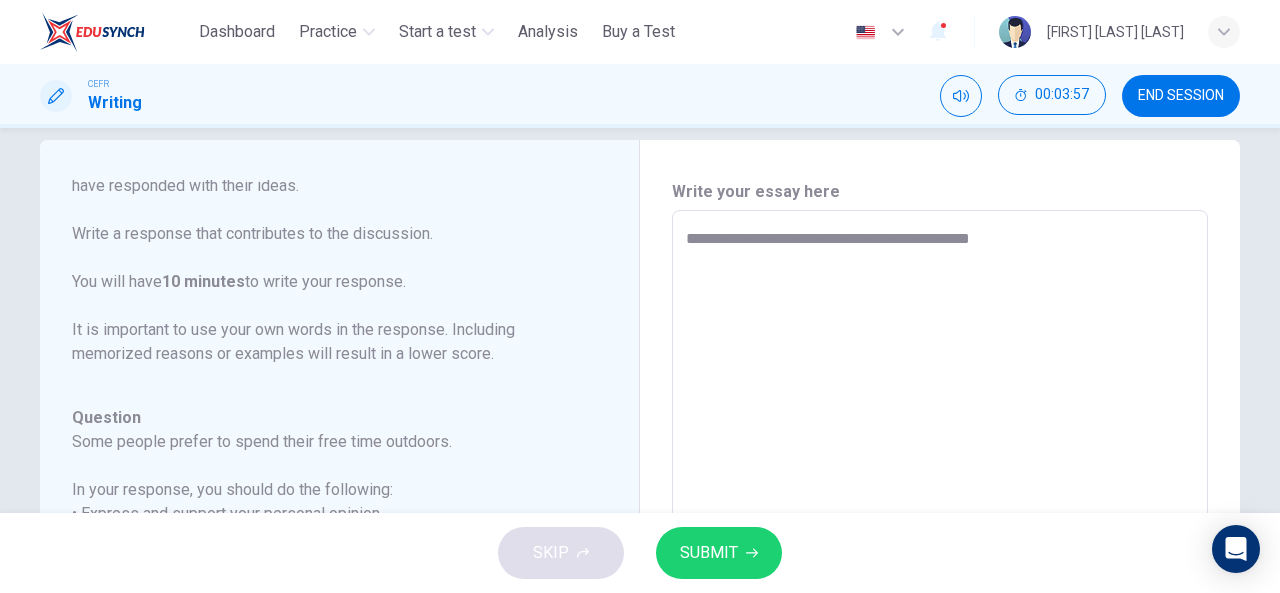 type on "*" 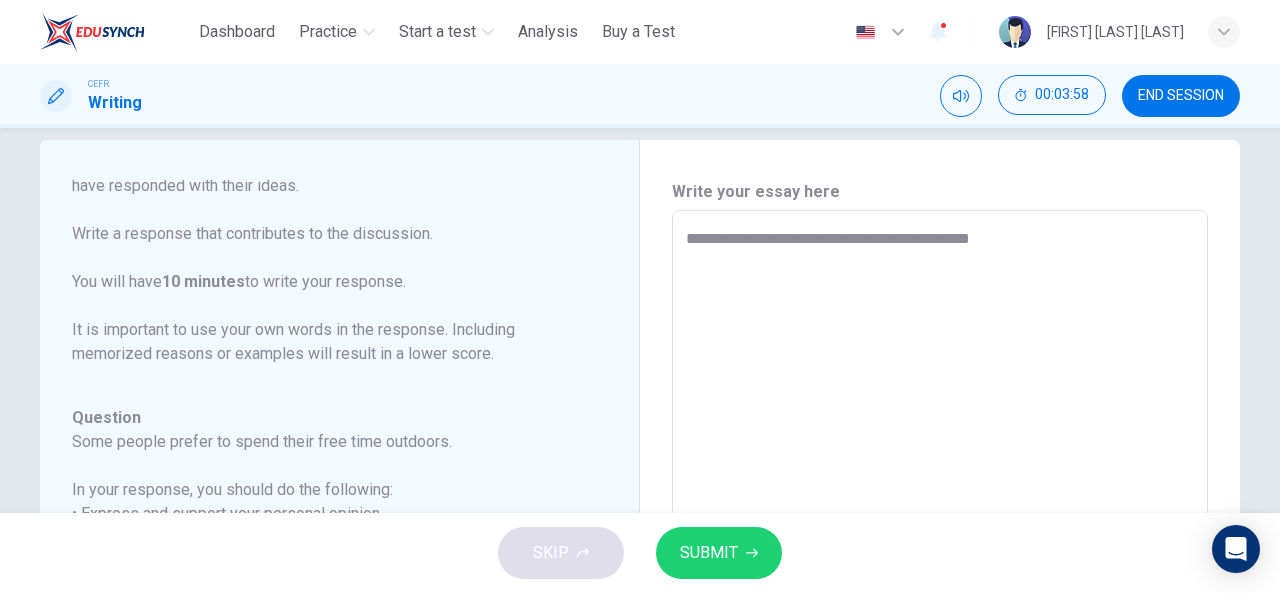 type on "**********" 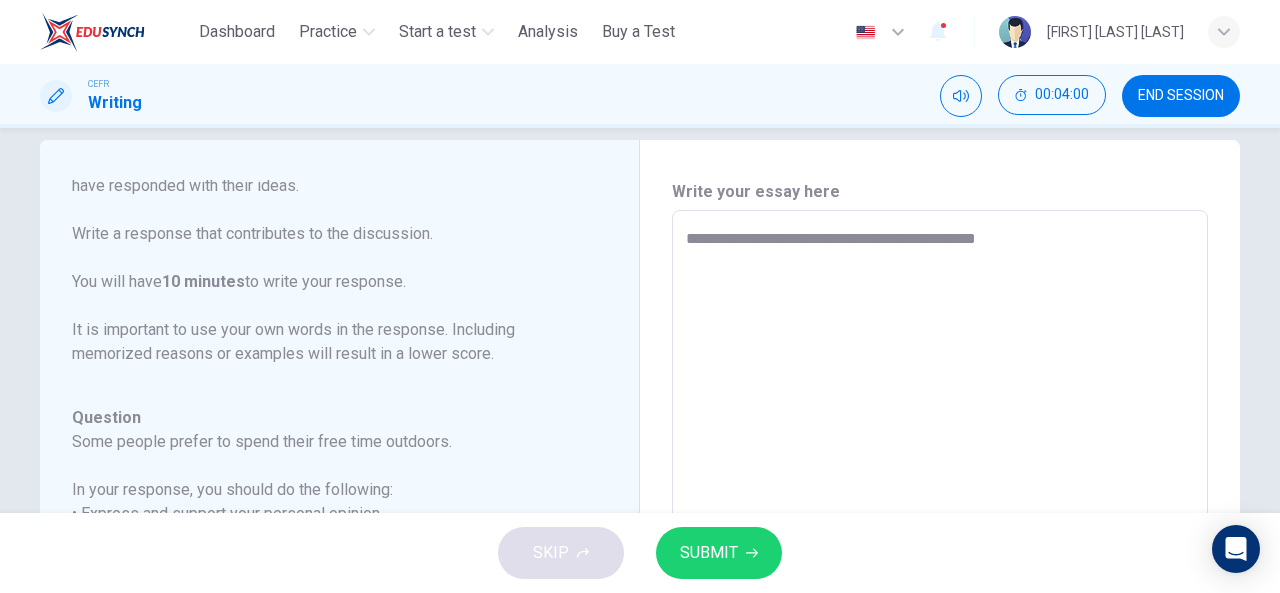 type on "**********" 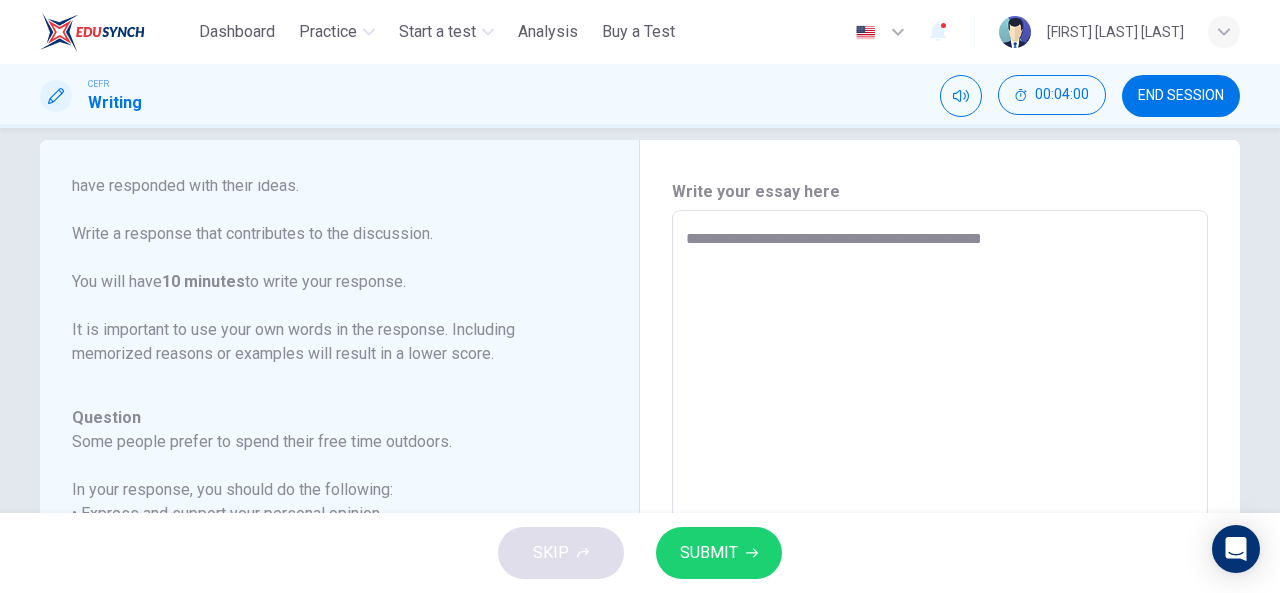 type on "**********" 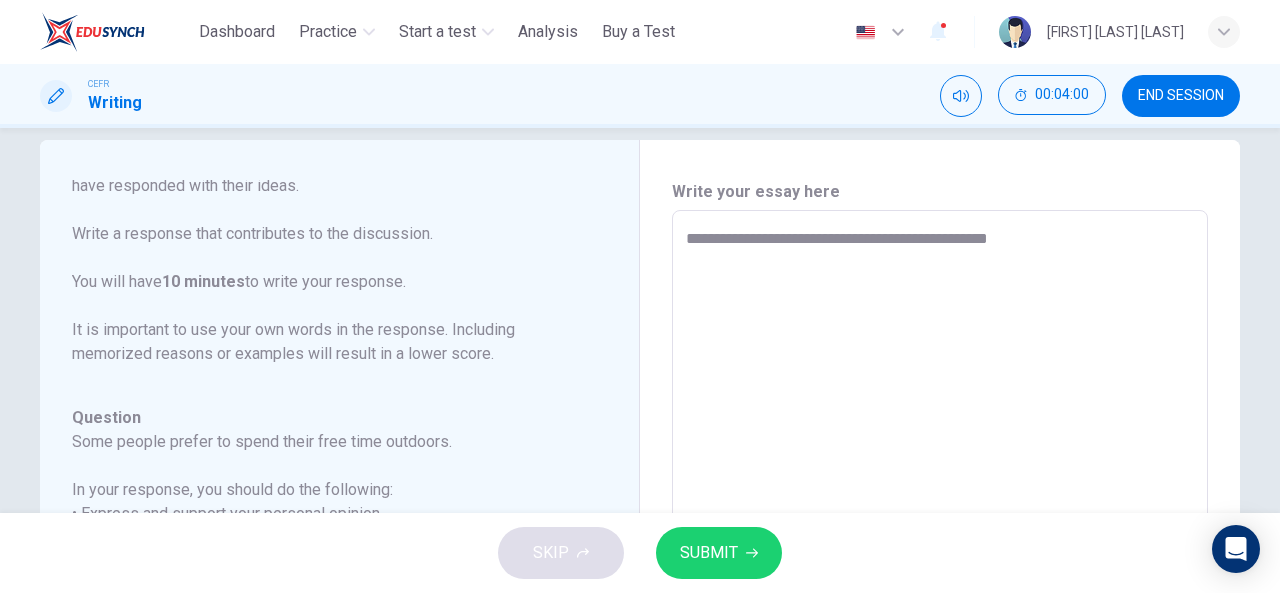 type on "*" 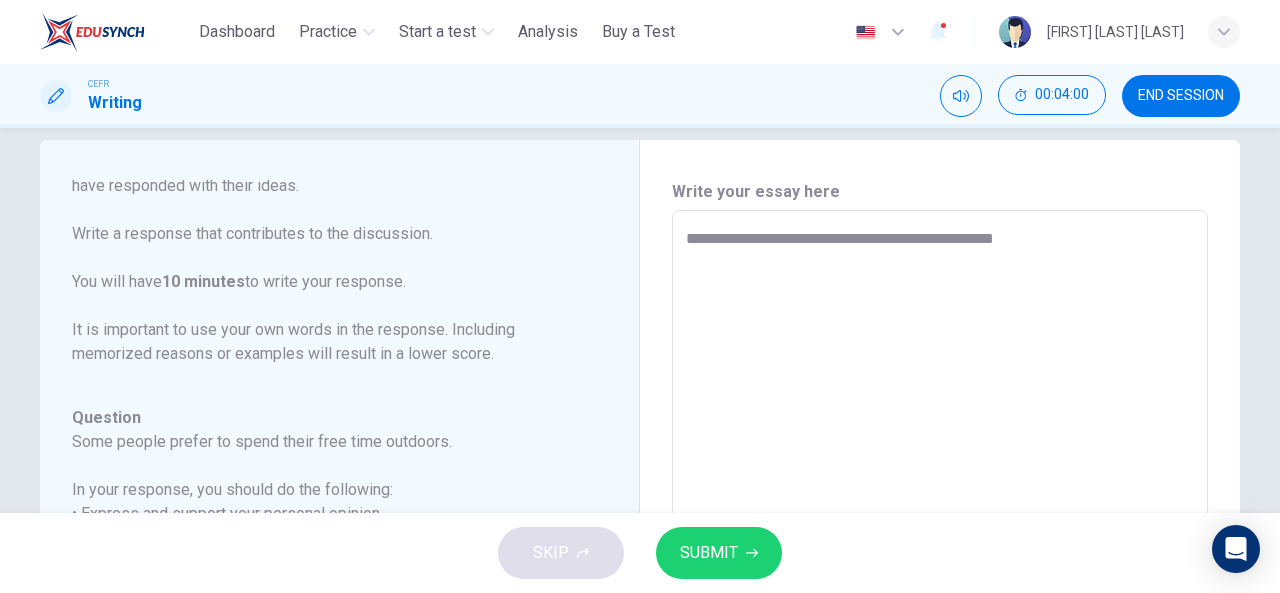 type on "*" 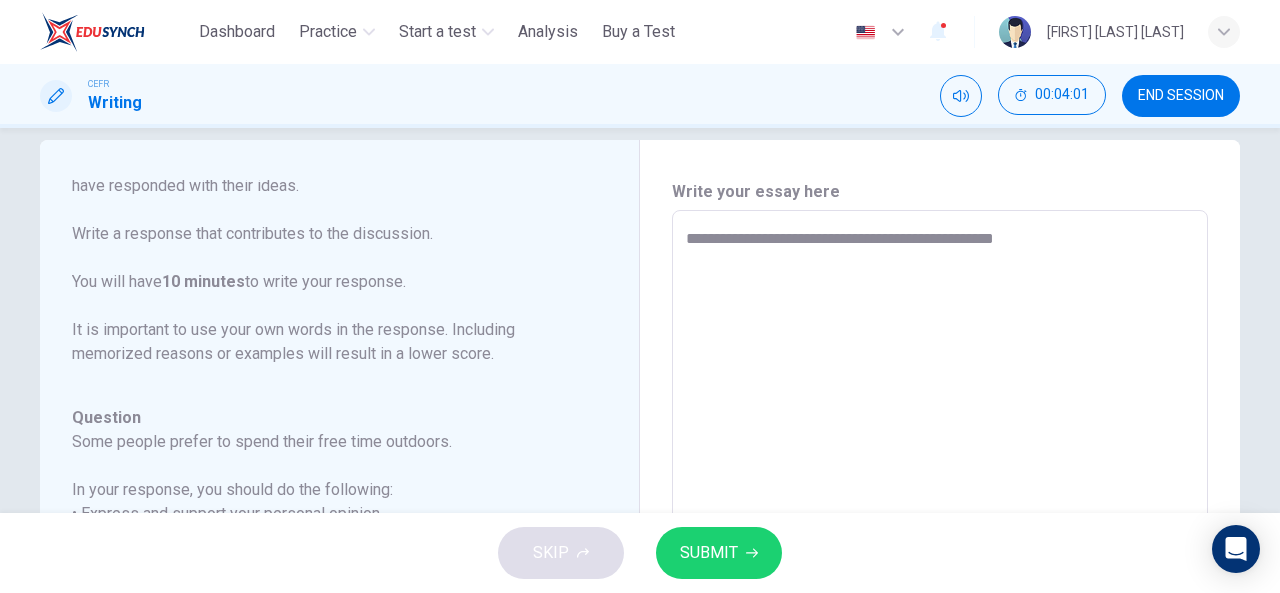 type on "**********" 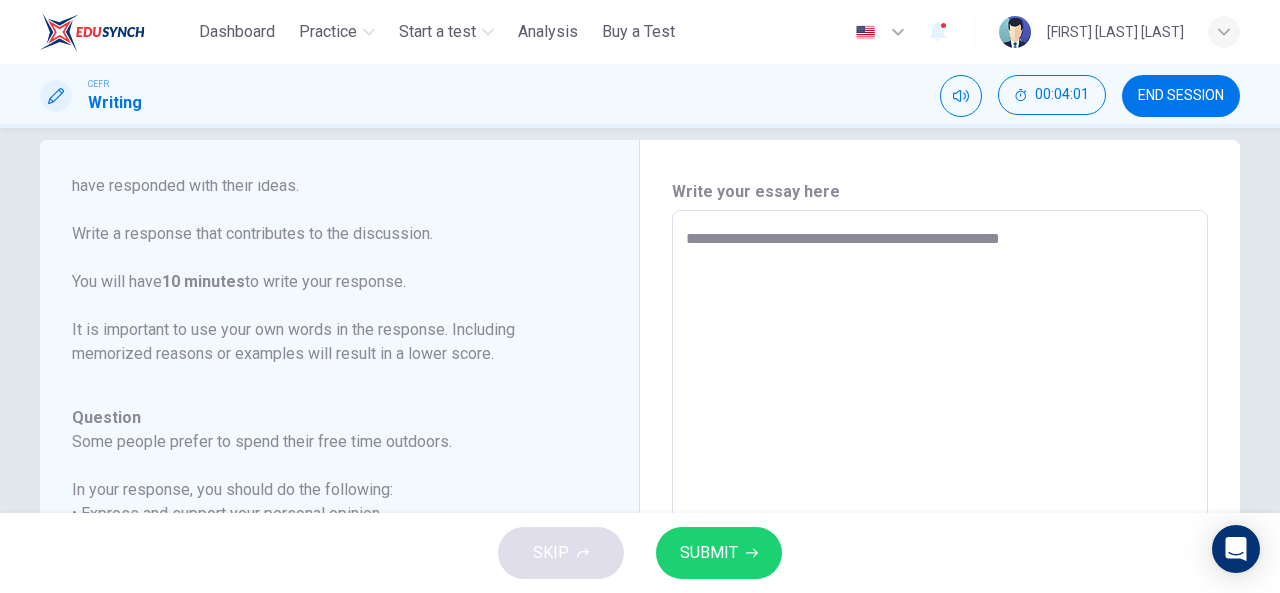 type on "**********" 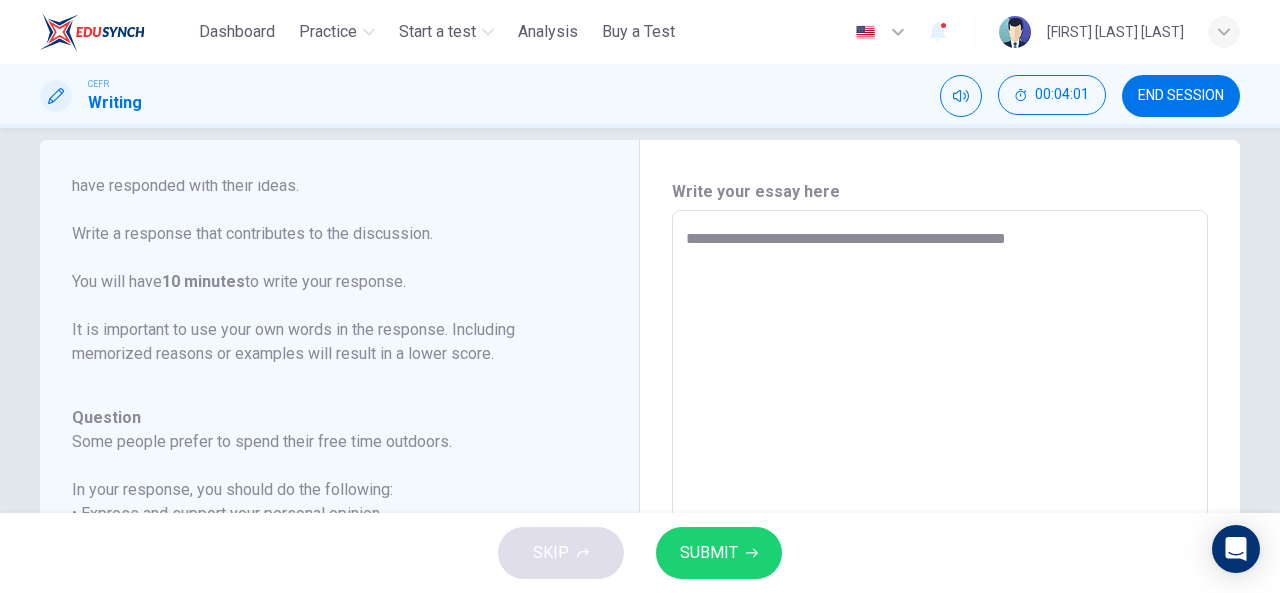 type on "*" 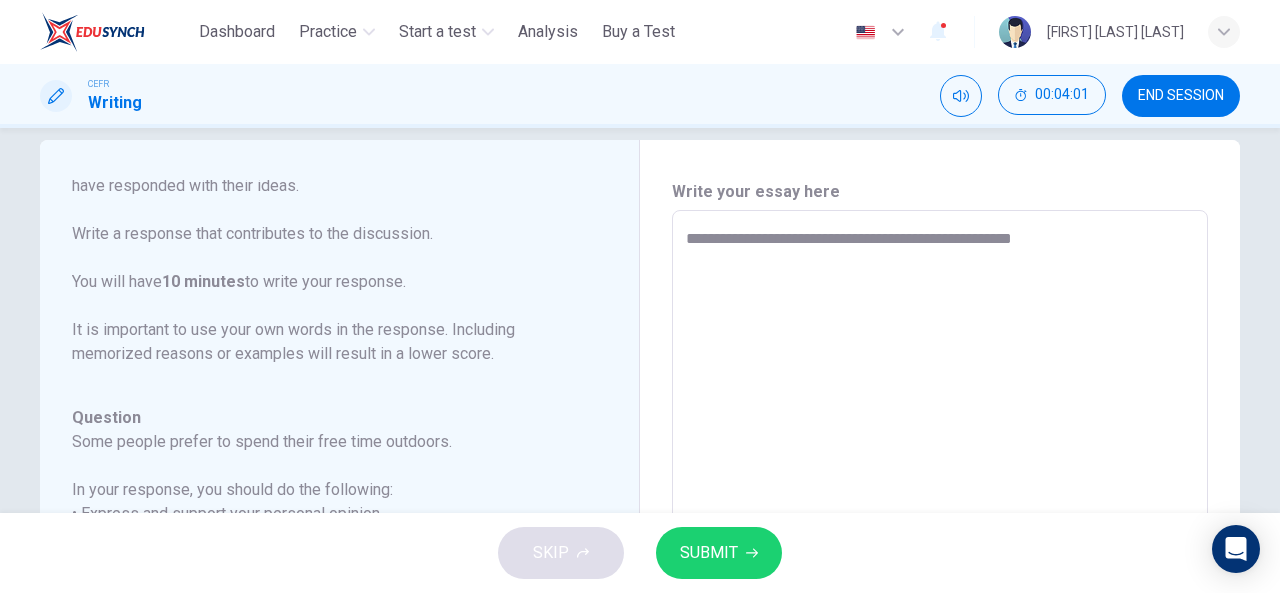 type on "*" 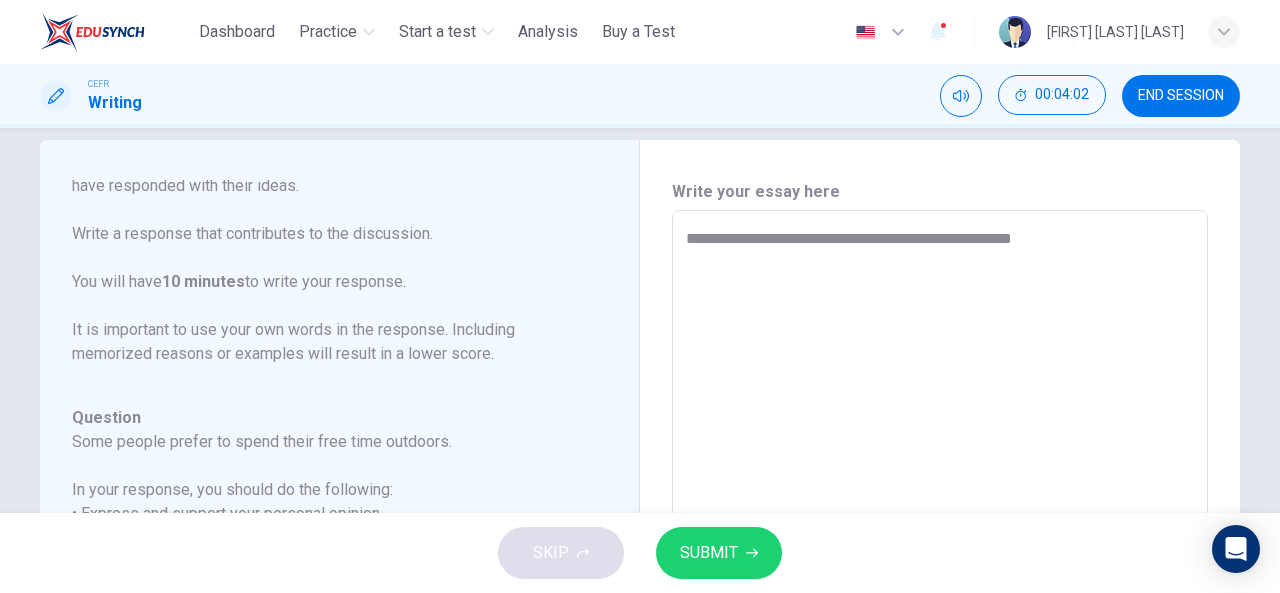 type on "**********" 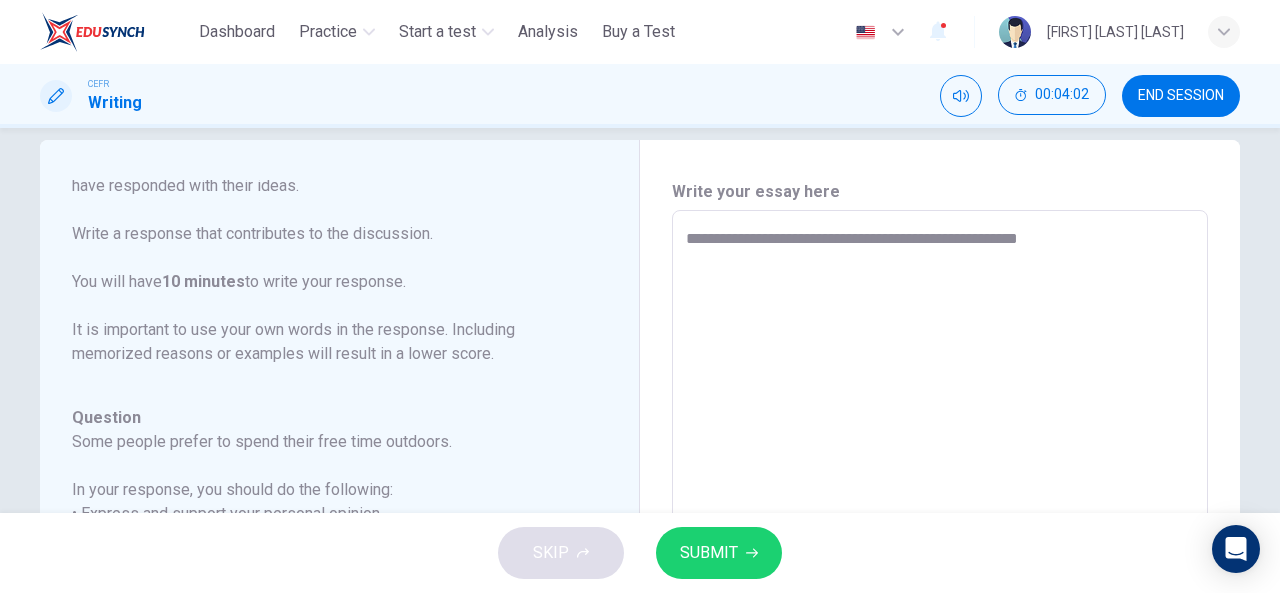 type on "*" 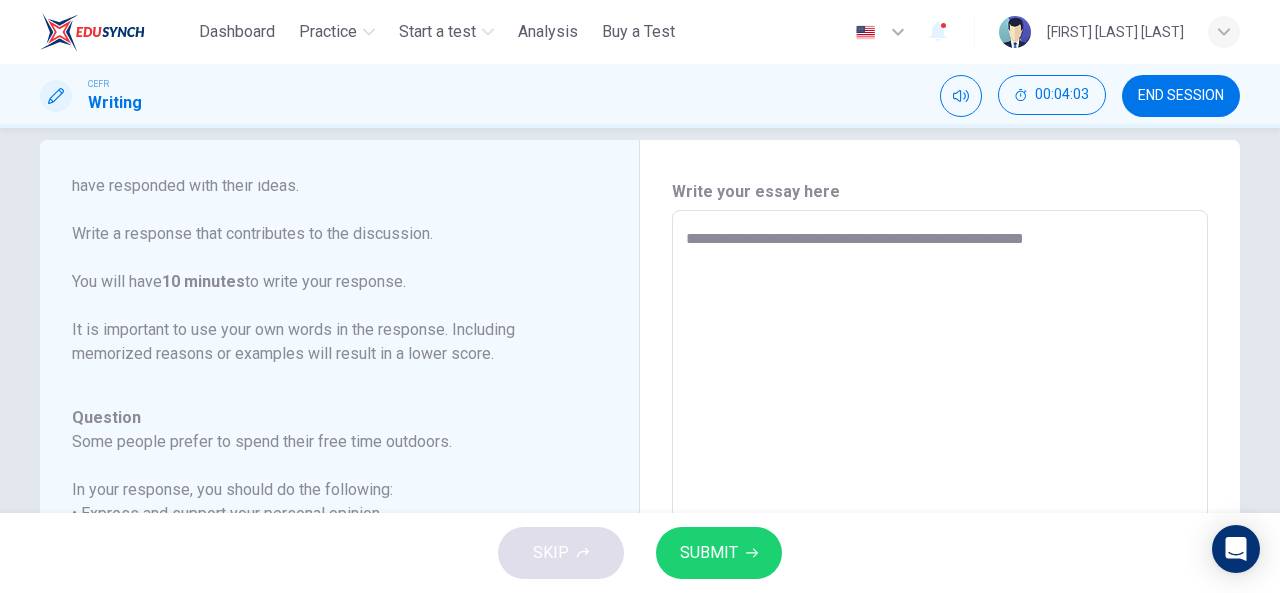 type on "**********" 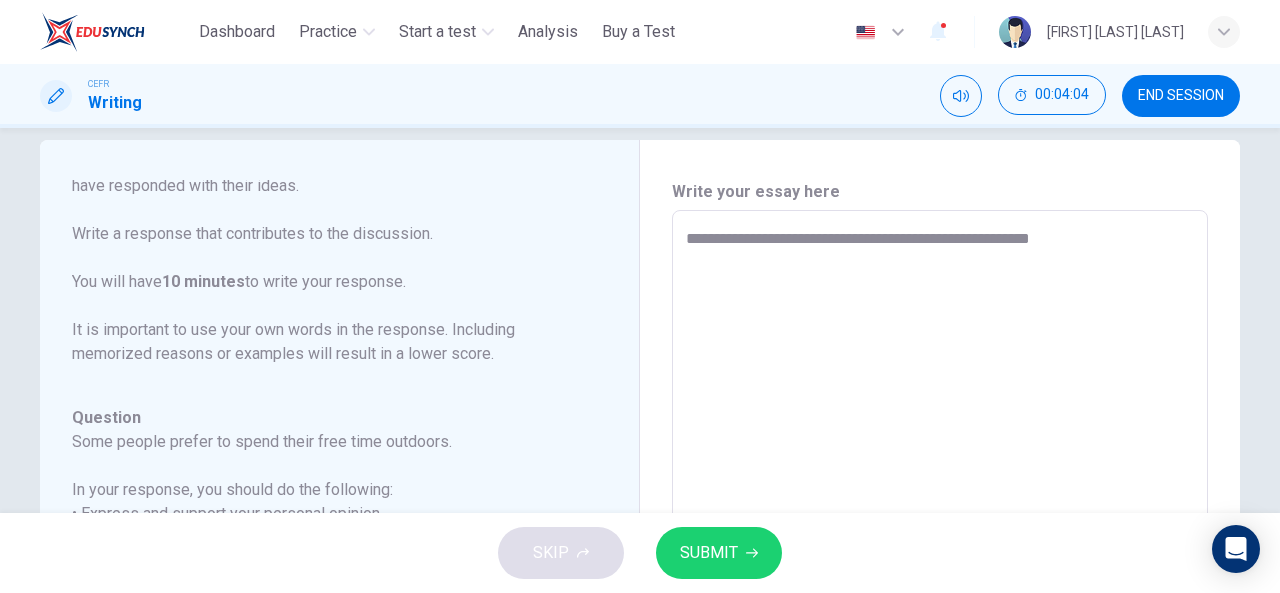 type on "**********" 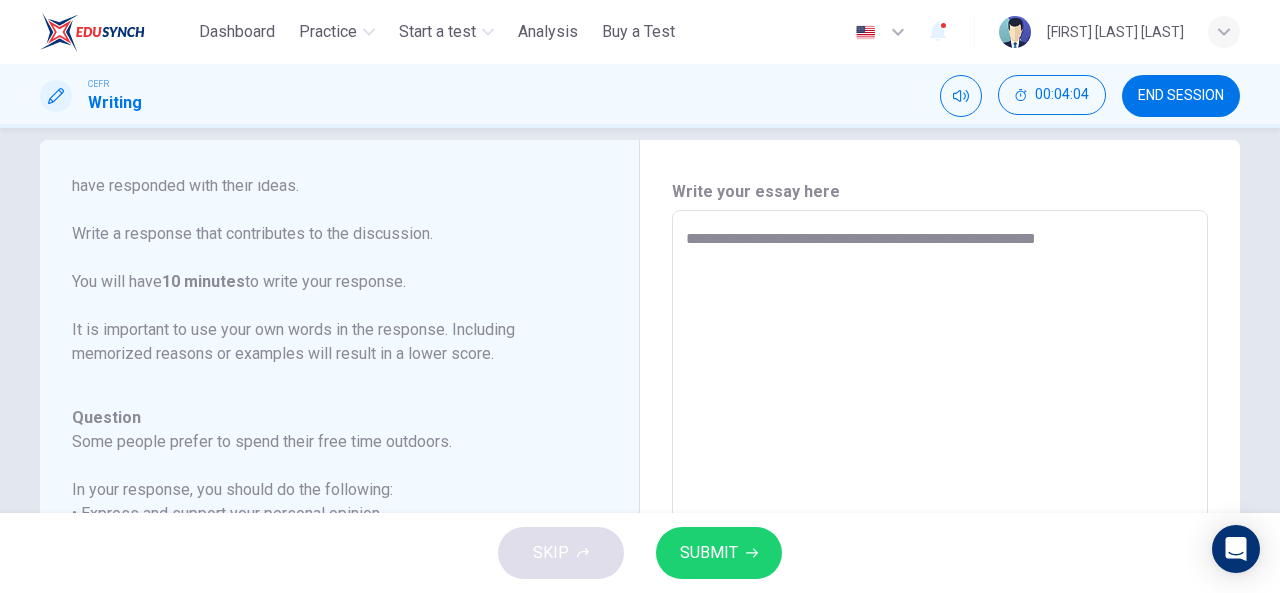 type on "*" 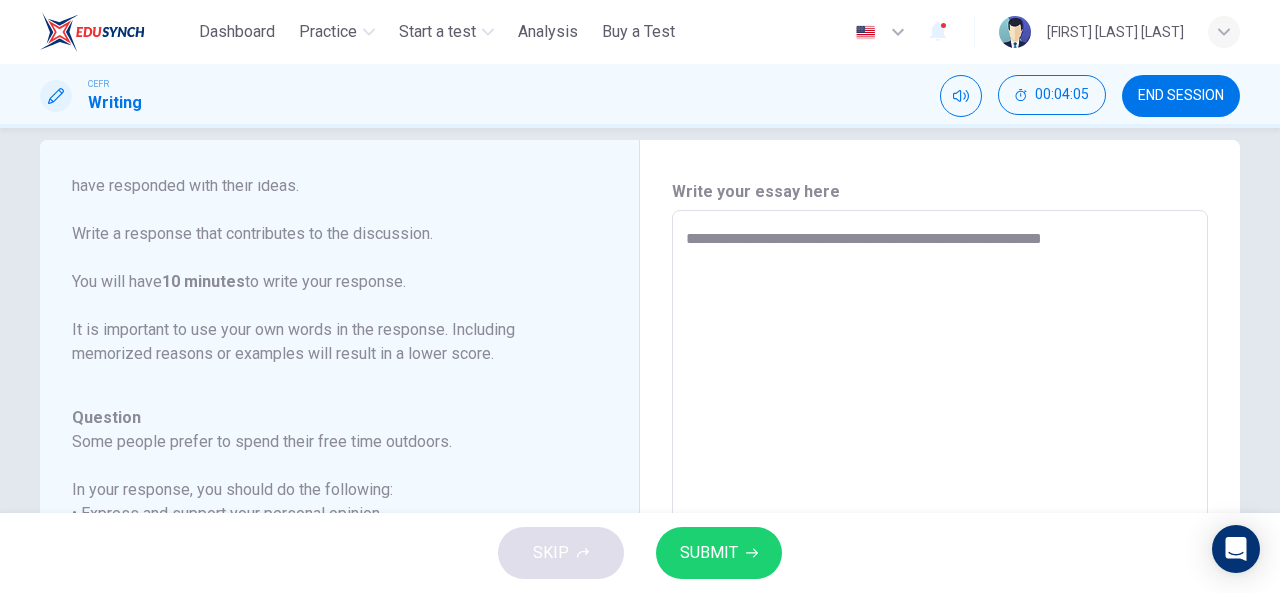 type on "**********" 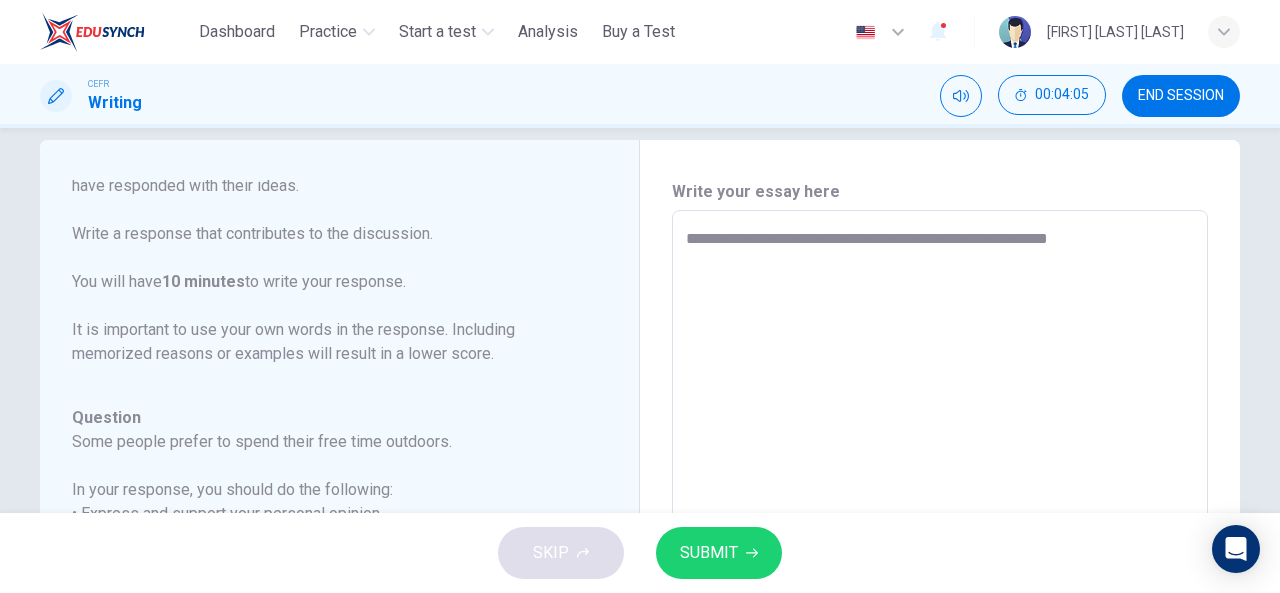 type on "*" 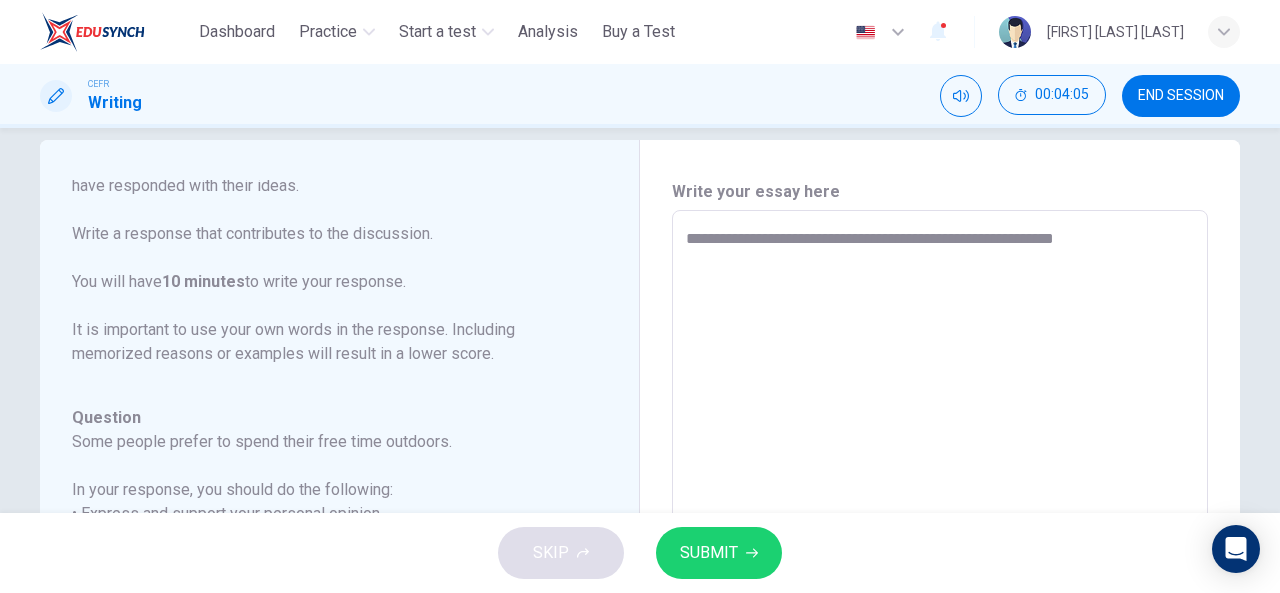 type on "*" 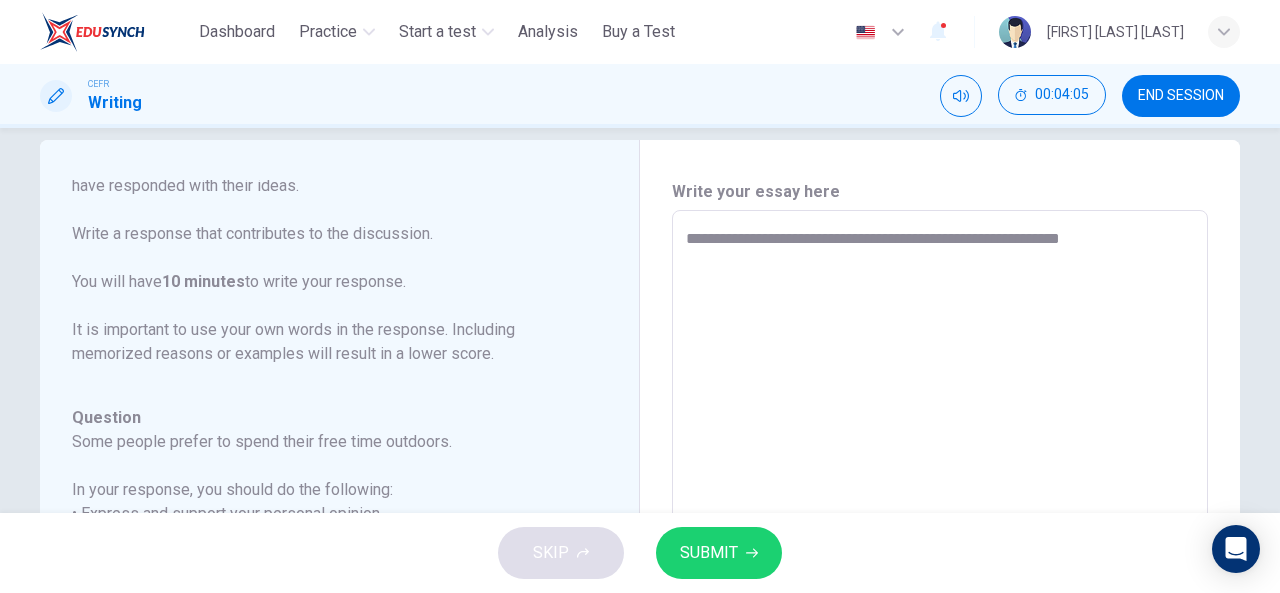 type on "**********" 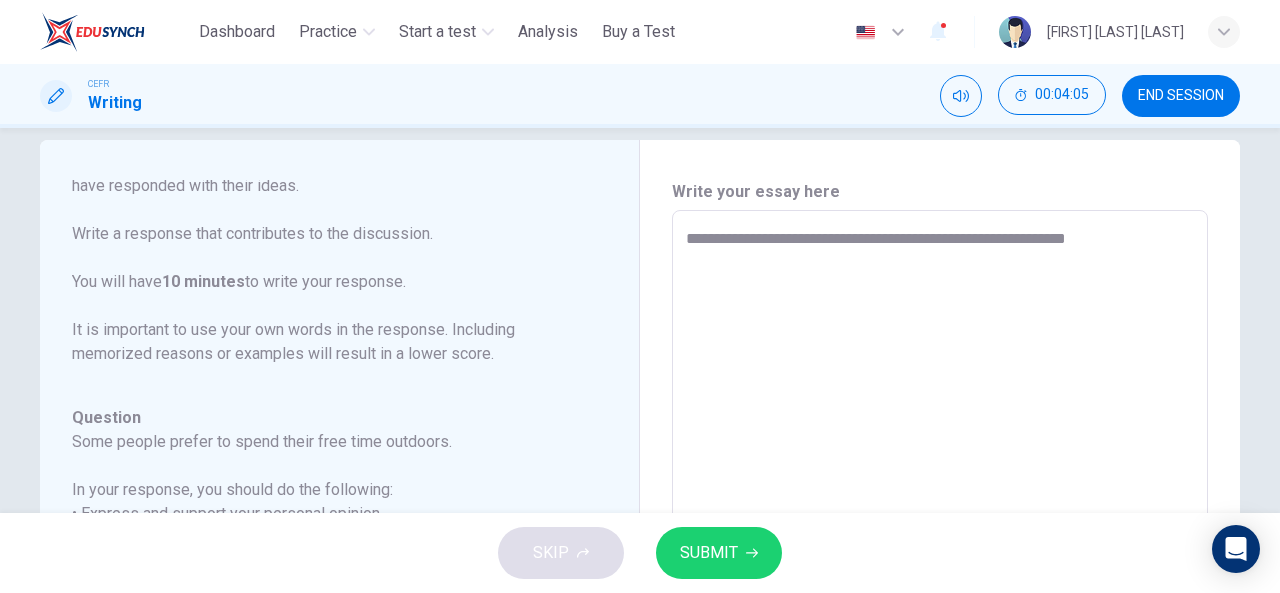 type on "*" 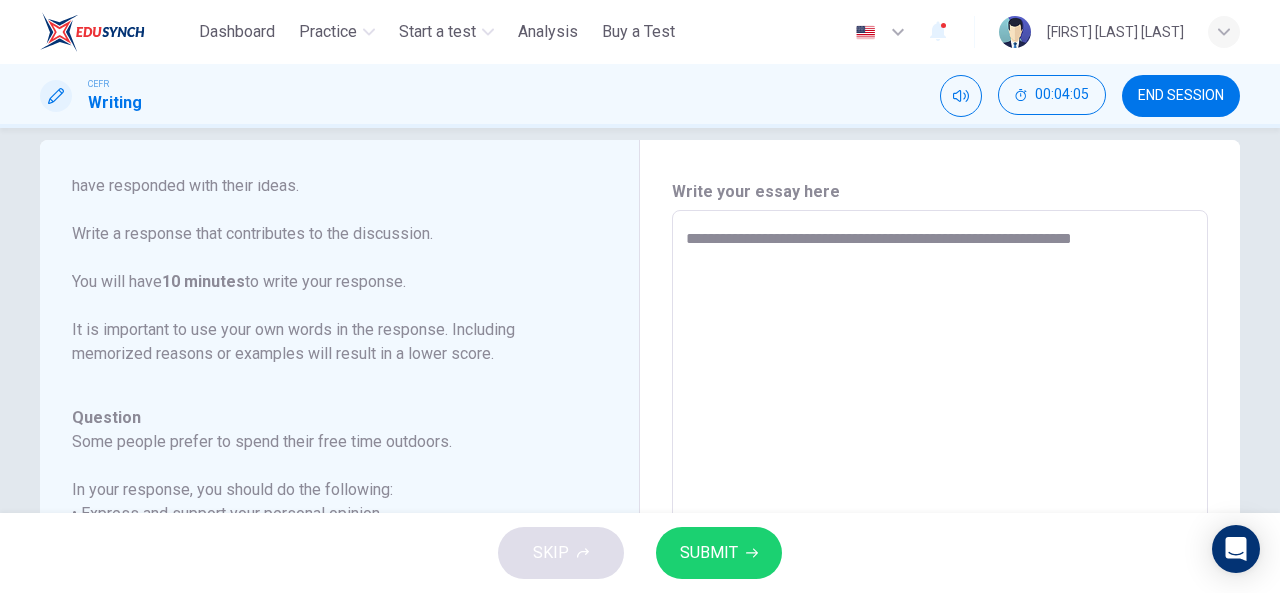 type on "*" 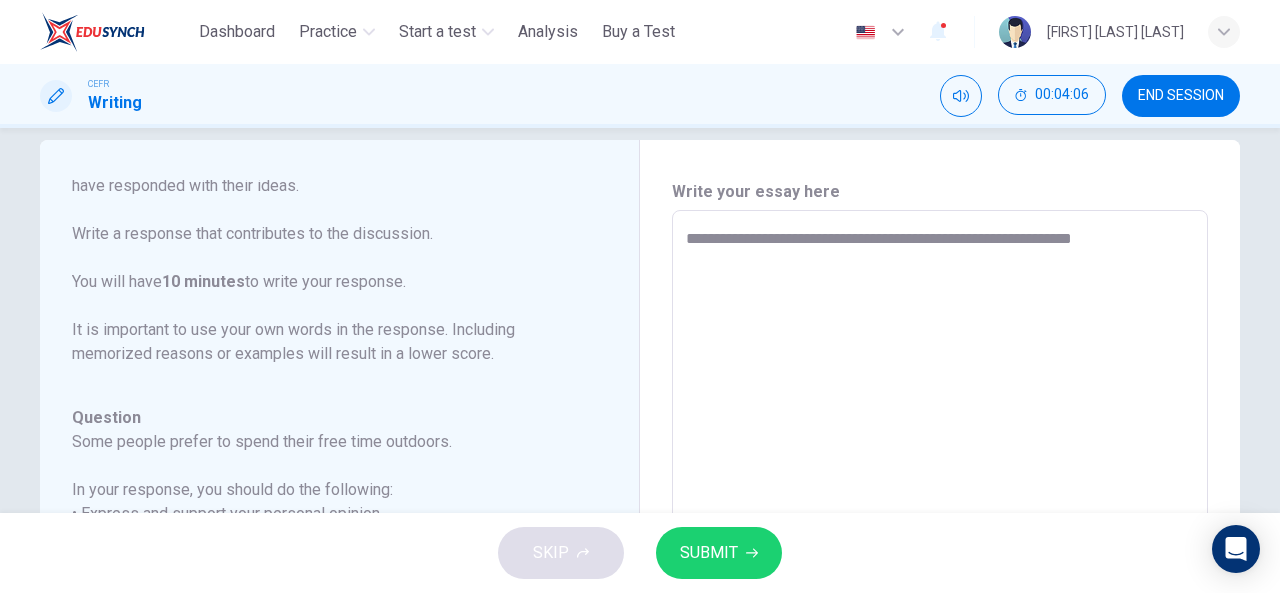 type on "**********" 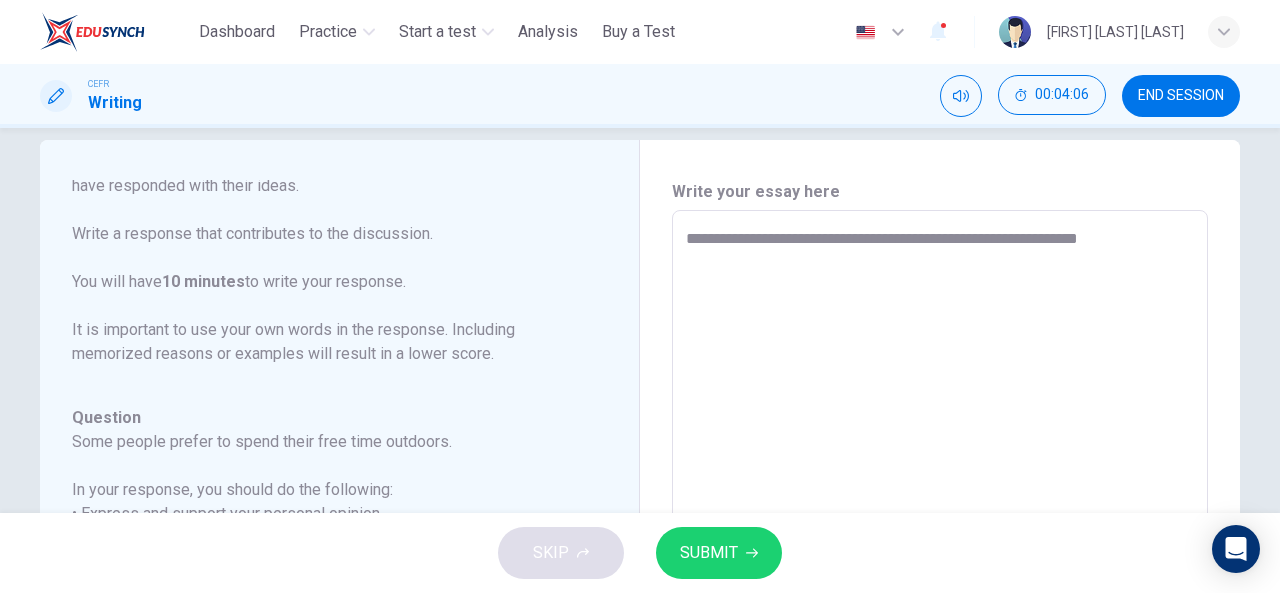 type on "**********" 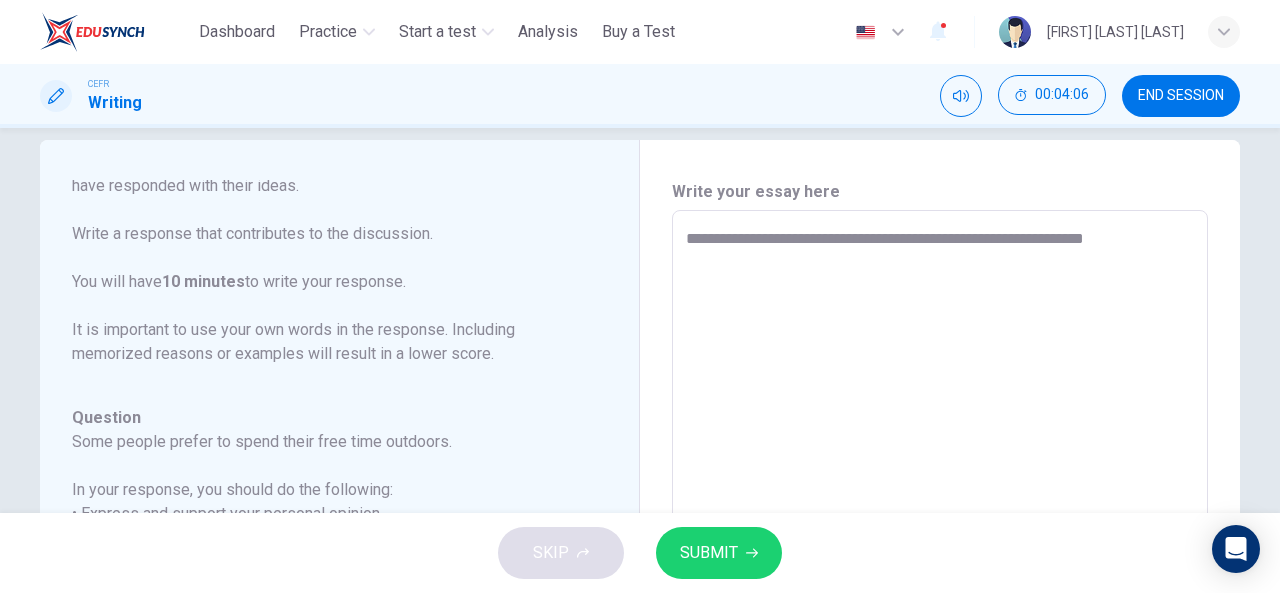 type on "*" 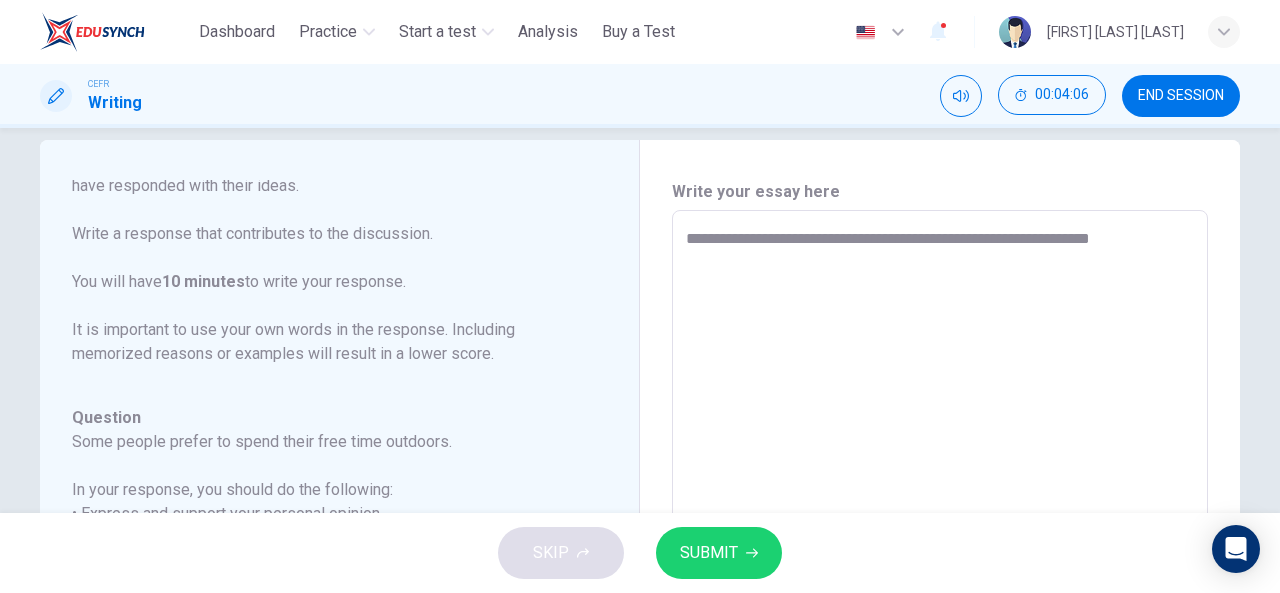 type on "*" 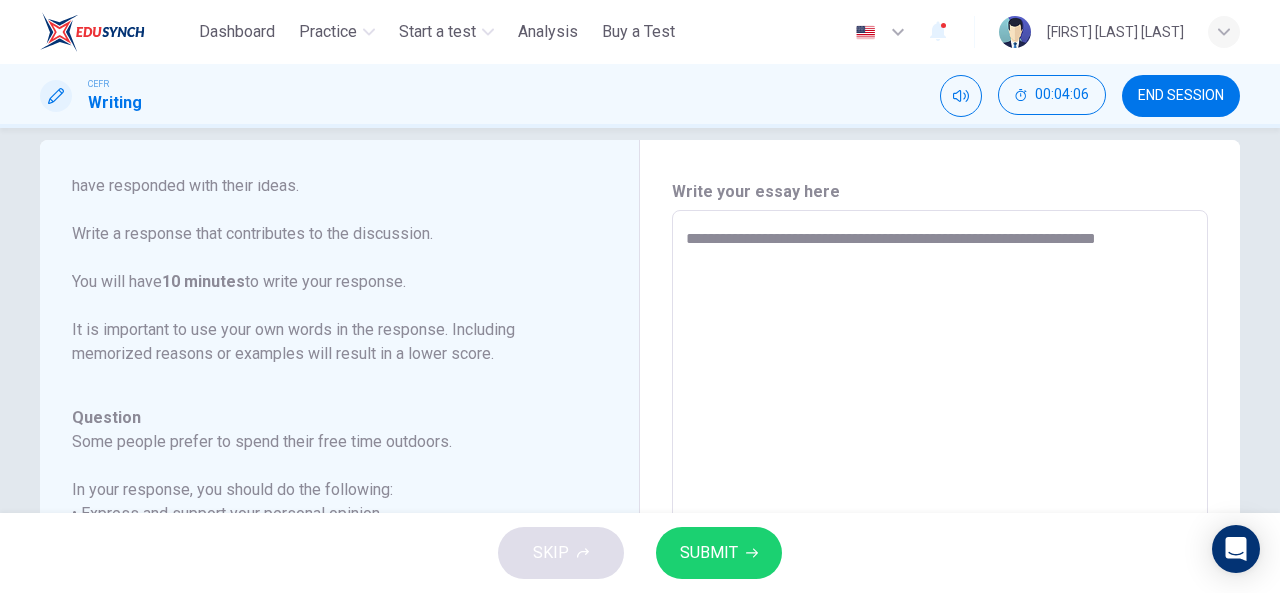 type on "**********" 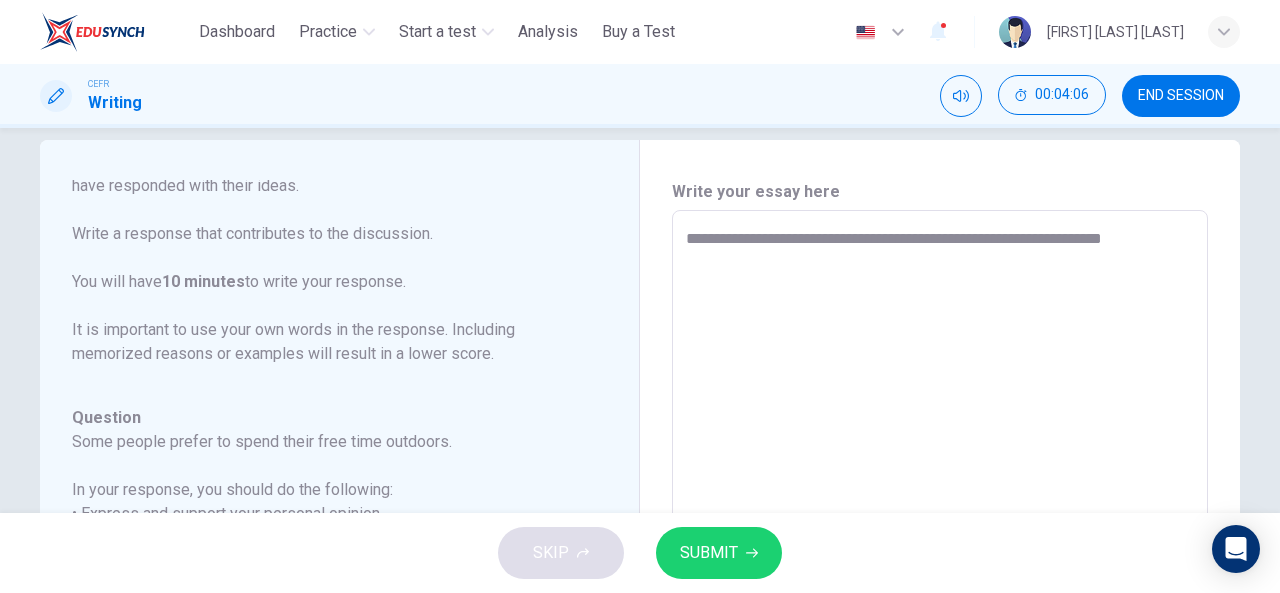 type on "*" 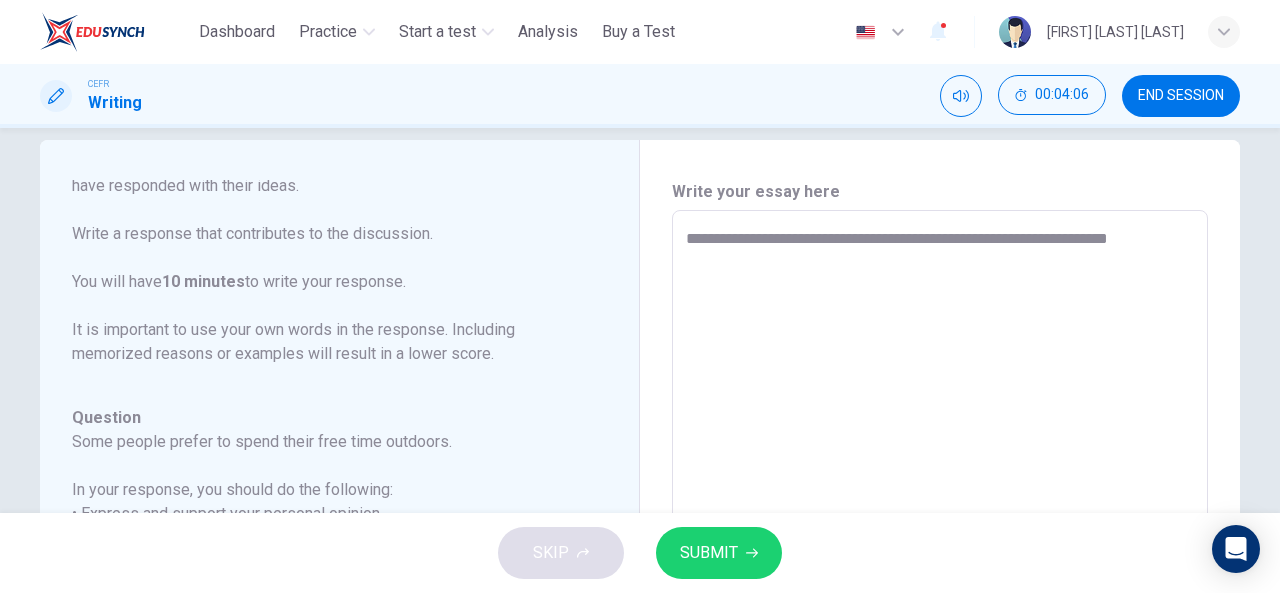 type on "*" 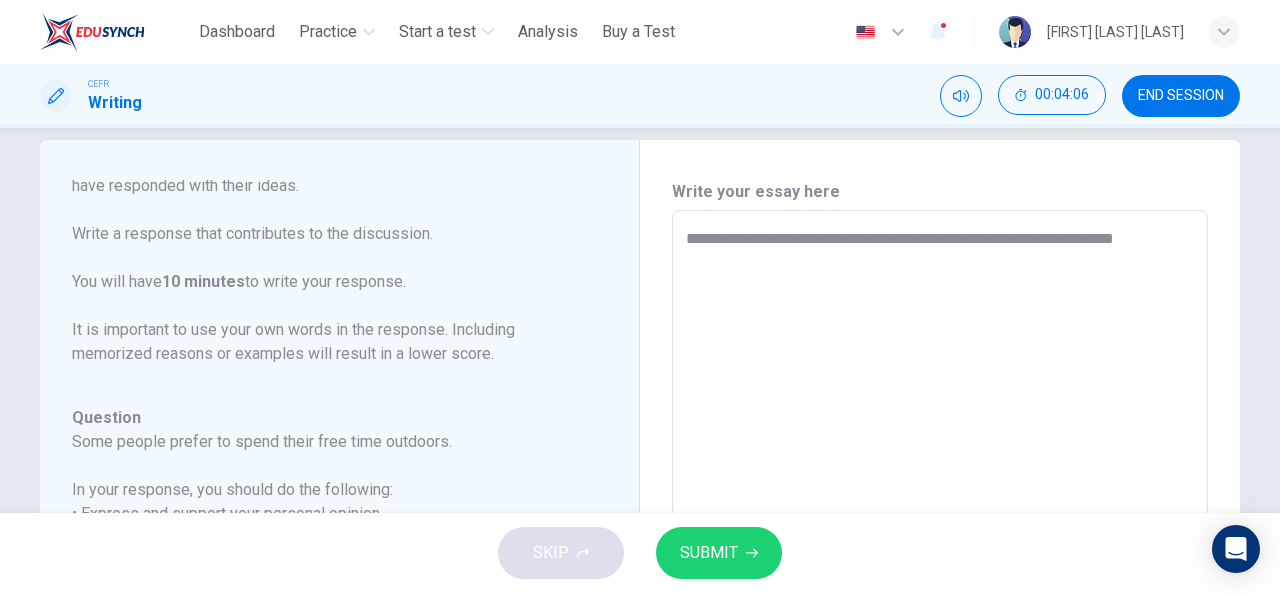 type on "*" 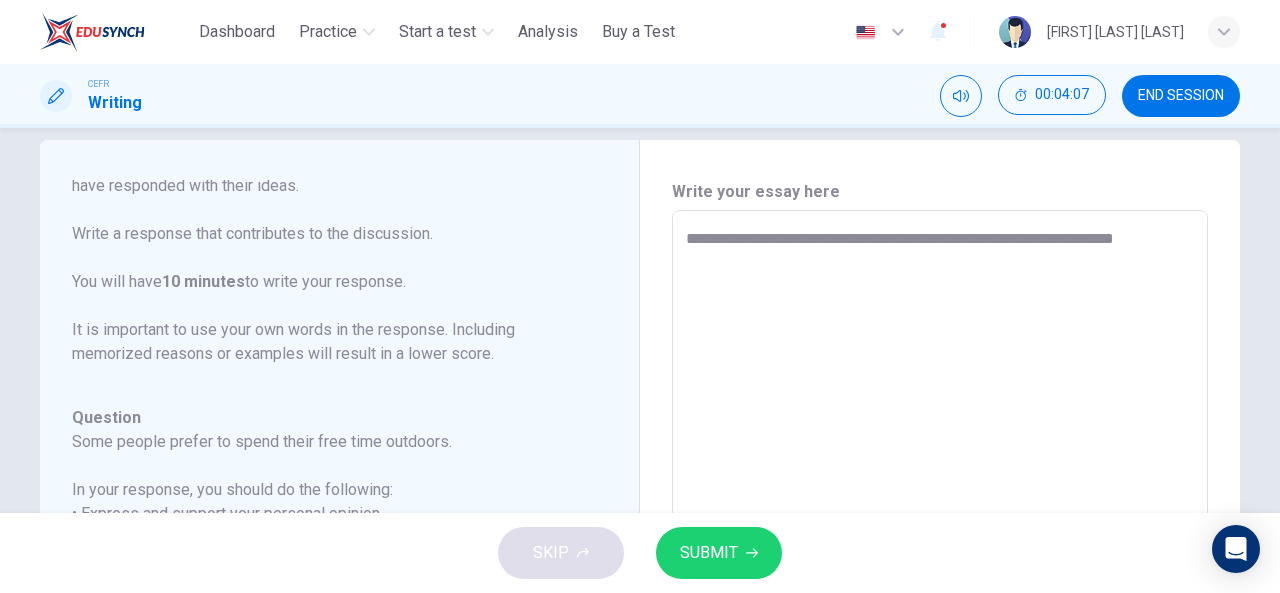 type on "**********" 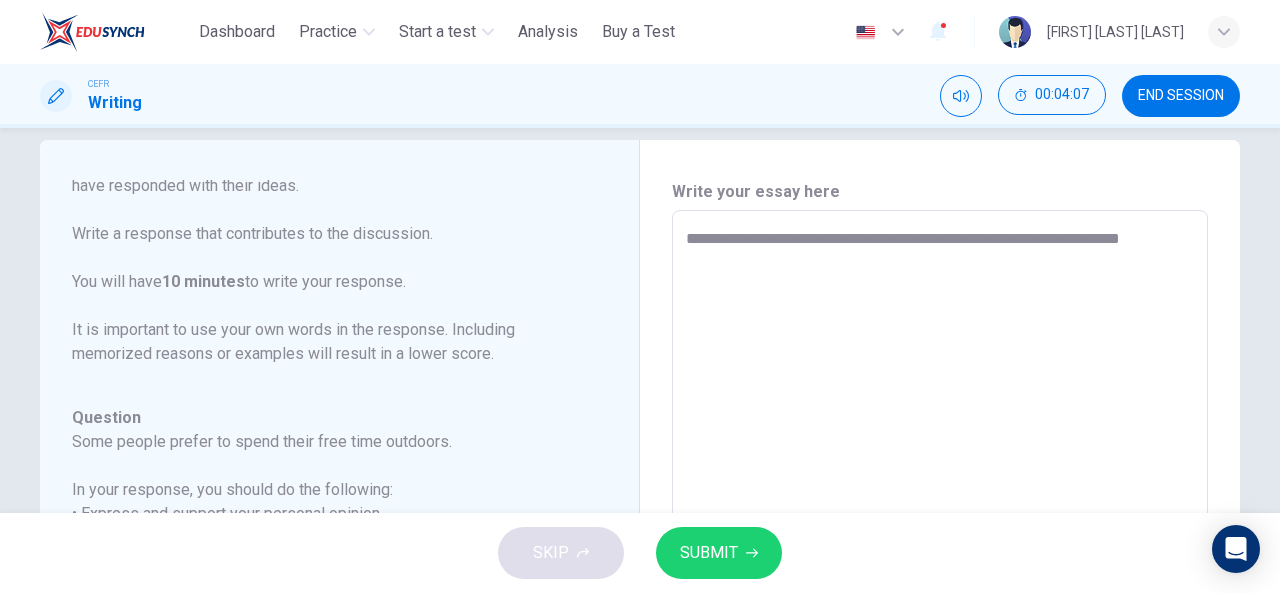 type on "**********" 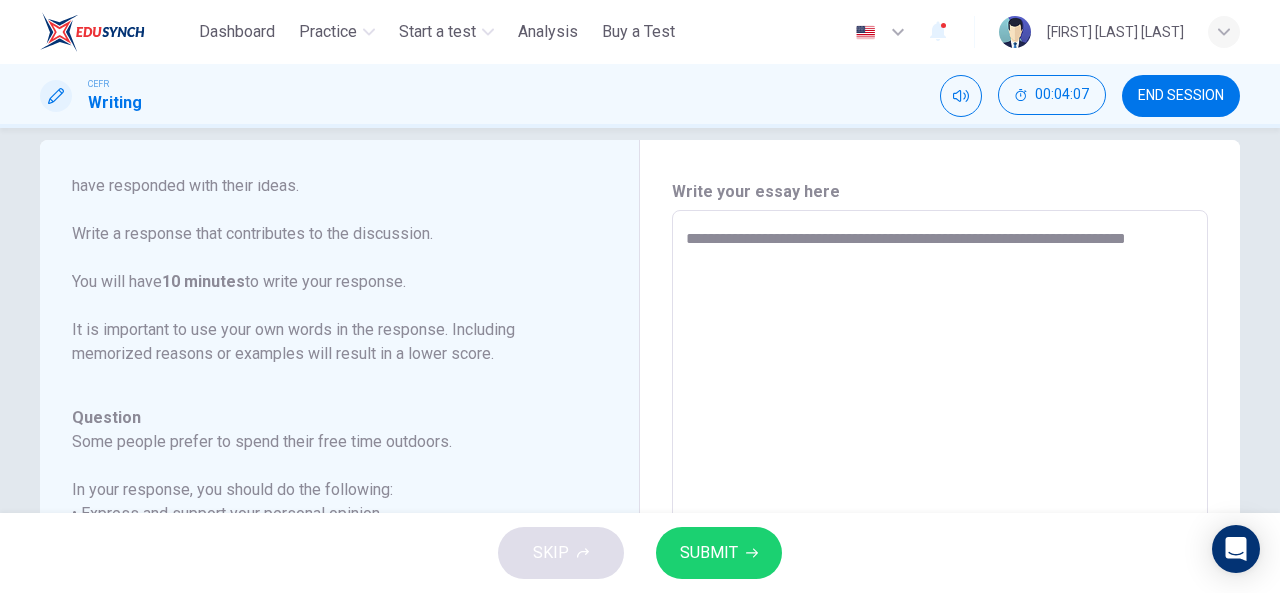 type on "*" 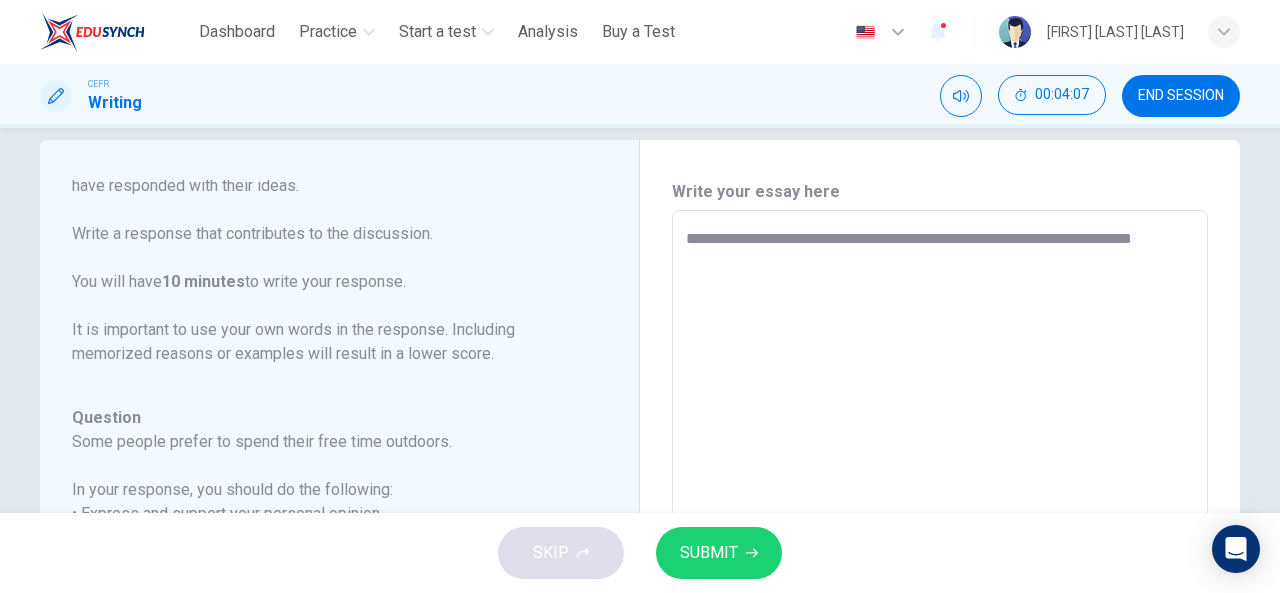 type on "*" 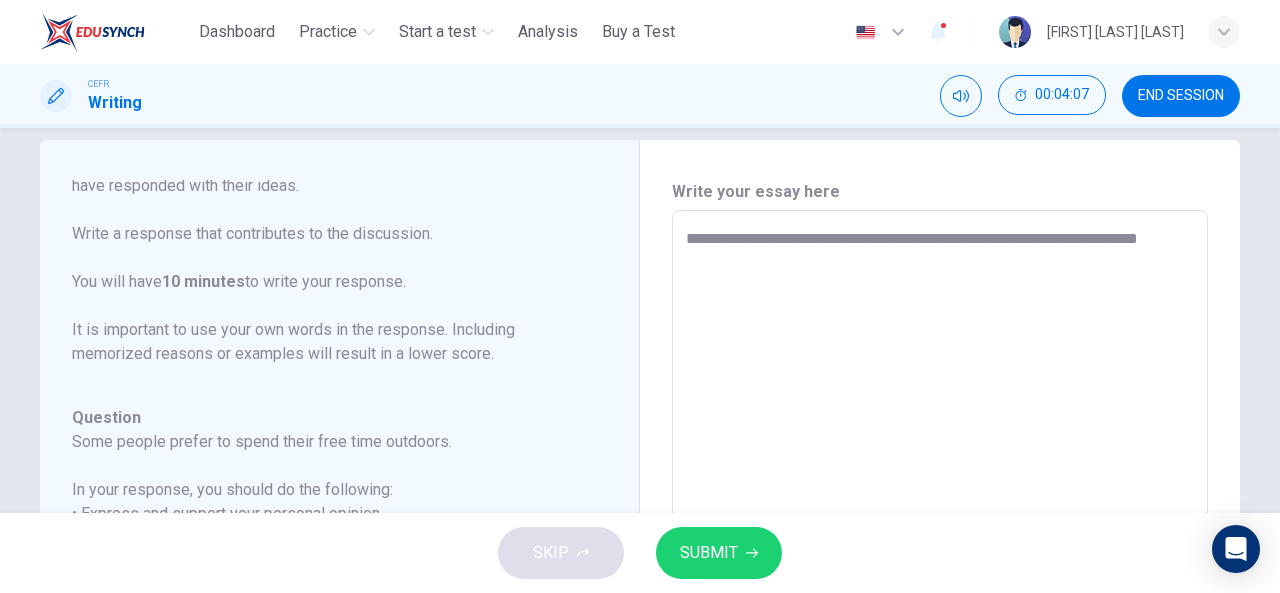 type on "**********" 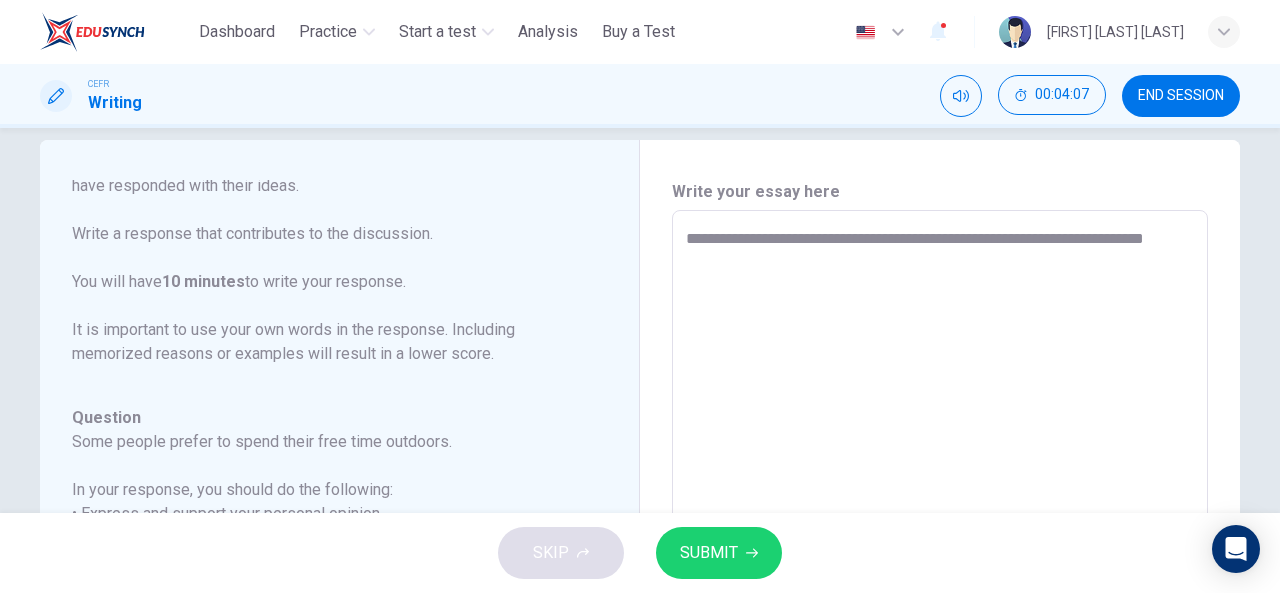 type on "*" 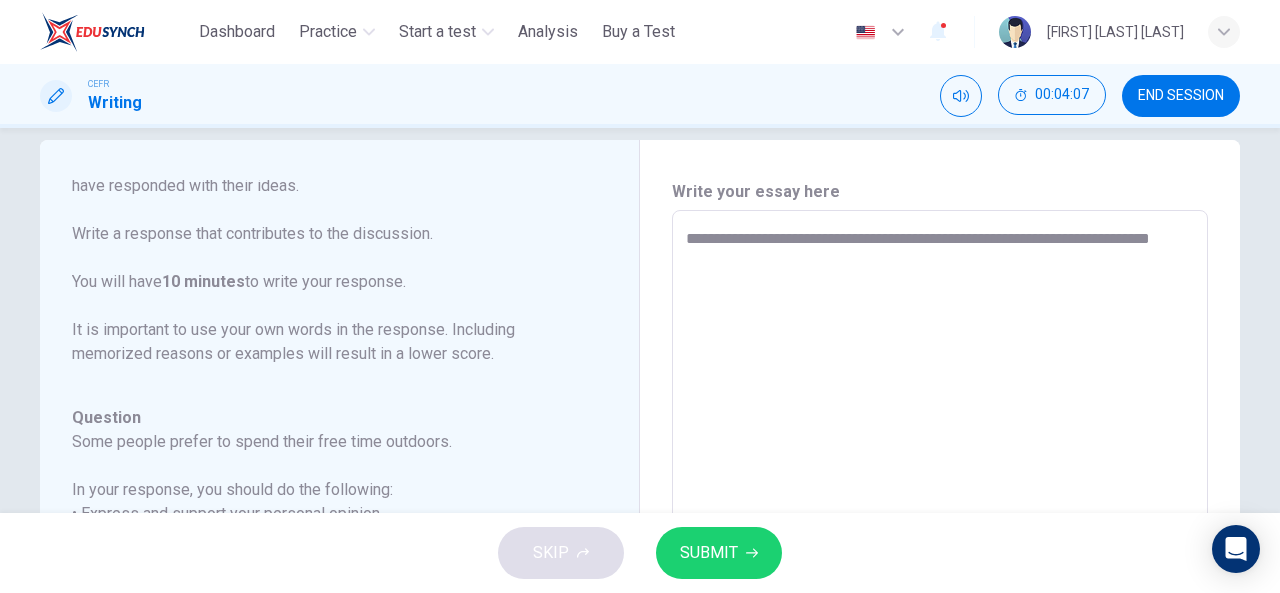 type on "*" 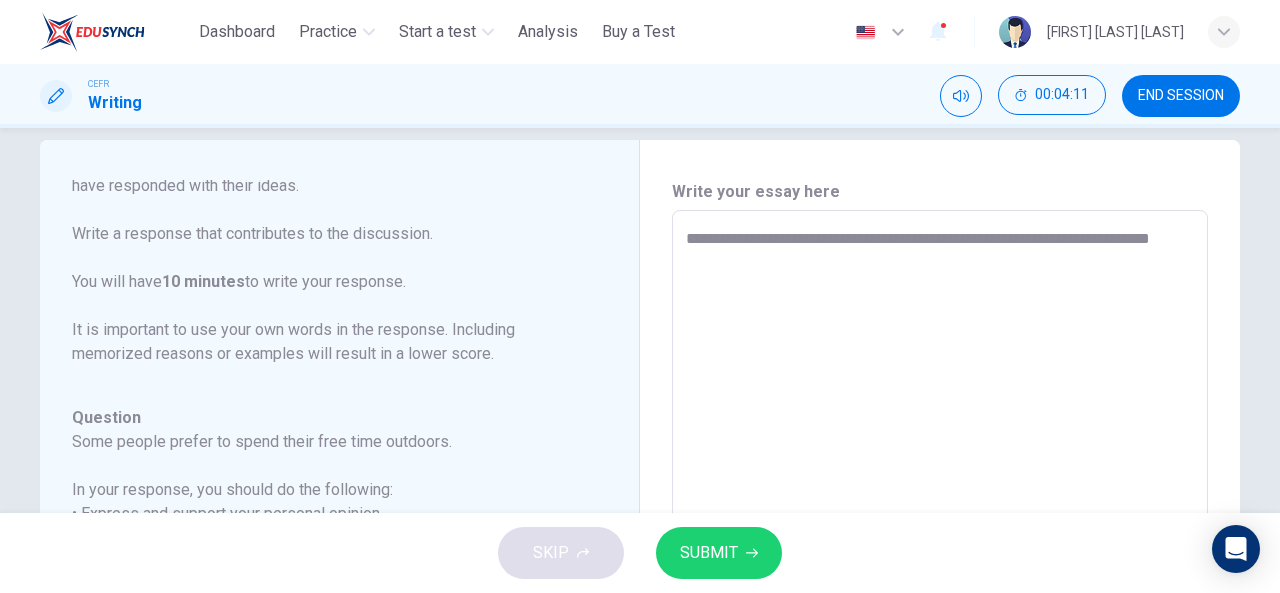 type on "**********" 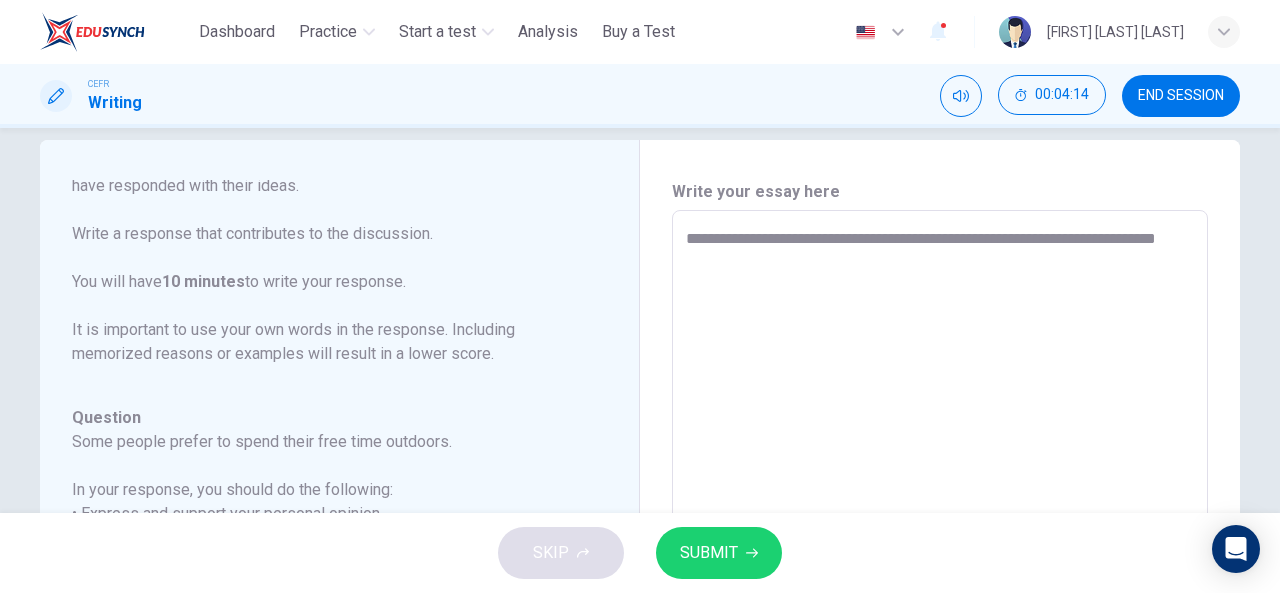 type on "**********" 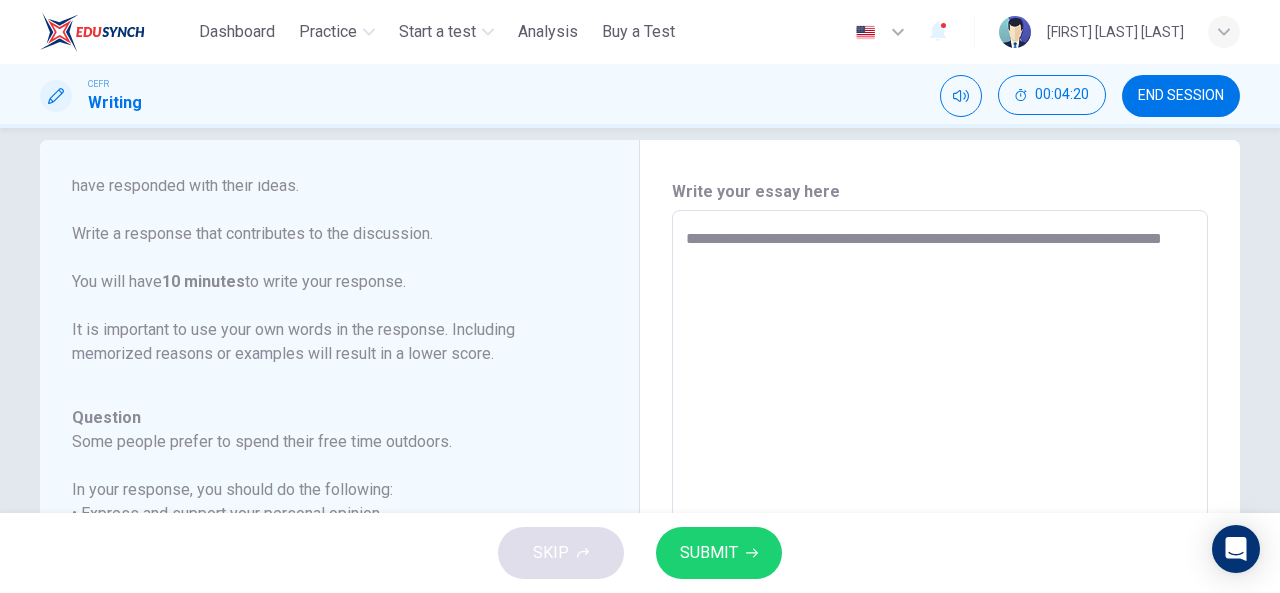 drag, startPoint x: 778, startPoint y: 239, endPoint x: 792, endPoint y: 240, distance: 14.035668 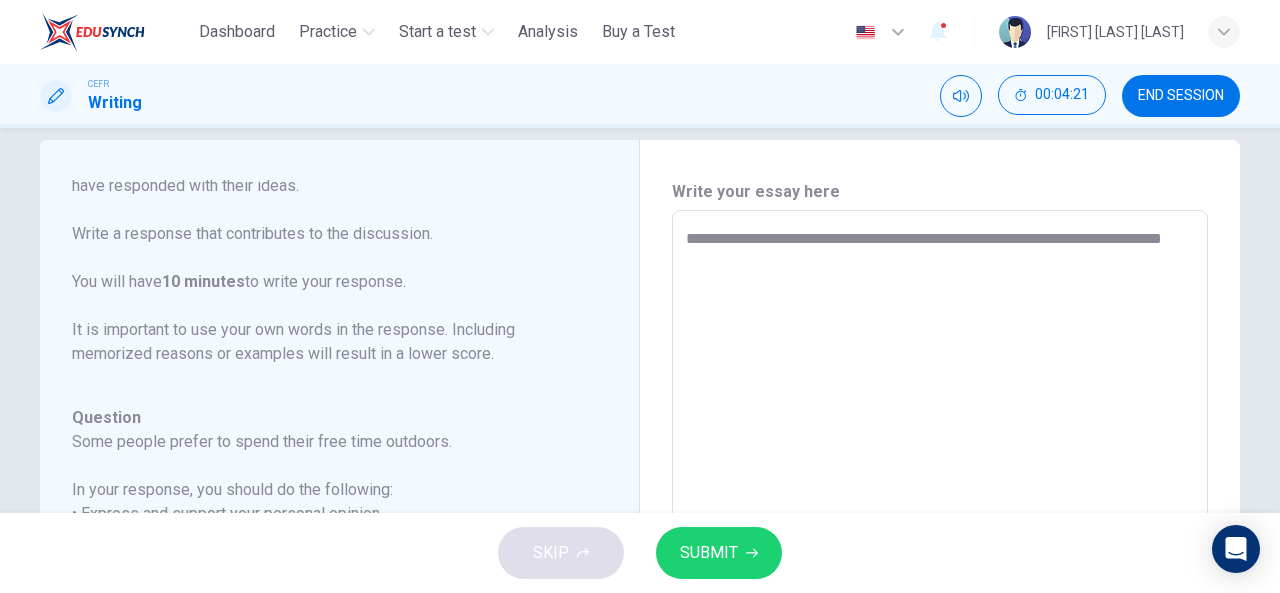 type on "**********" 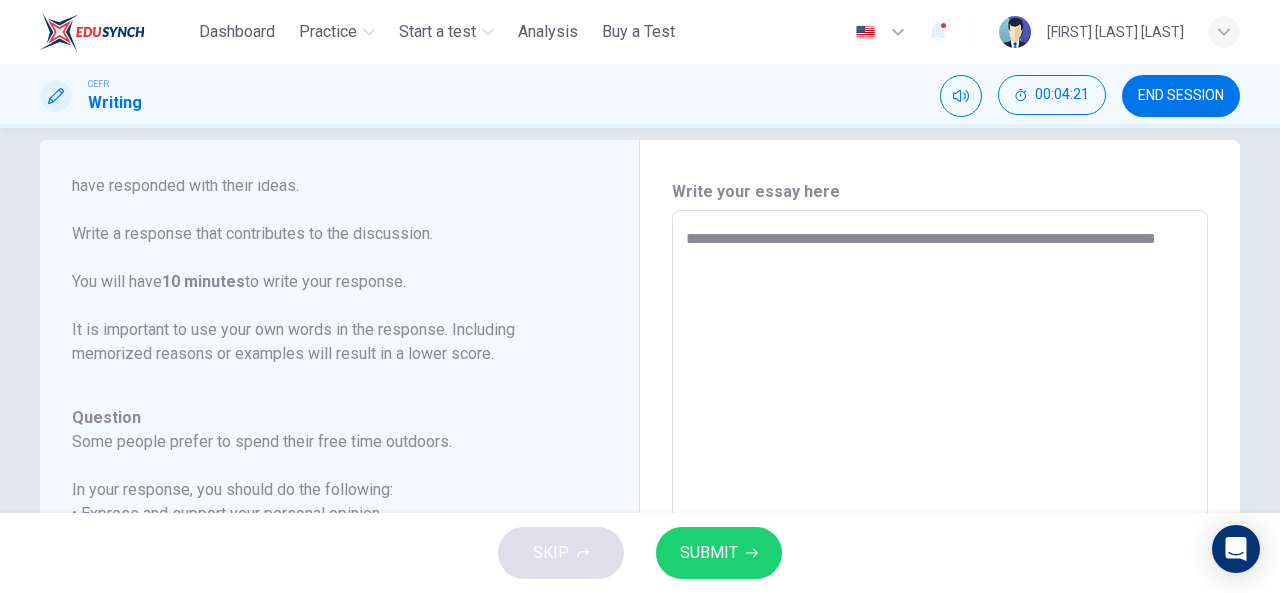 type on "*" 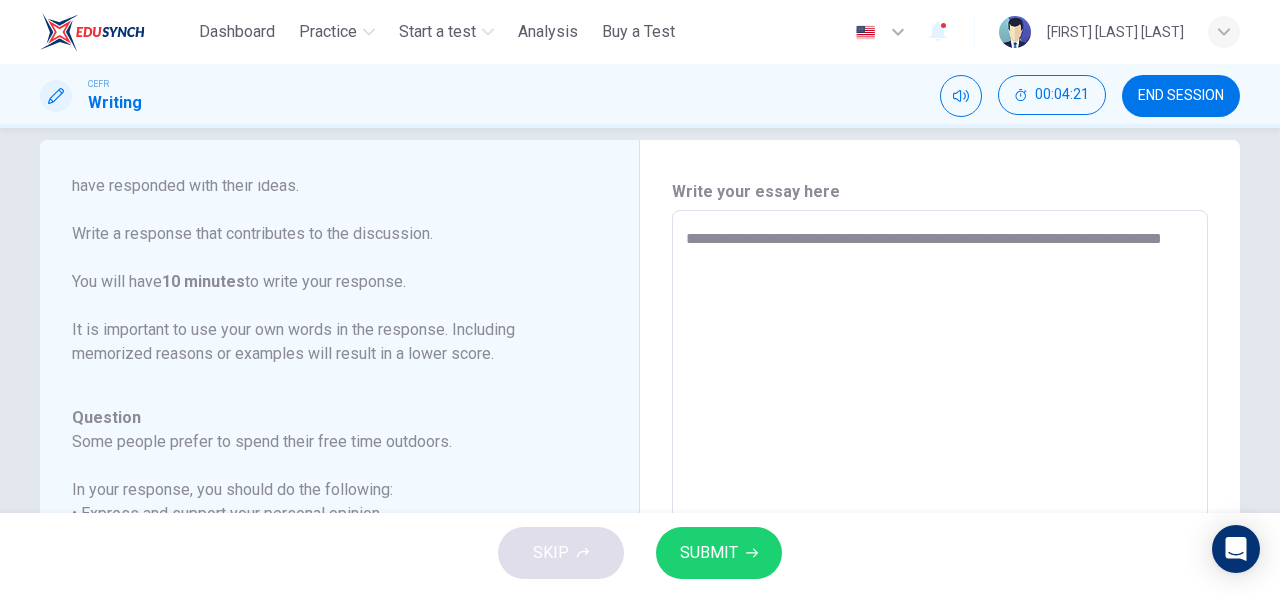type on "*" 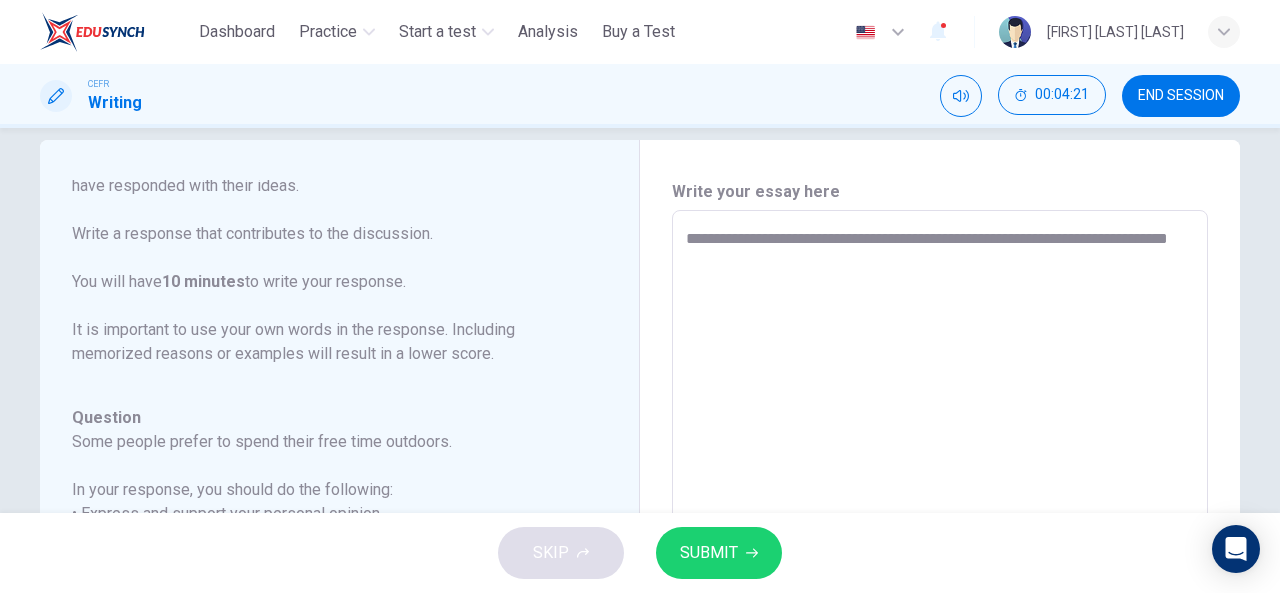 type on "**********" 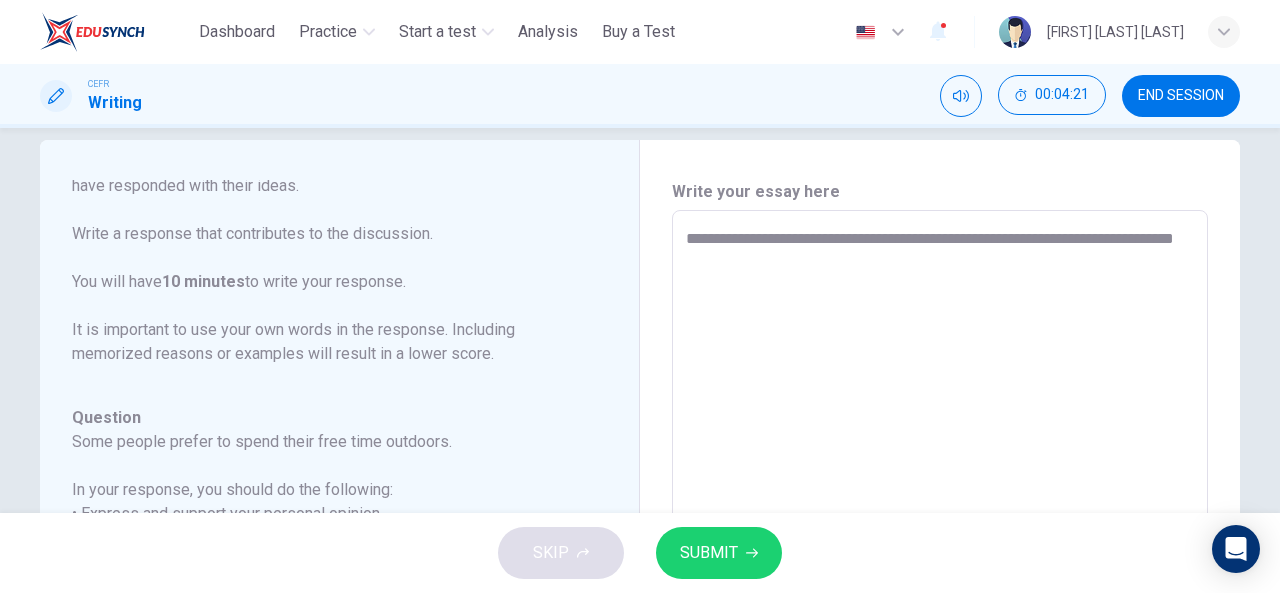 type on "*" 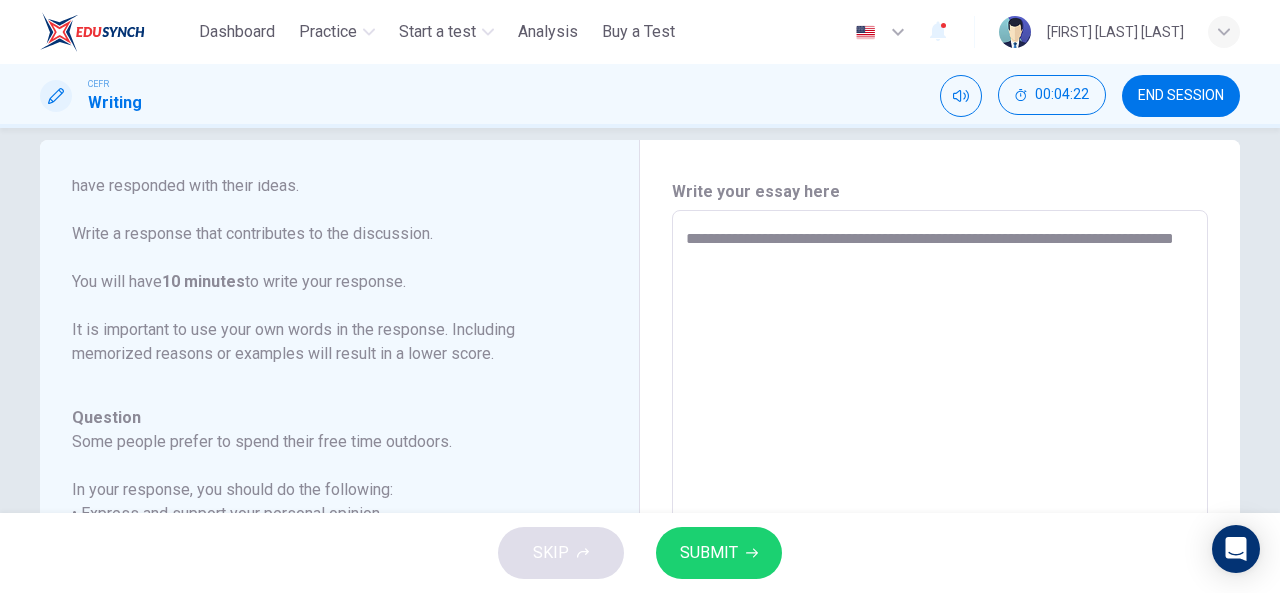 type on "**********" 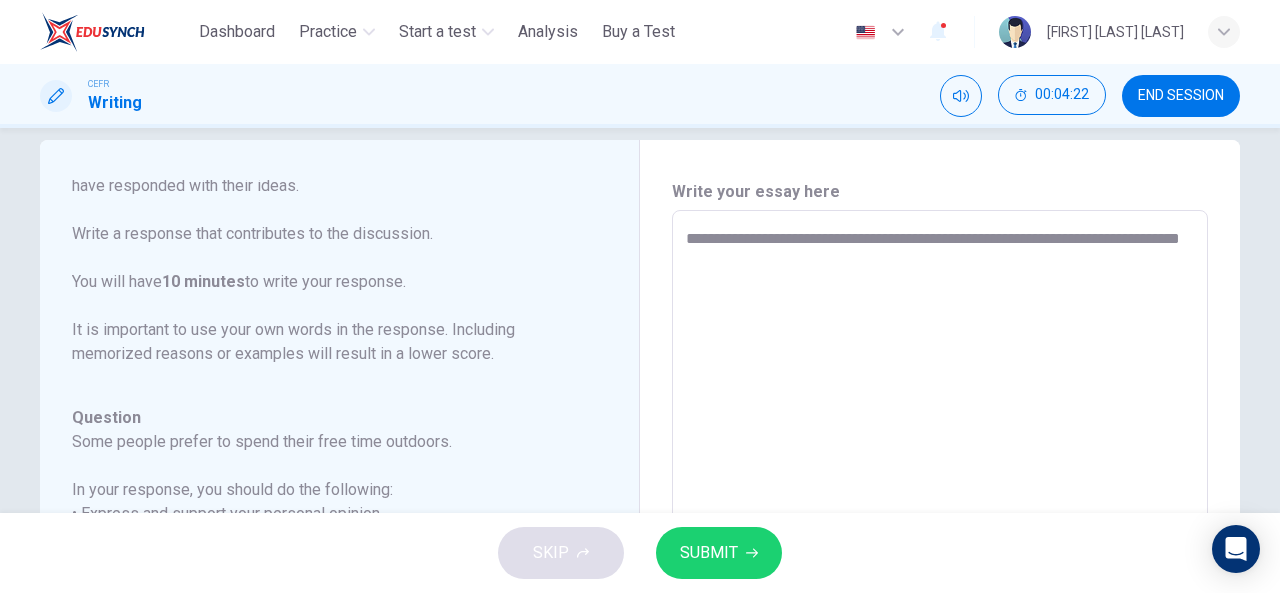 type on "*" 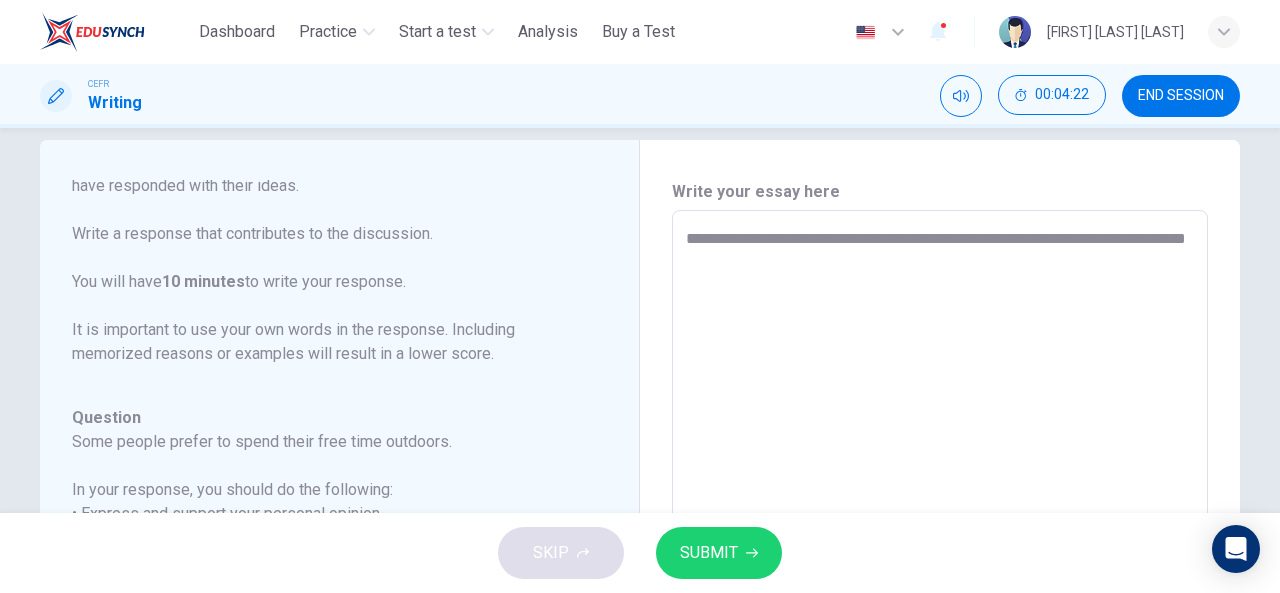 type on "*" 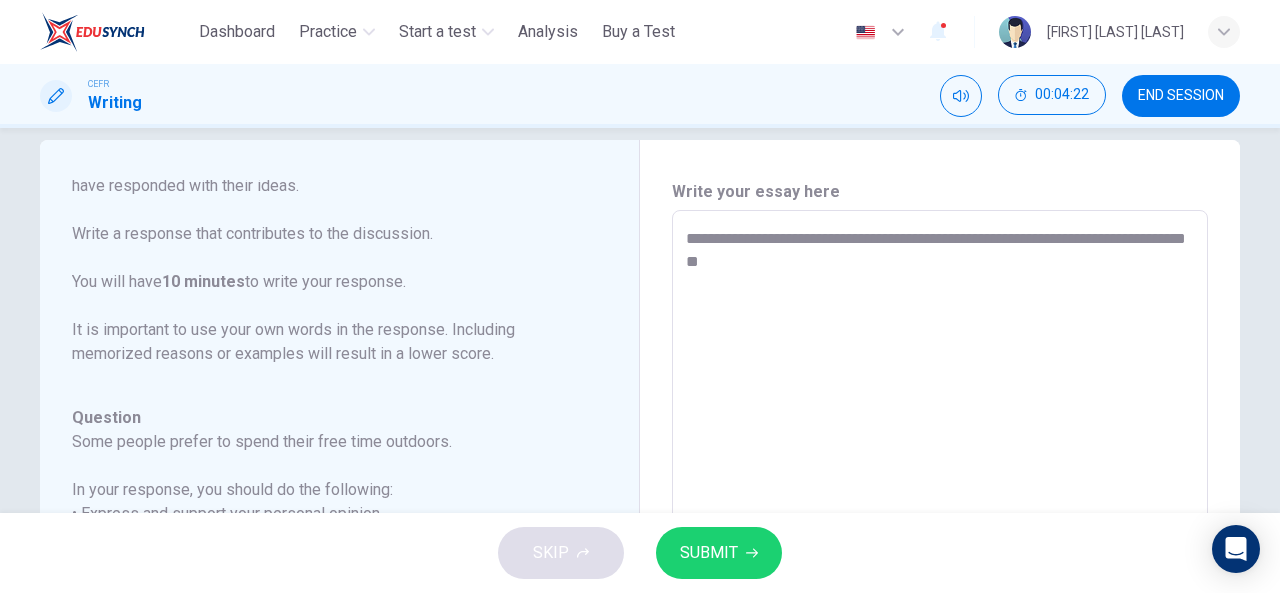 type on "*" 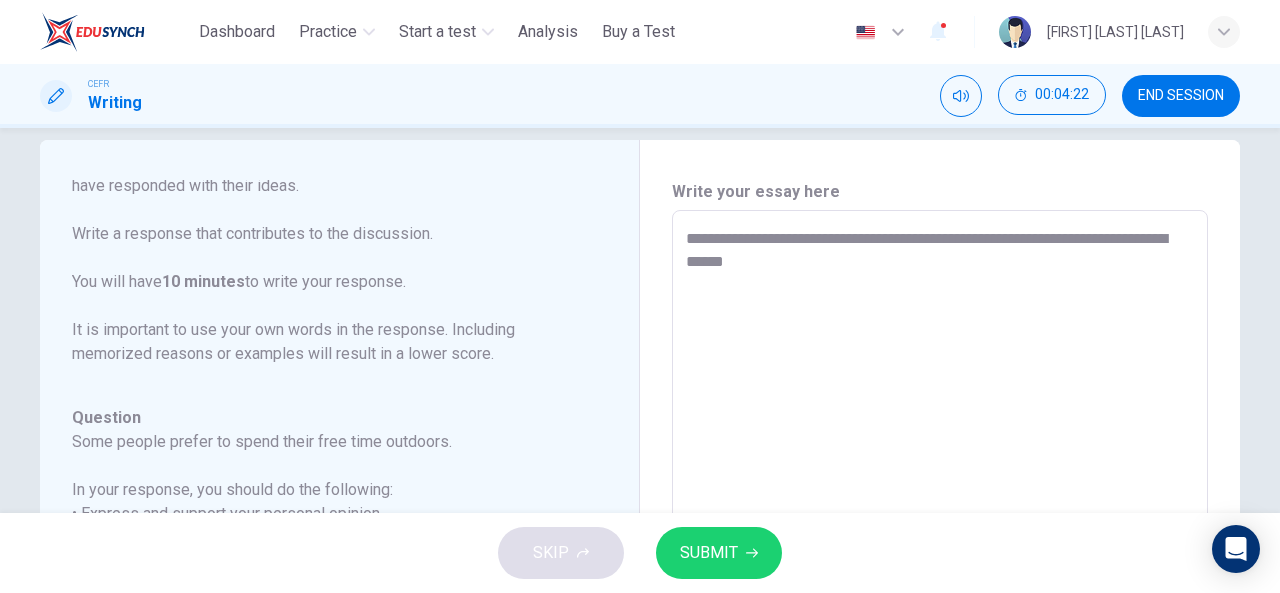 type on "*" 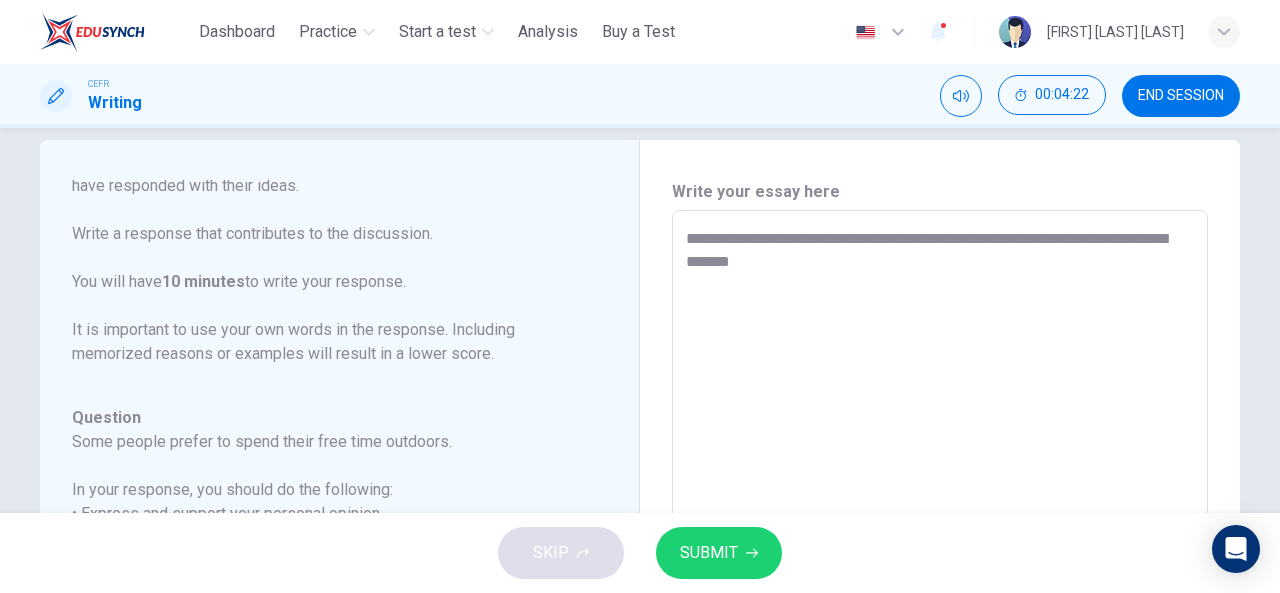 type on "*" 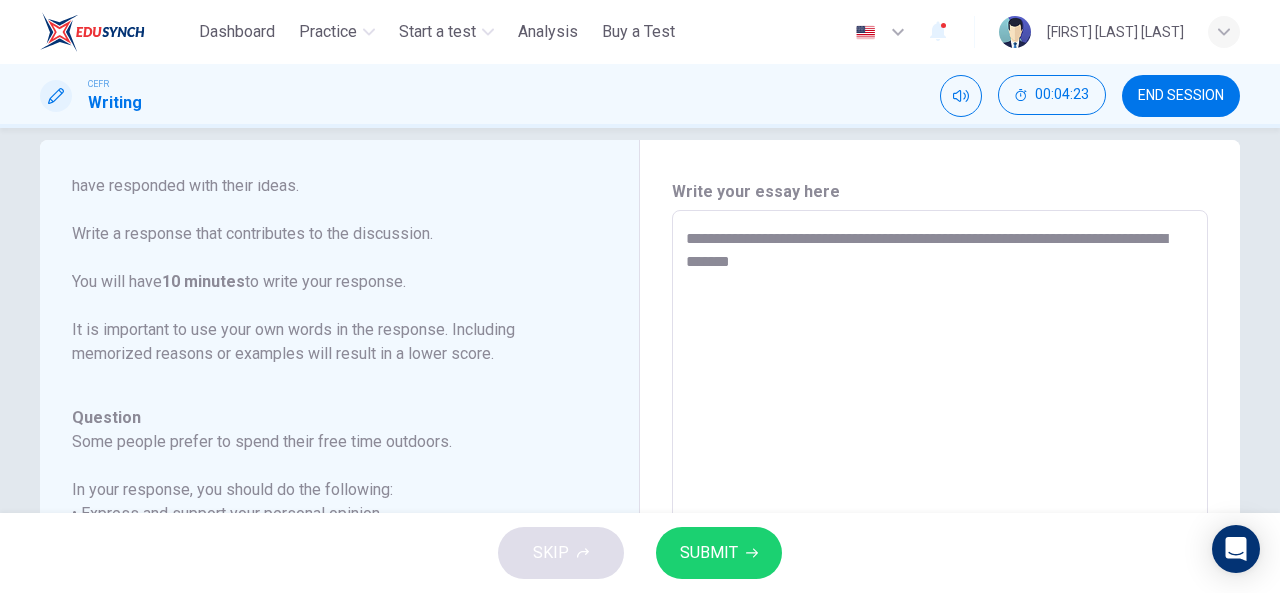 type on "**********" 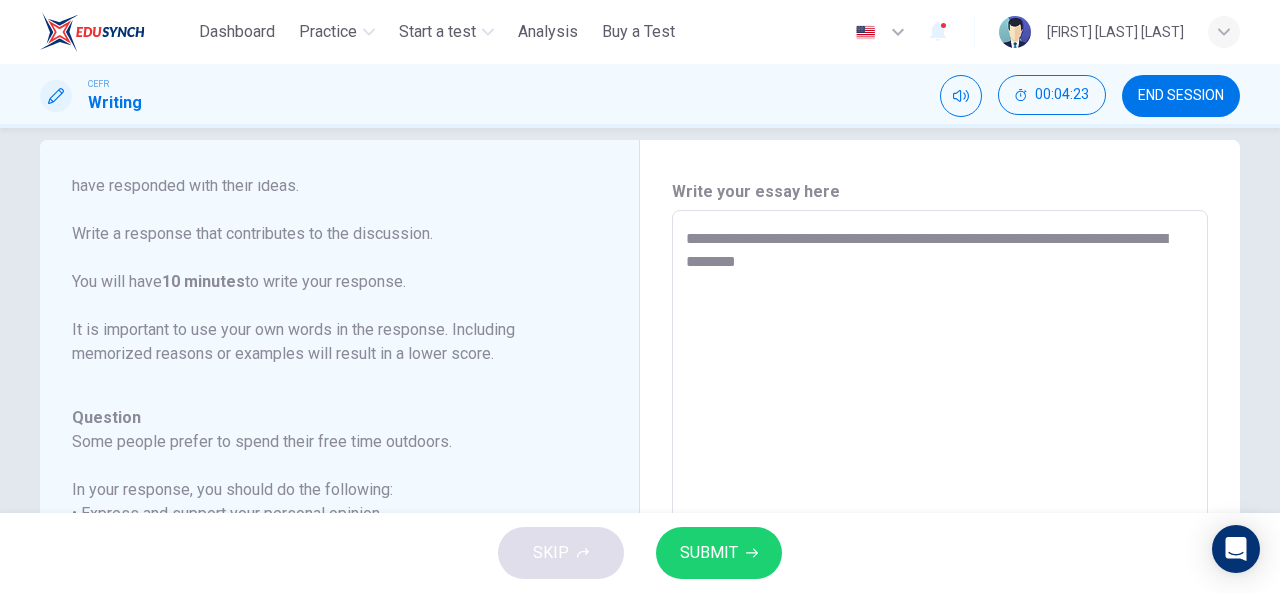 type on "*" 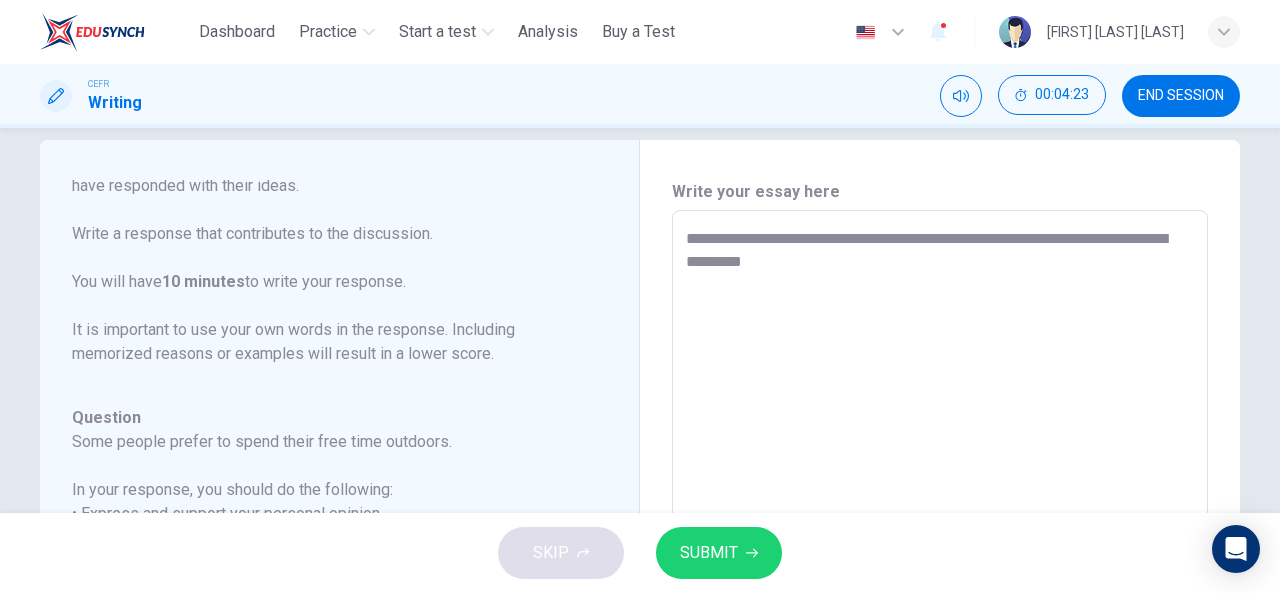 type on "*" 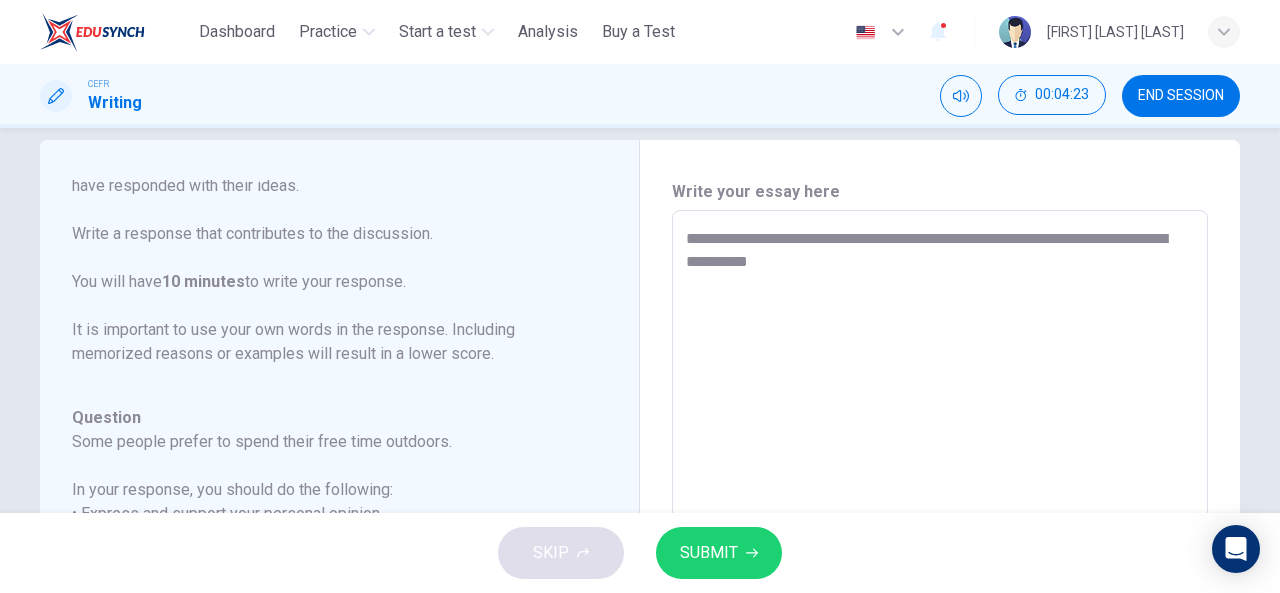type on "*" 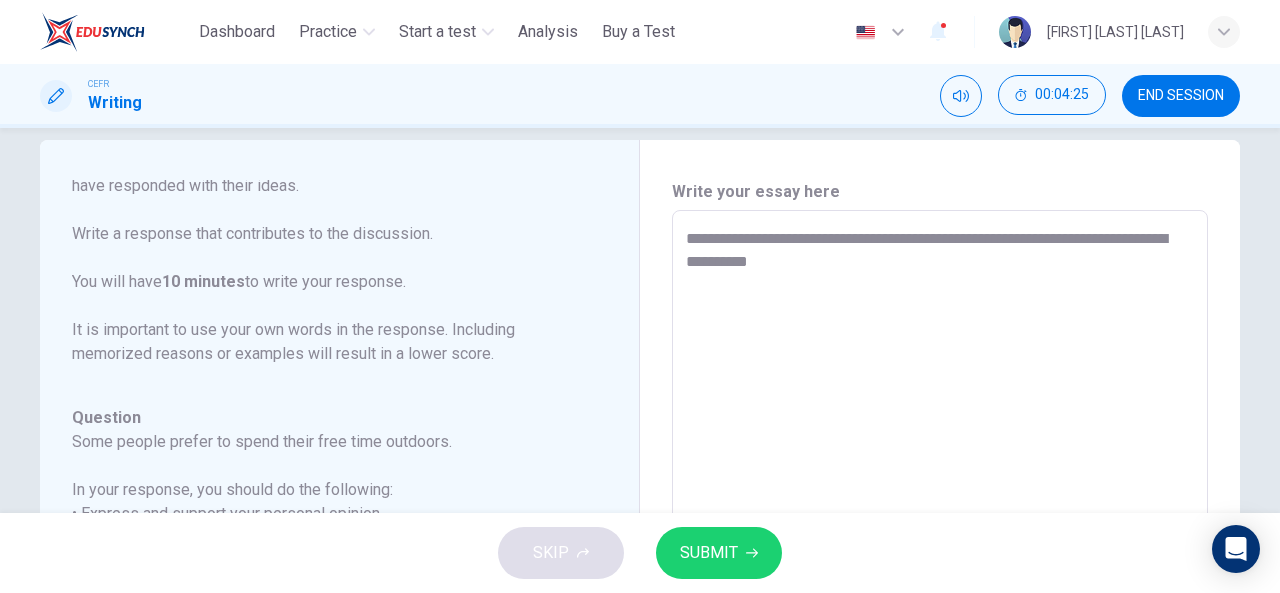 click on "**********" at bounding box center [940, 544] 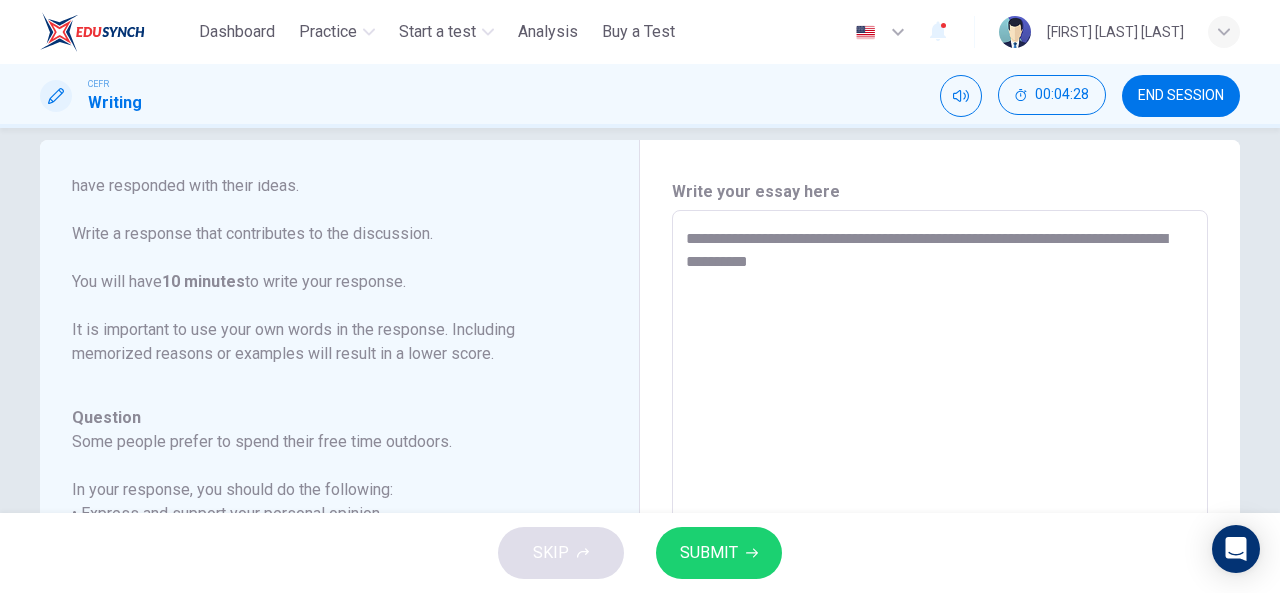 drag, startPoint x: 1042, startPoint y: 231, endPoint x: 1011, endPoint y: 241, distance: 32.572994 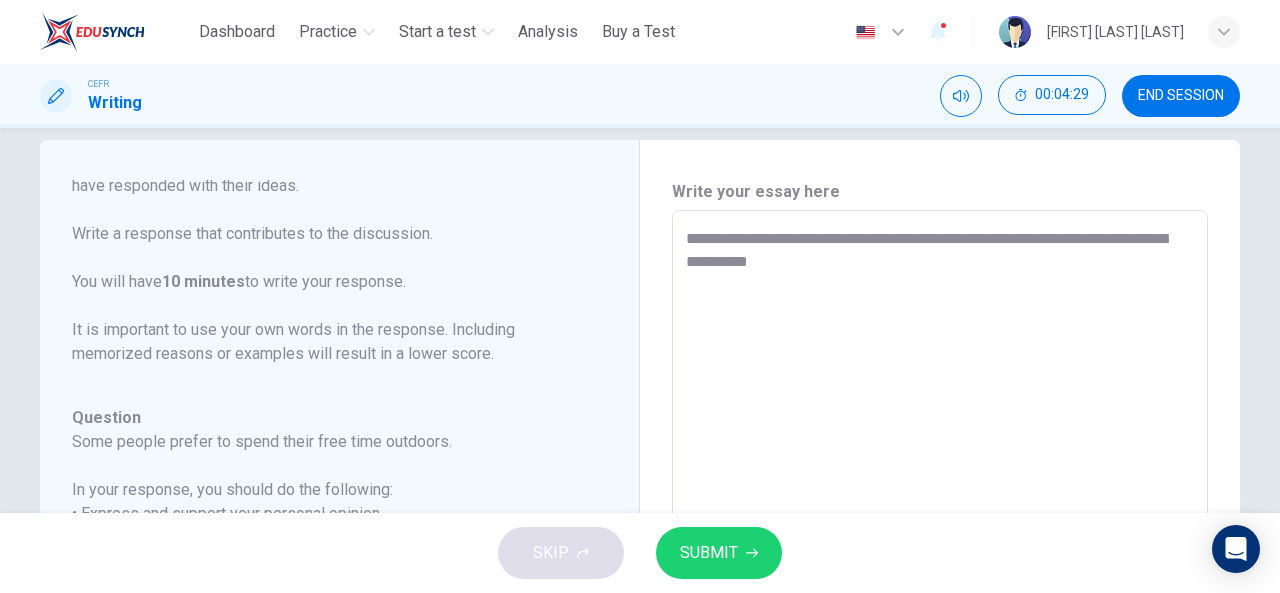 type on "**********" 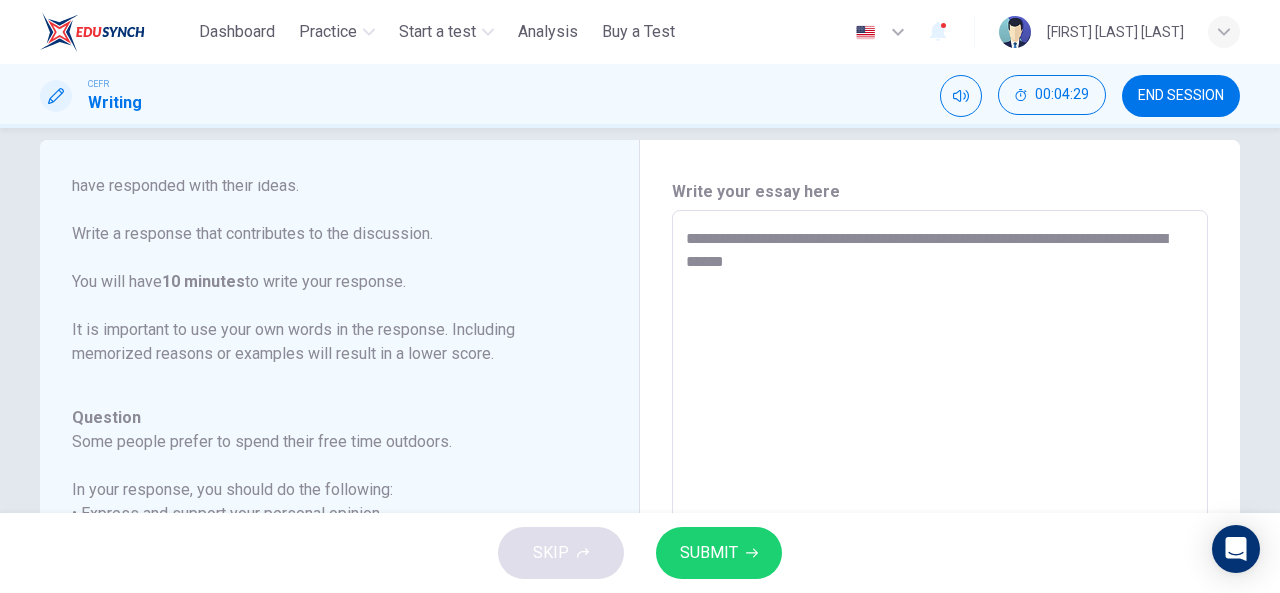 type on "*" 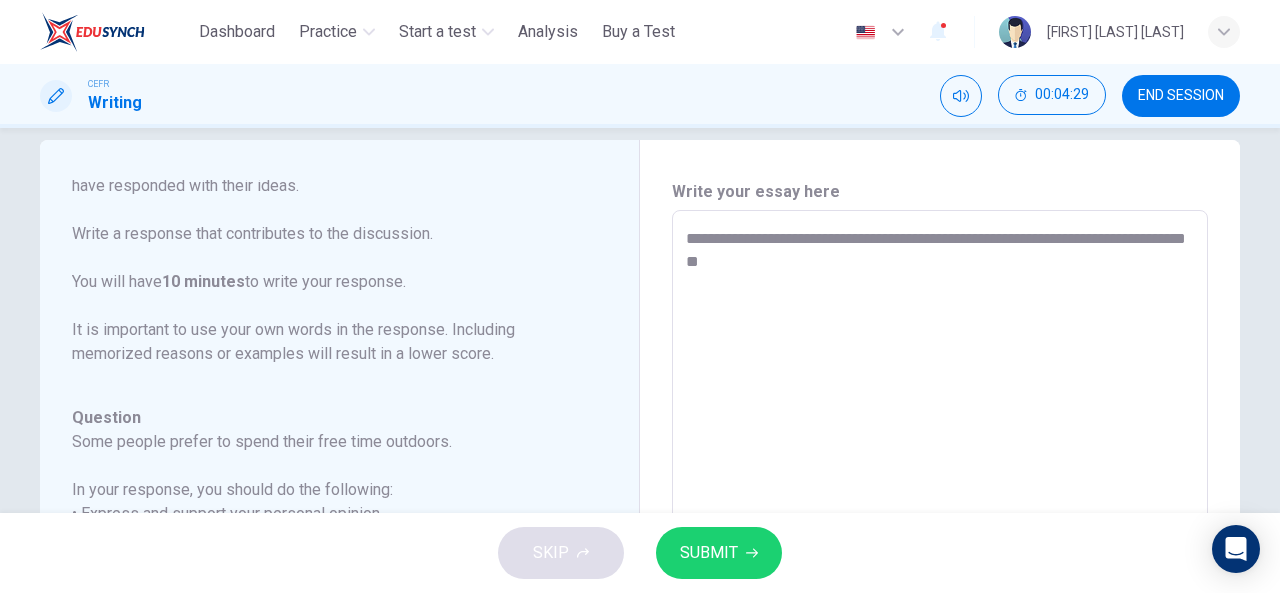 type on "*" 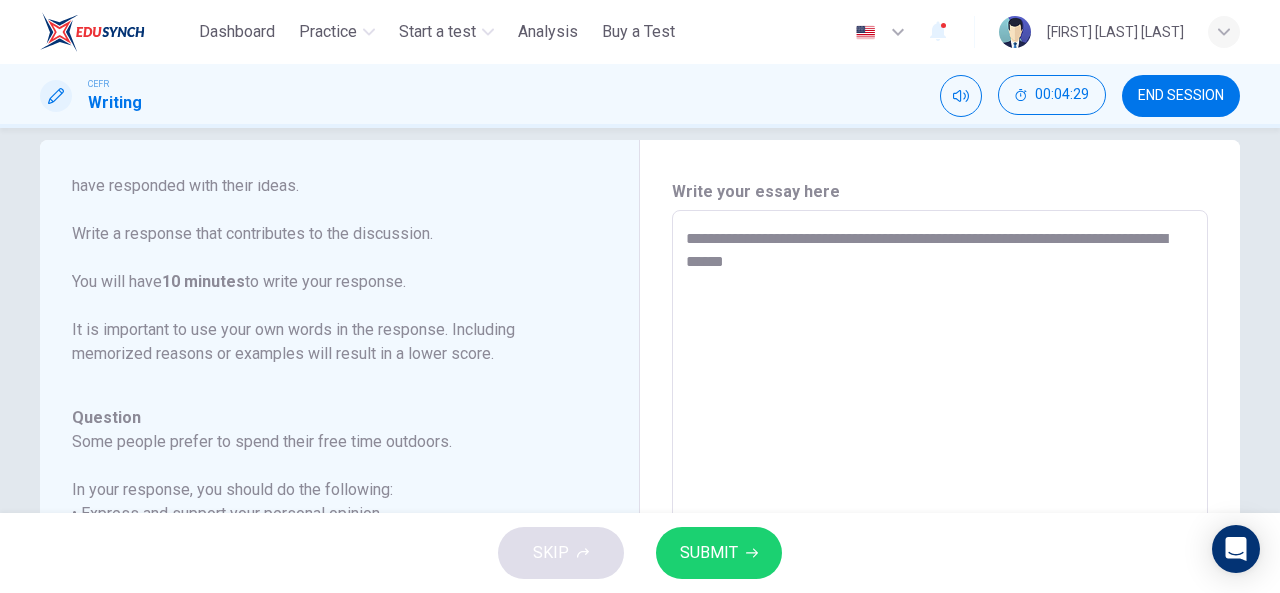 type on "*" 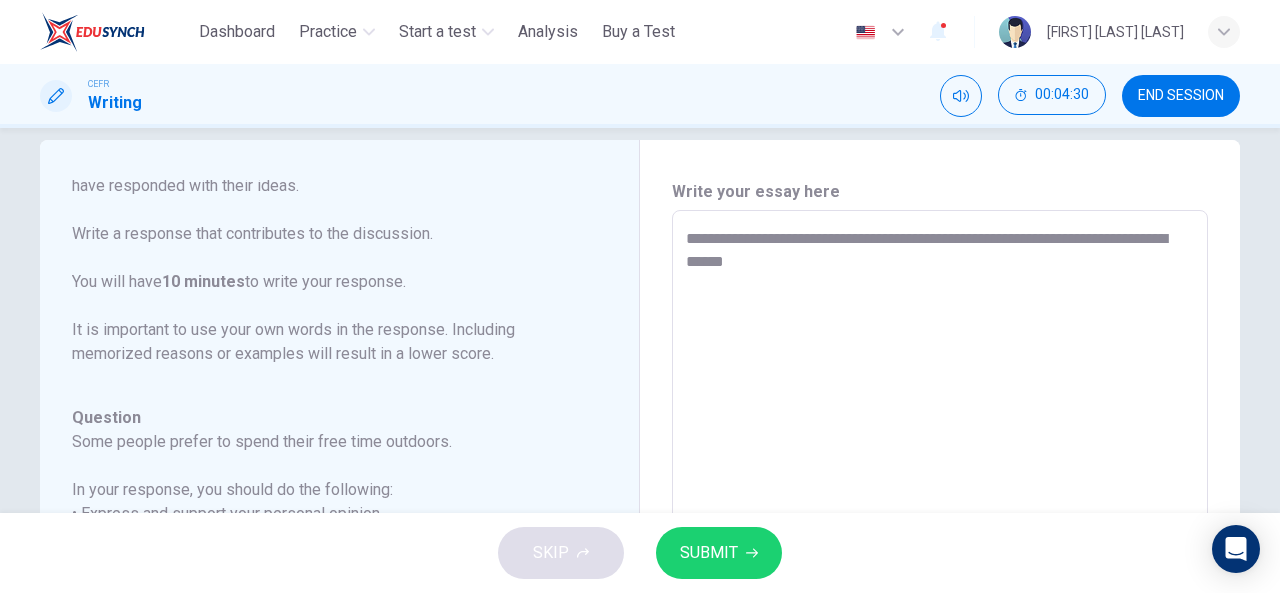 type on "**********" 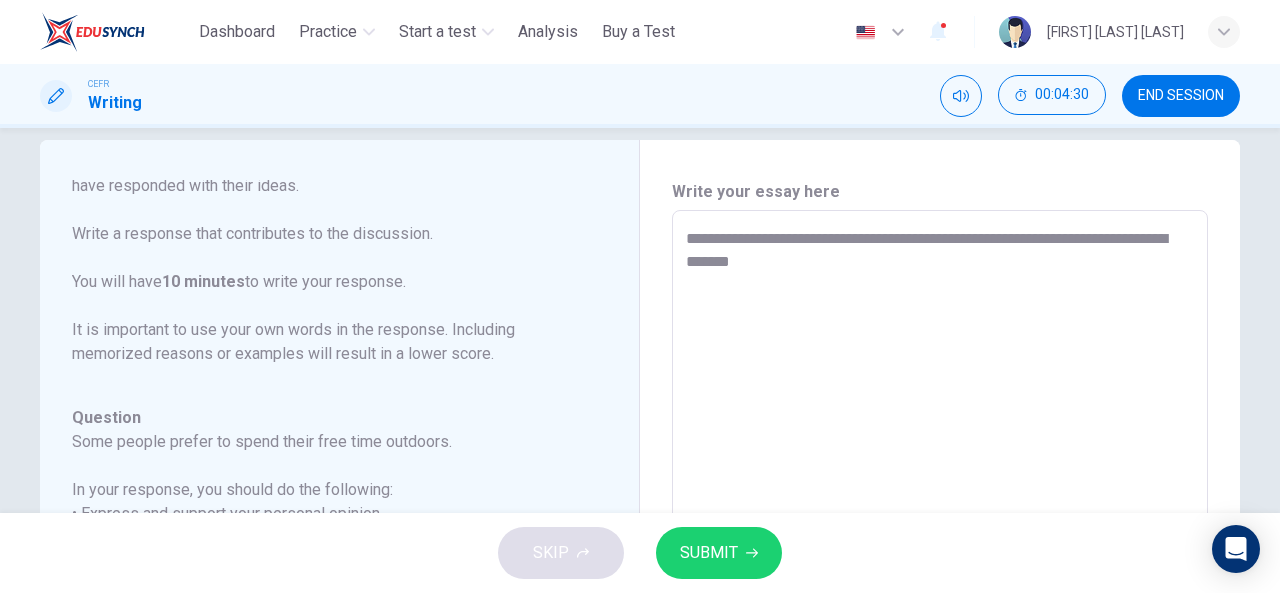 type on "*" 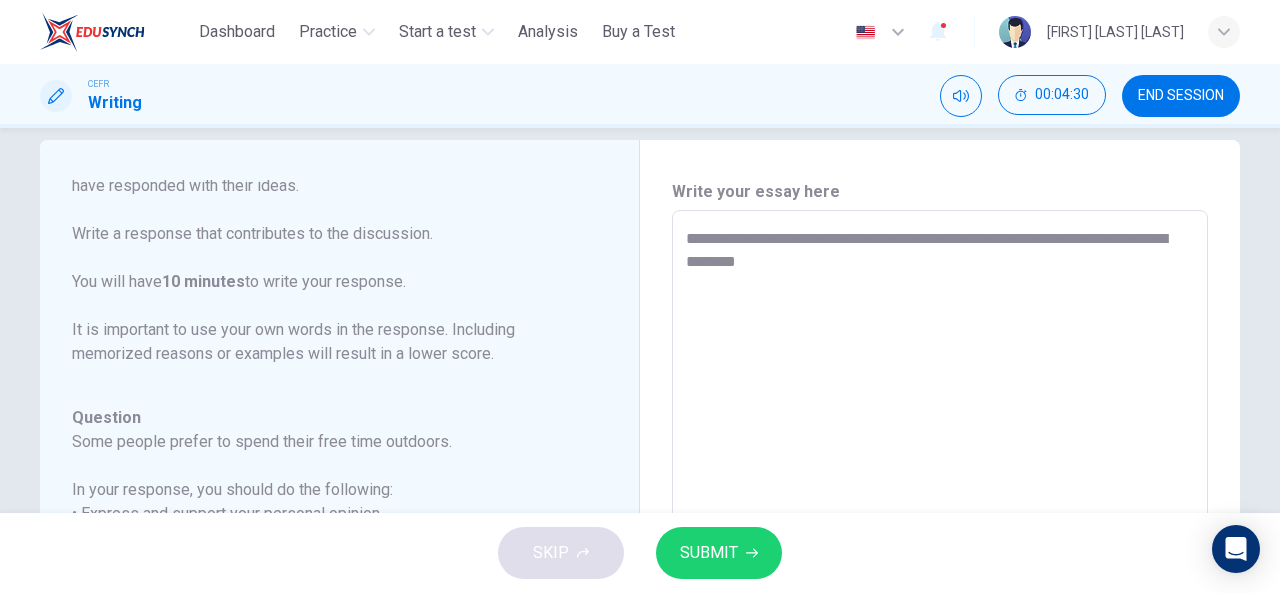 type on "*" 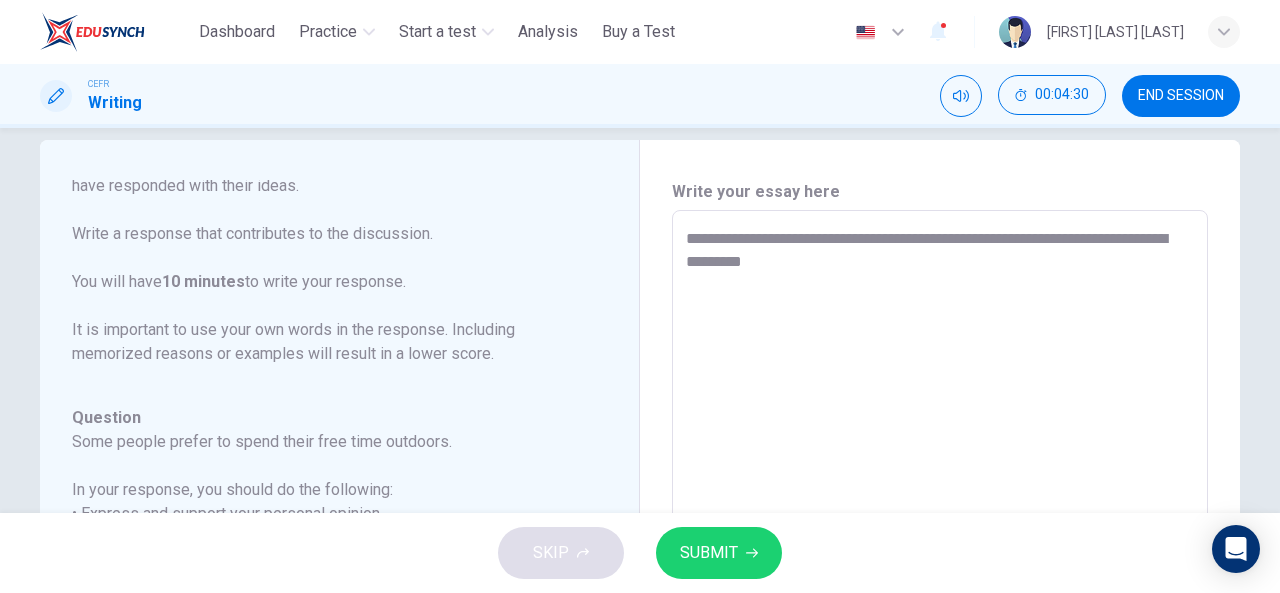 type on "**********" 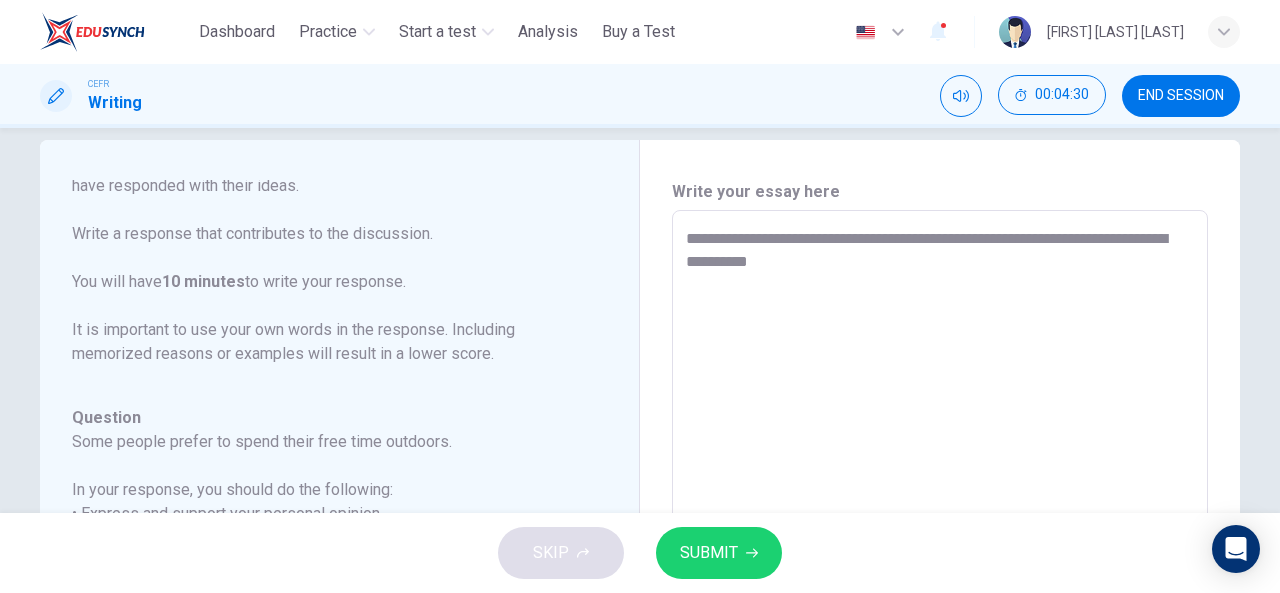 type on "*" 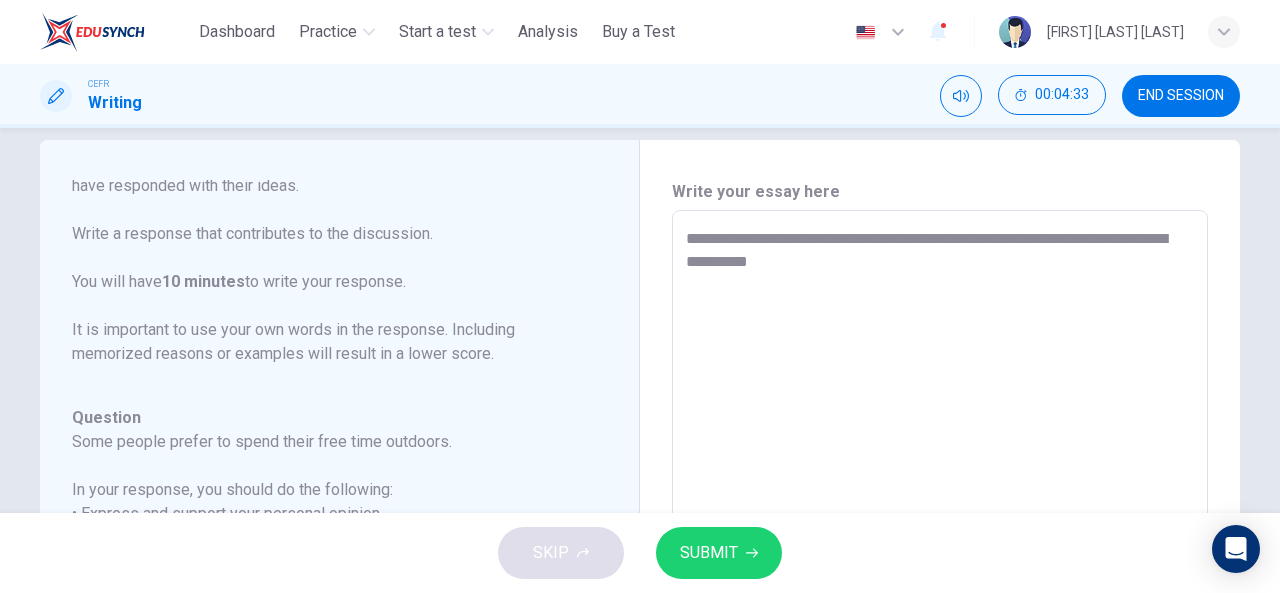 drag, startPoint x: 1002, startPoint y: 271, endPoint x: 1128, endPoint y: 235, distance: 131.04198 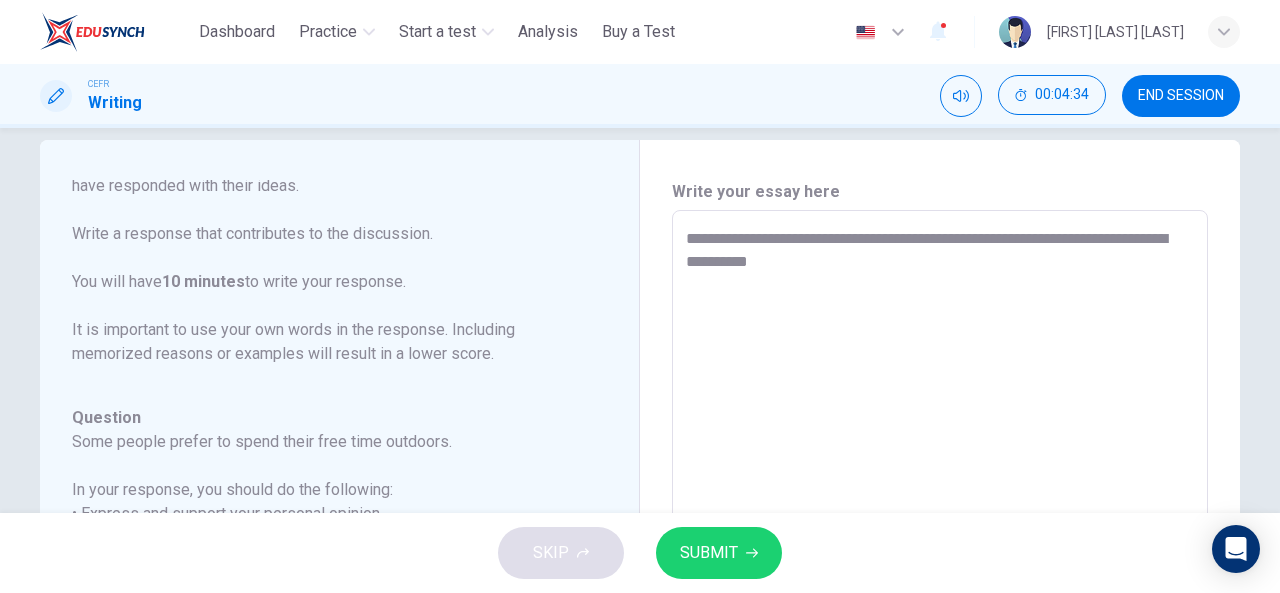 type 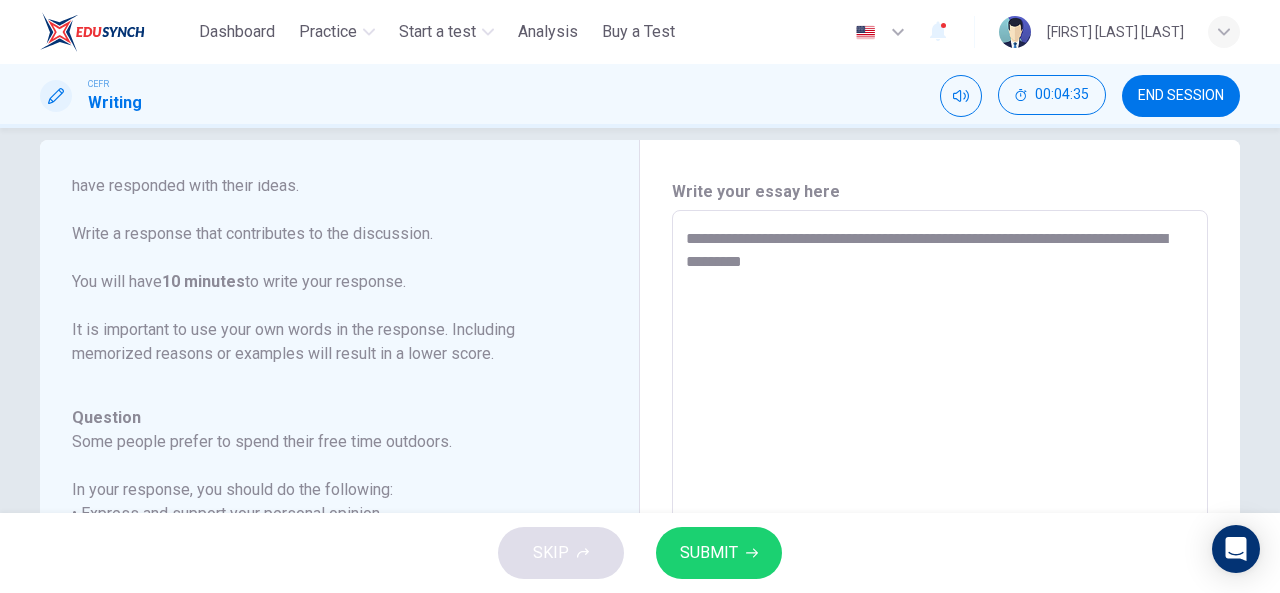 click on "**********" at bounding box center (940, 544) 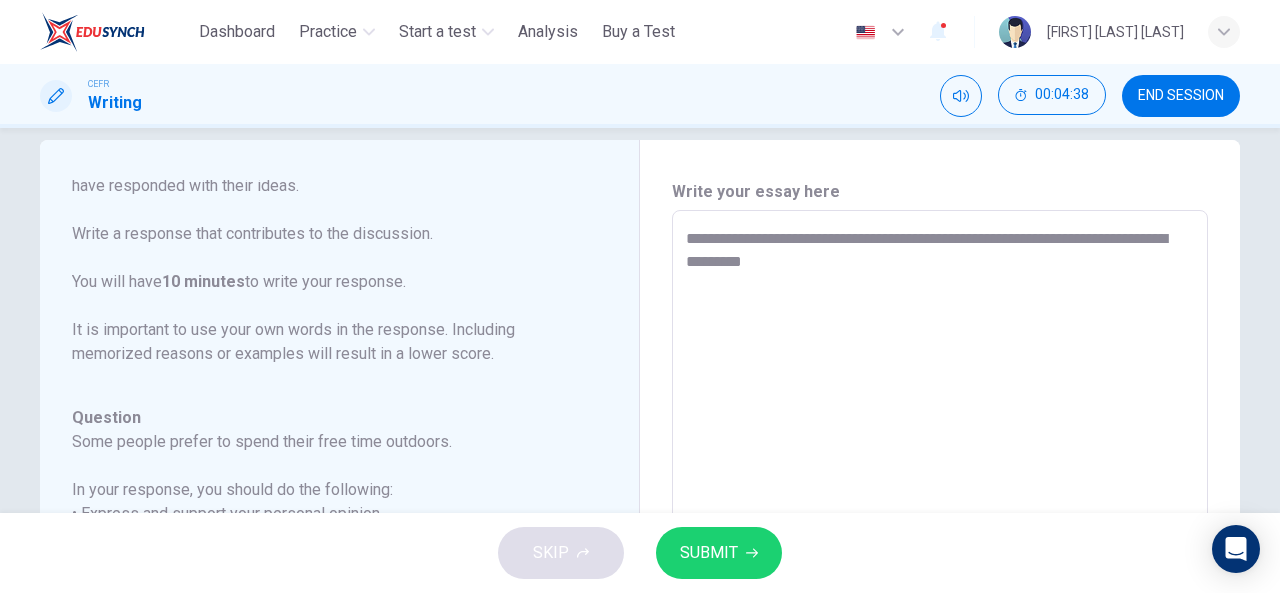 click on "**********" at bounding box center (940, 544) 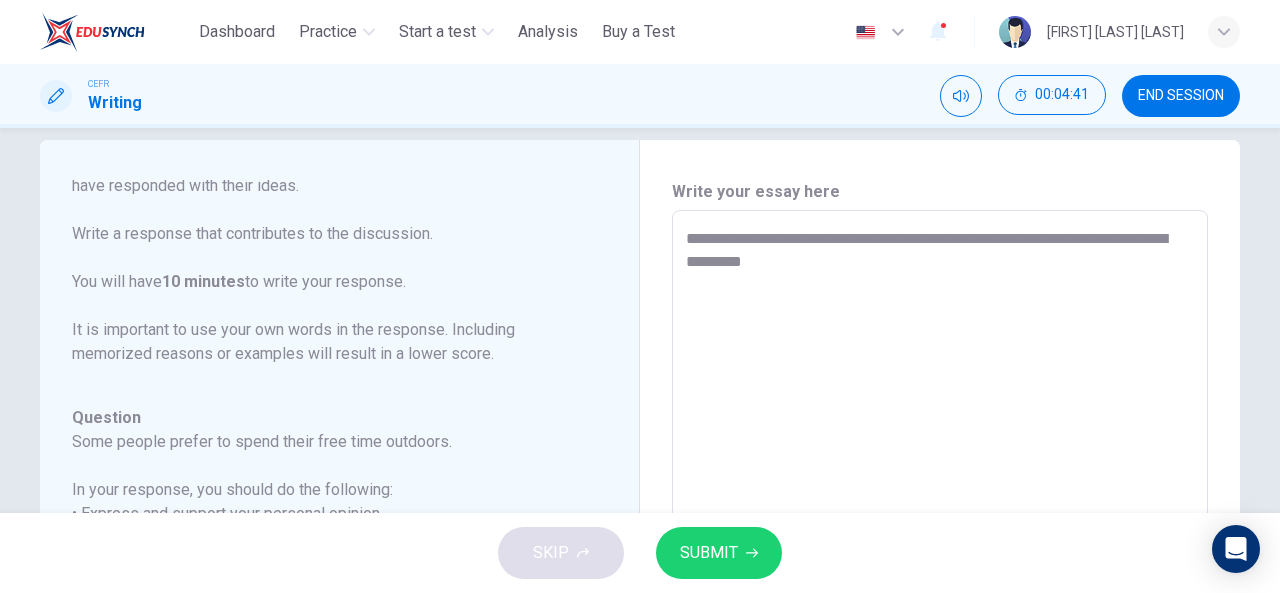 drag, startPoint x: 794, startPoint y: 265, endPoint x: 1072, endPoint y: 245, distance: 278.7185 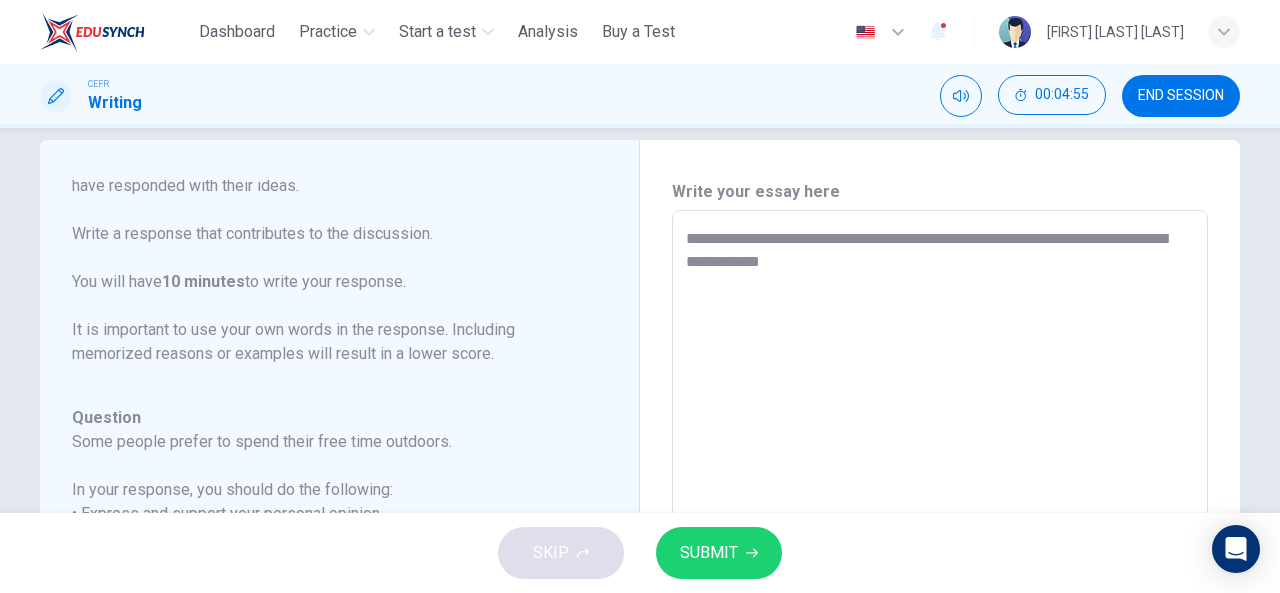 click on "**********" at bounding box center (940, 544) 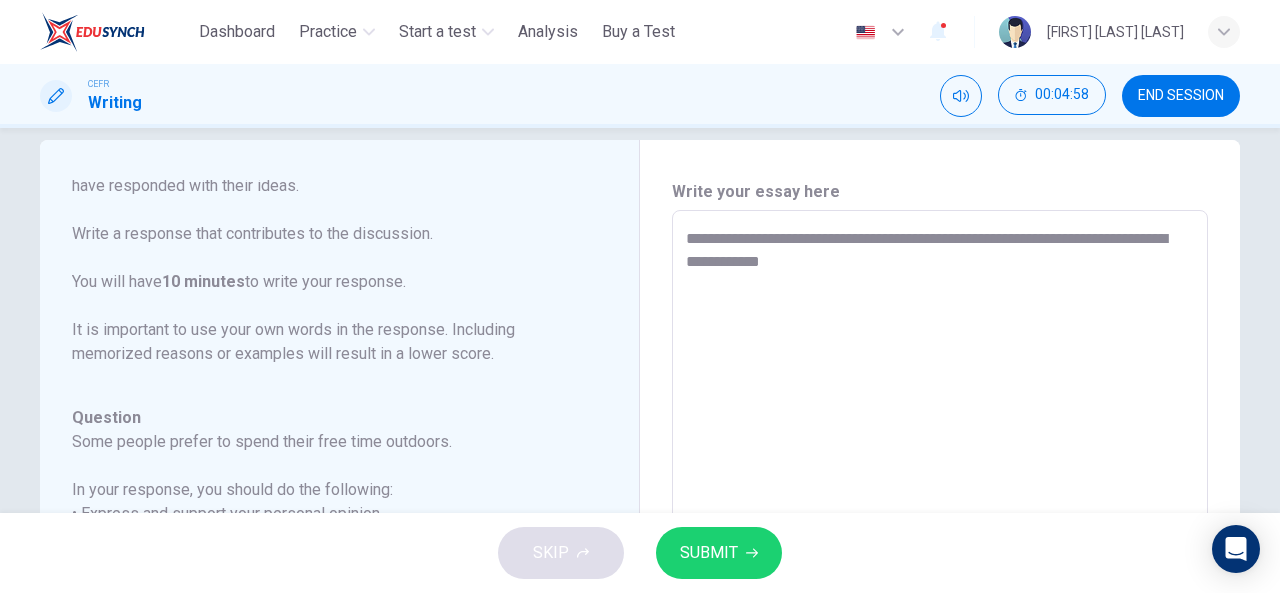 click on "**********" at bounding box center [940, 544] 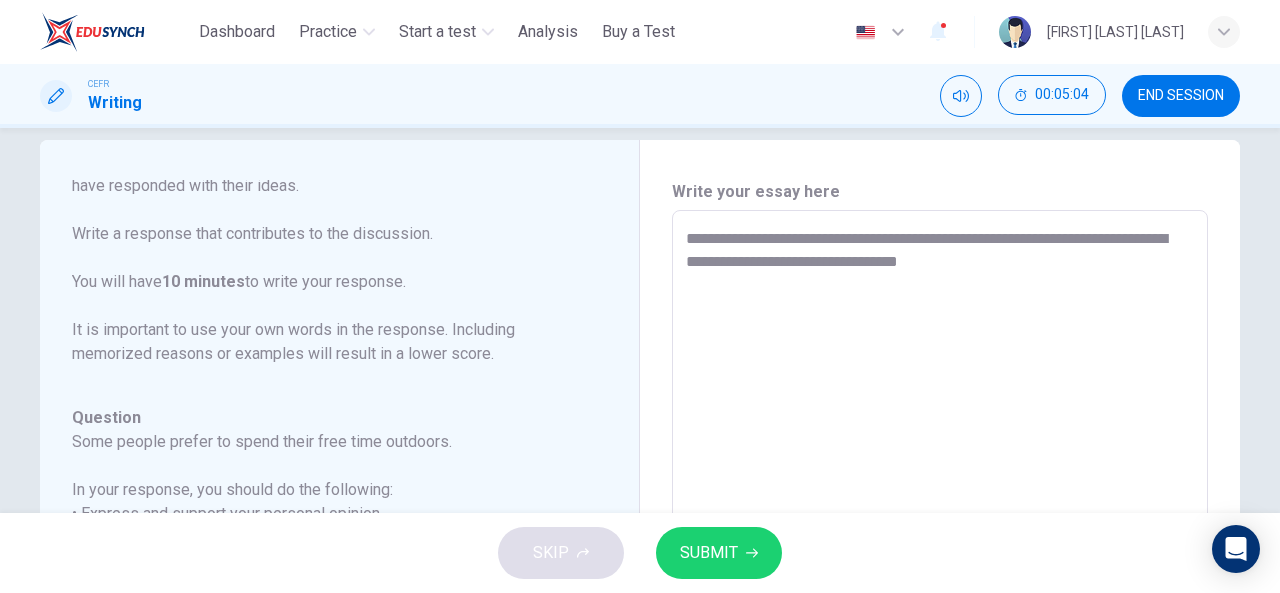 click on "**********" at bounding box center [940, 544] 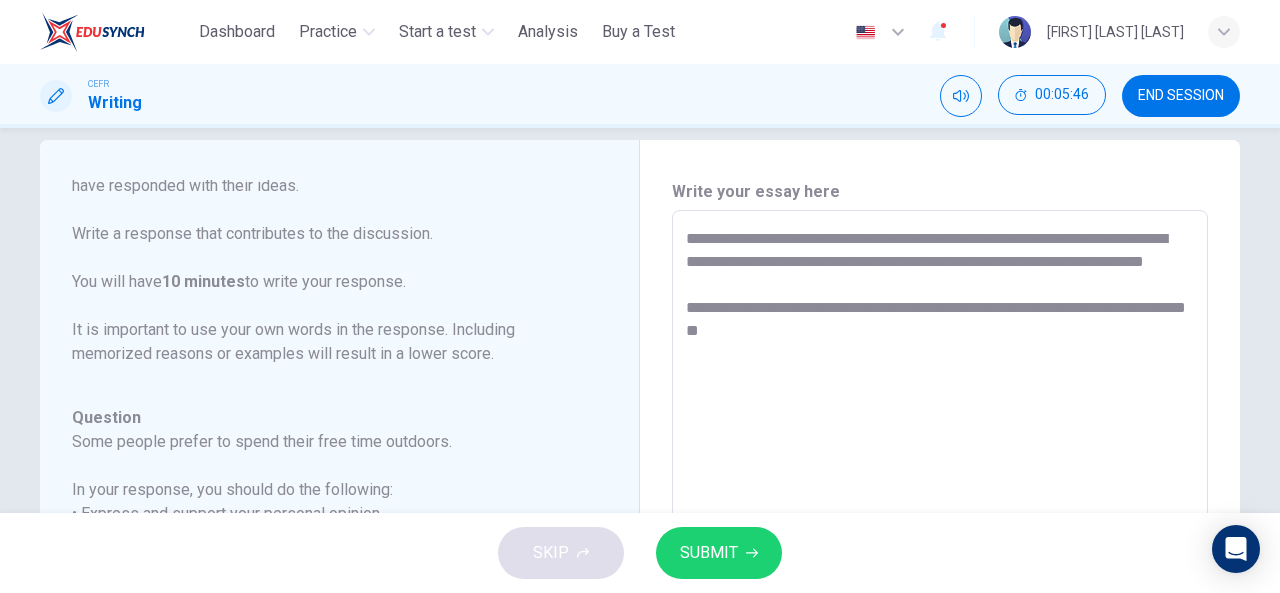 click on "**********" at bounding box center (940, 544) 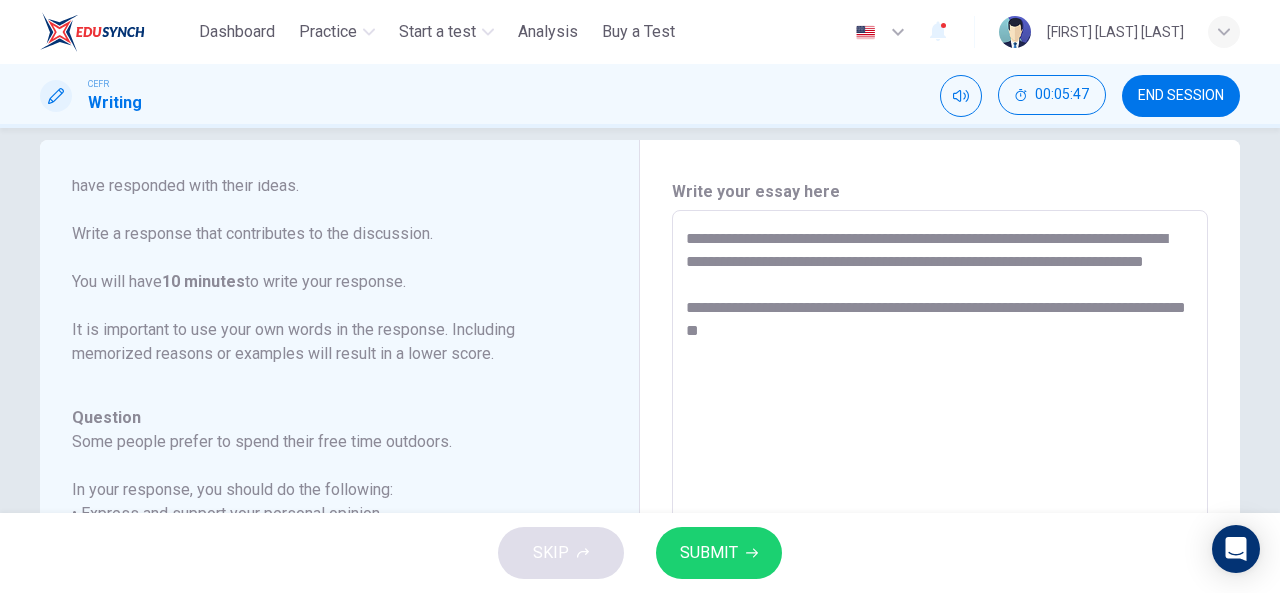 click on "**********" at bounding box center [940, 544] 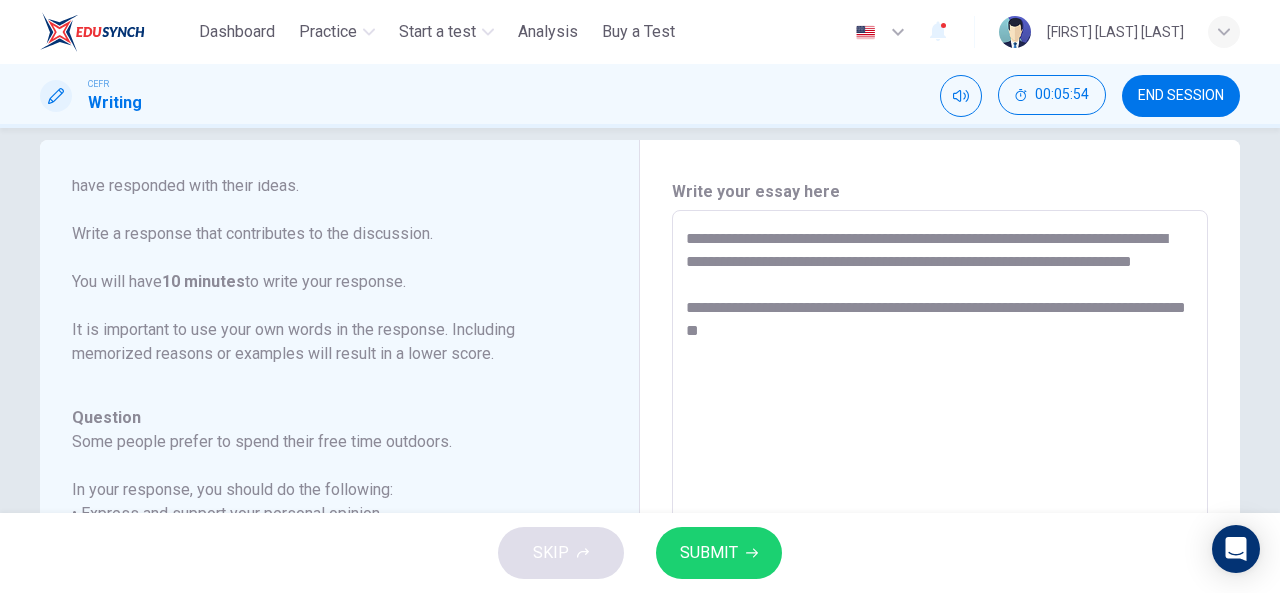click on "**********" at bounding box center [940, 544] 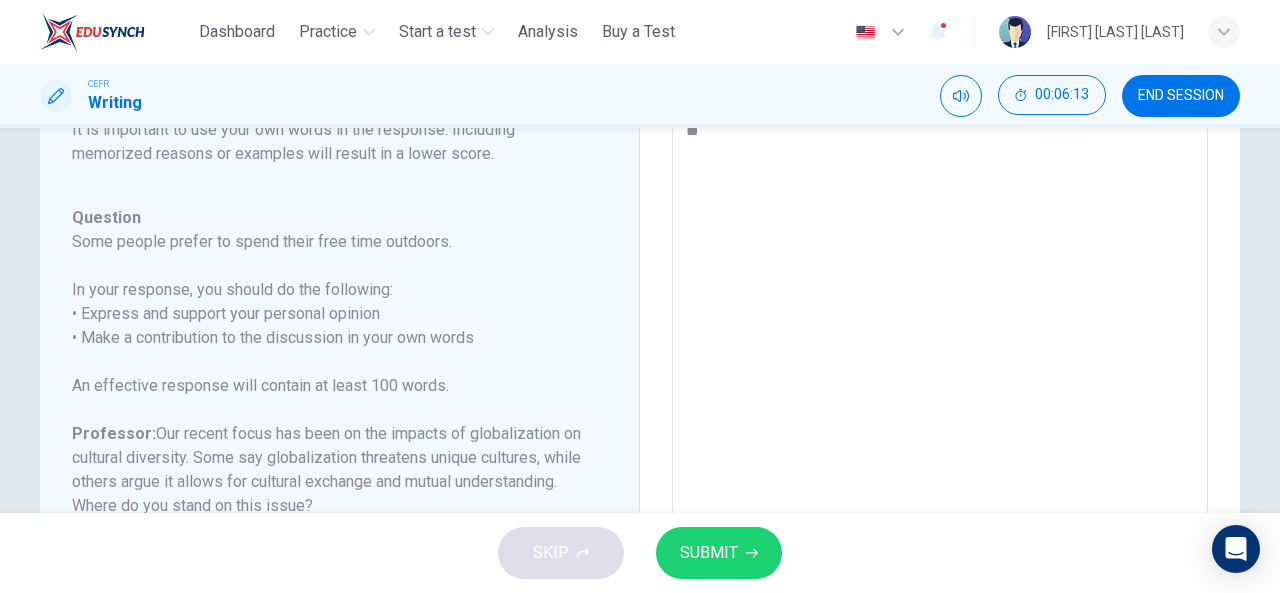 scroll, scrollTop: 128, scrollLeft: 0, axis: vertical 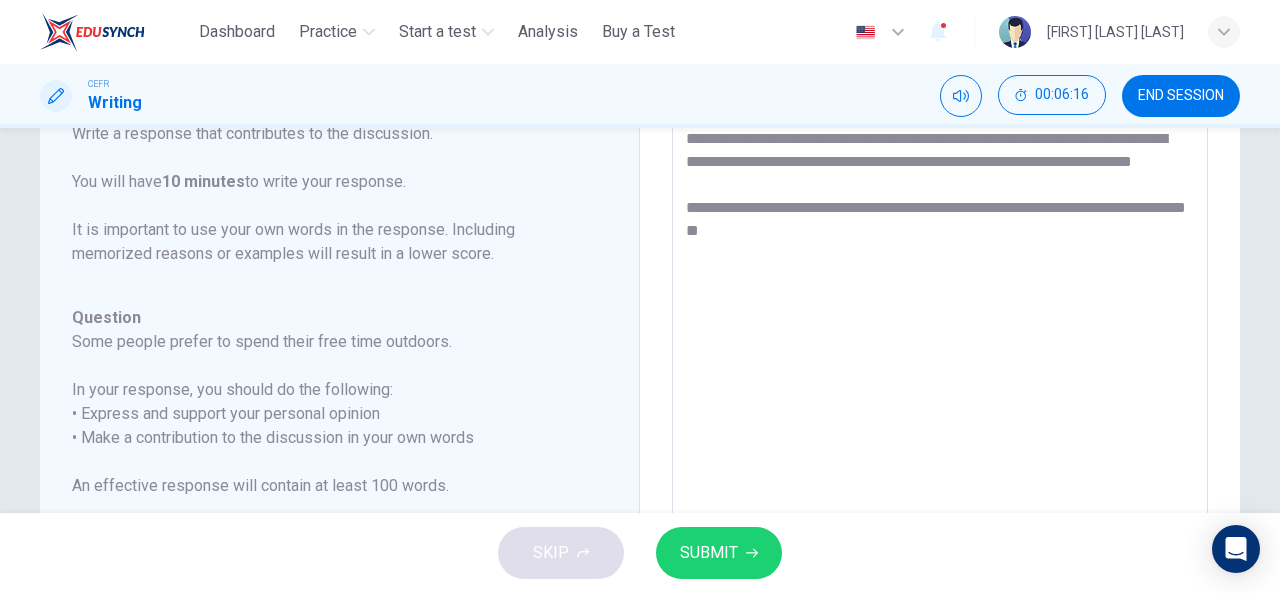 drag, startPoint x: 1134, startPoint y: 226, endPoint x: 1123, endPoint y: 226, distance: 11 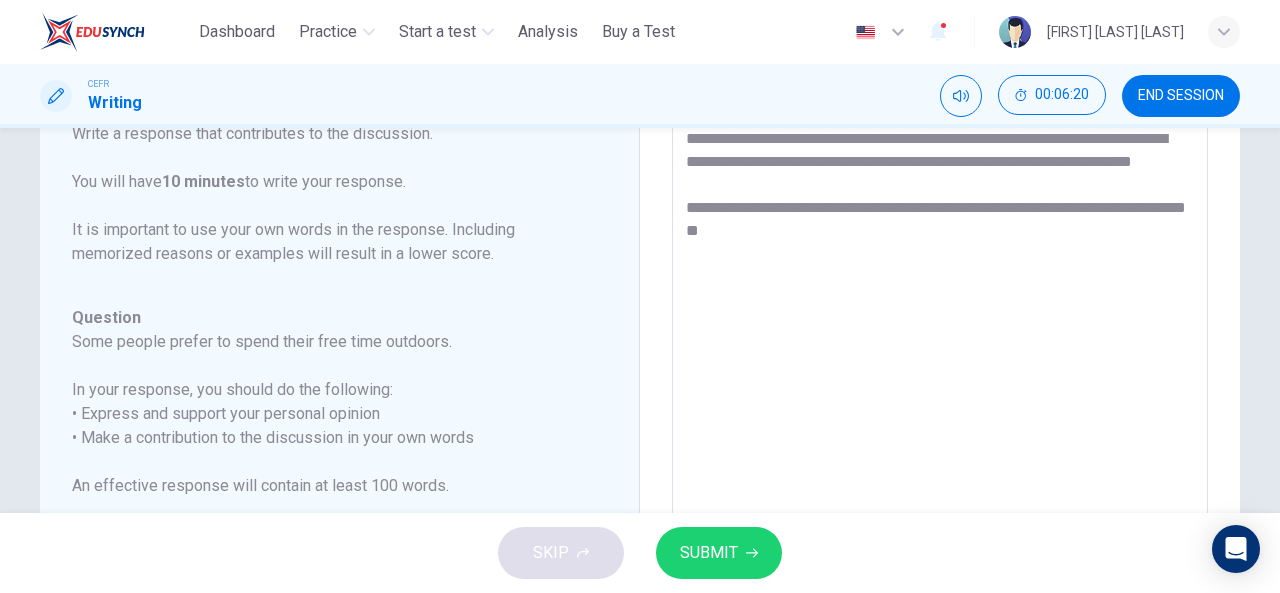 click on "**********" at bounding box center (940, 444) 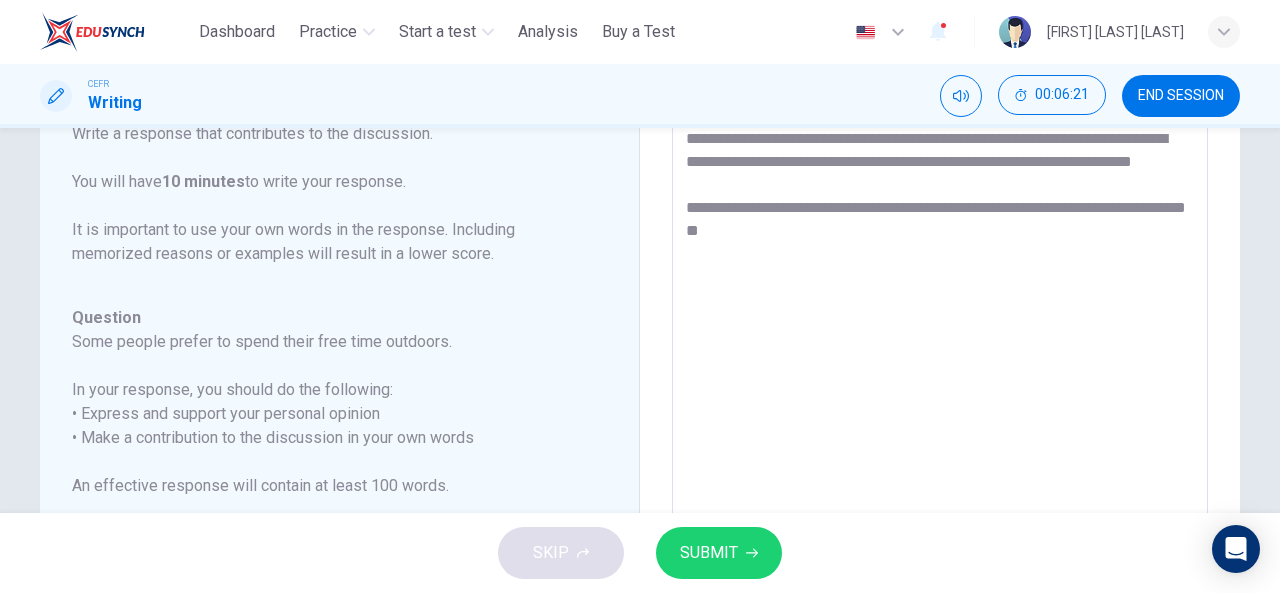 drag, startPoint x: 957, startPoint y: 257, endPoint x: 1026, endPoint y: 233, distance: 73.05477 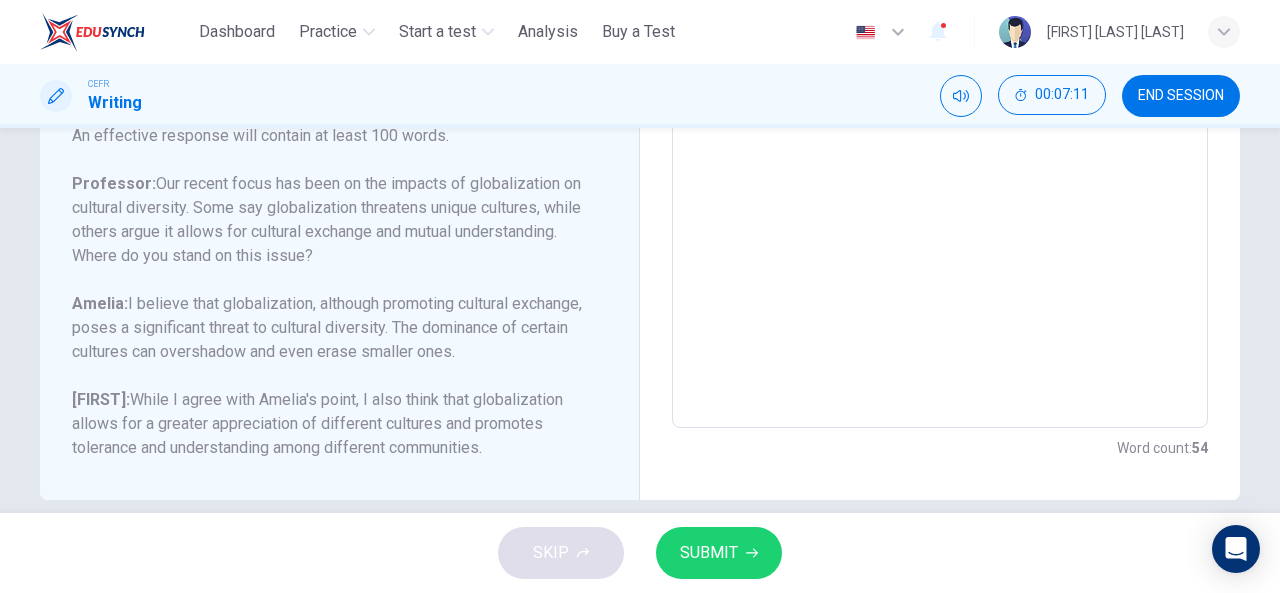 scroll, scrollTop: 504, scrollLeft: 0, axis: vertical 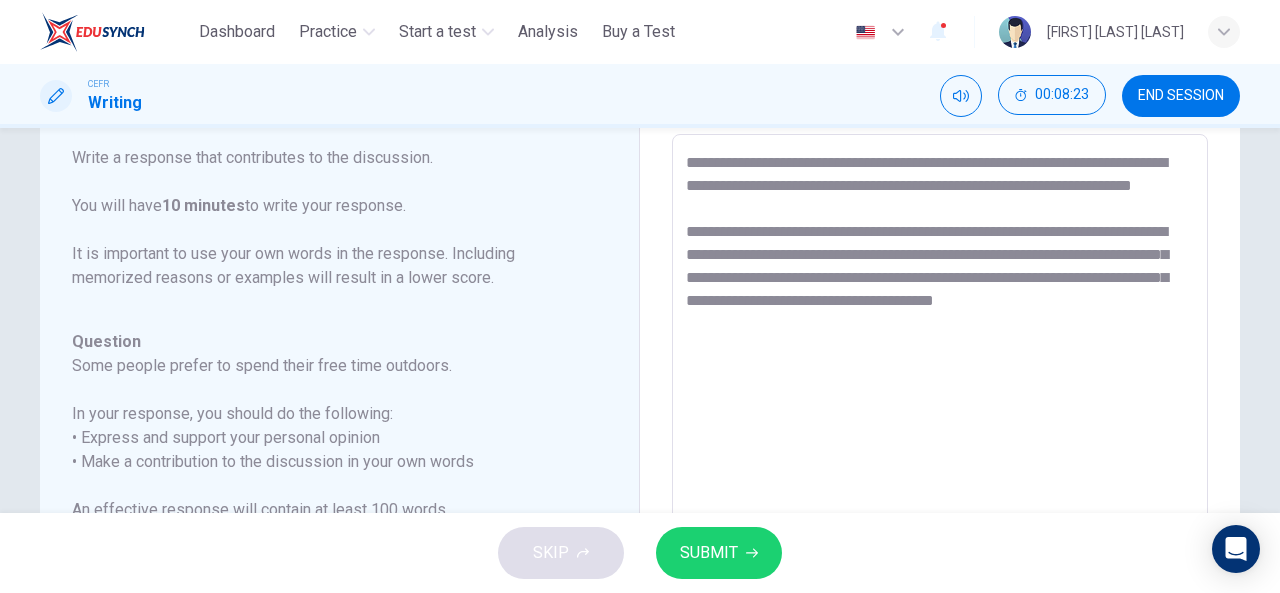 click on "**********" at bounding box center [940, 468] 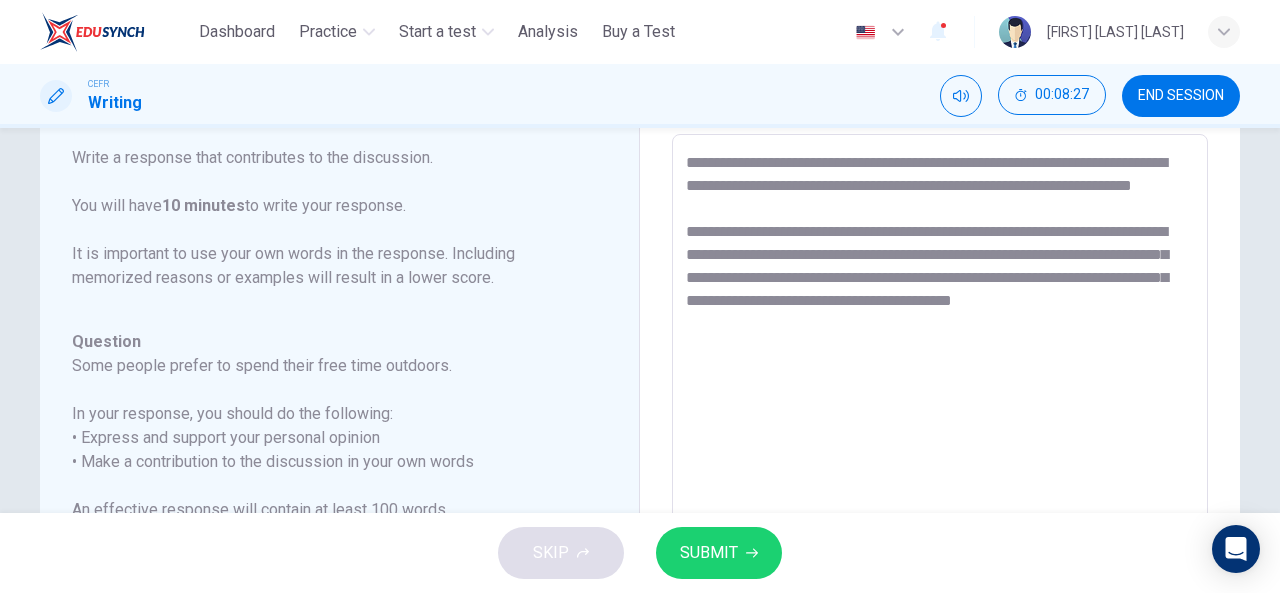 click on "**********" at bounding box center (940, 468) 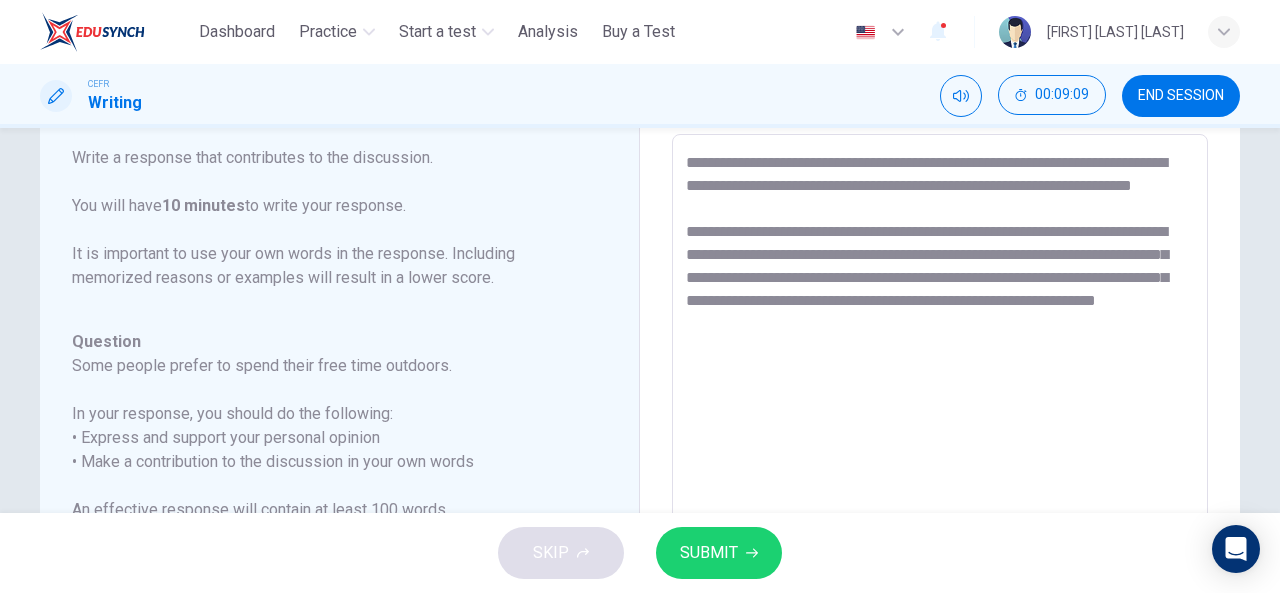 drag, startPoint x: 921, startPoint y: 345, endPoint x: 664, endPoint y: 328, distance: 257.56165 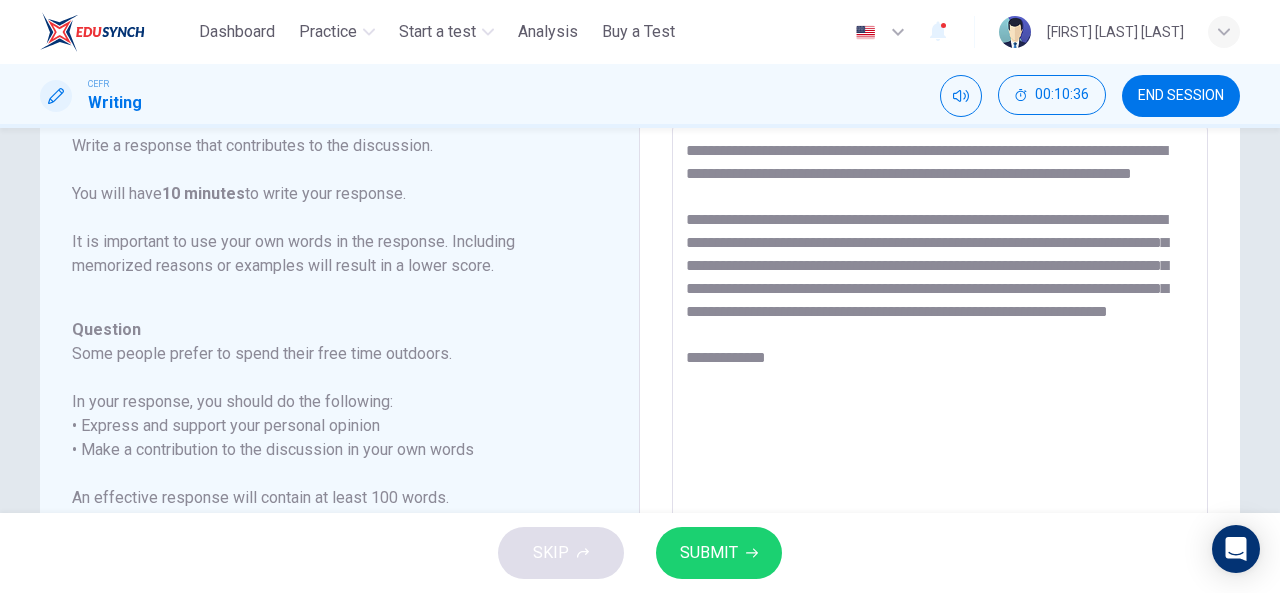 scroll, scrollTop: 104, scrollLeft: 0, axis: vertical 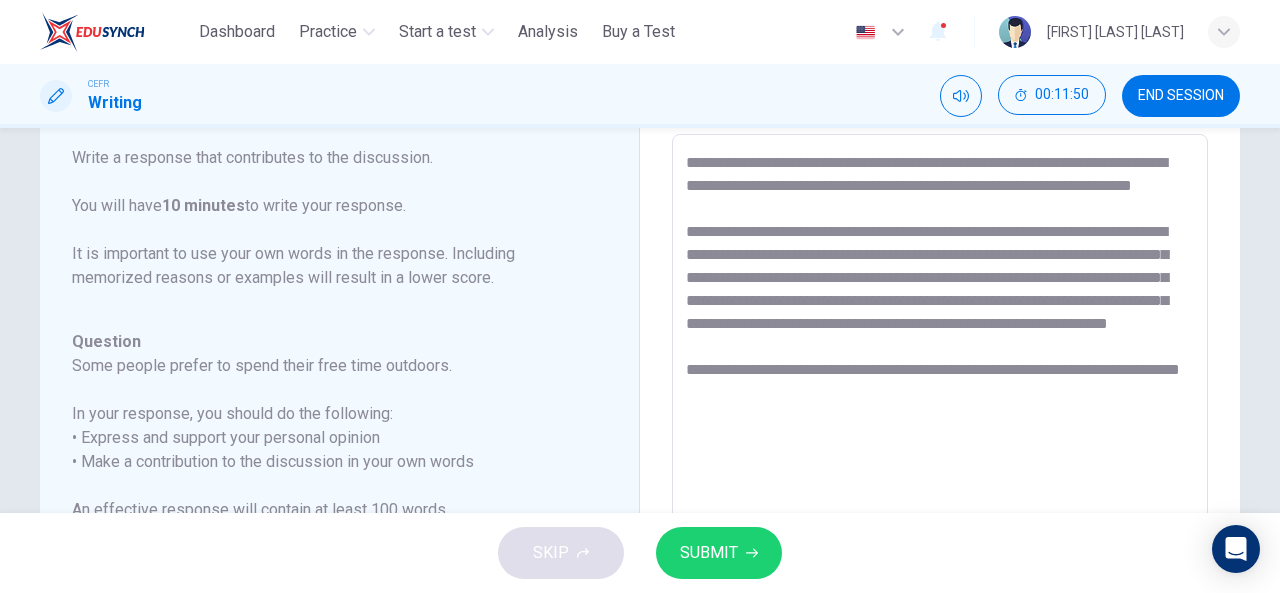 drag, startPoint x: 814, startPoint y: 439, endPoint x: 1144, endPoint y: 417, distance: 330.7325 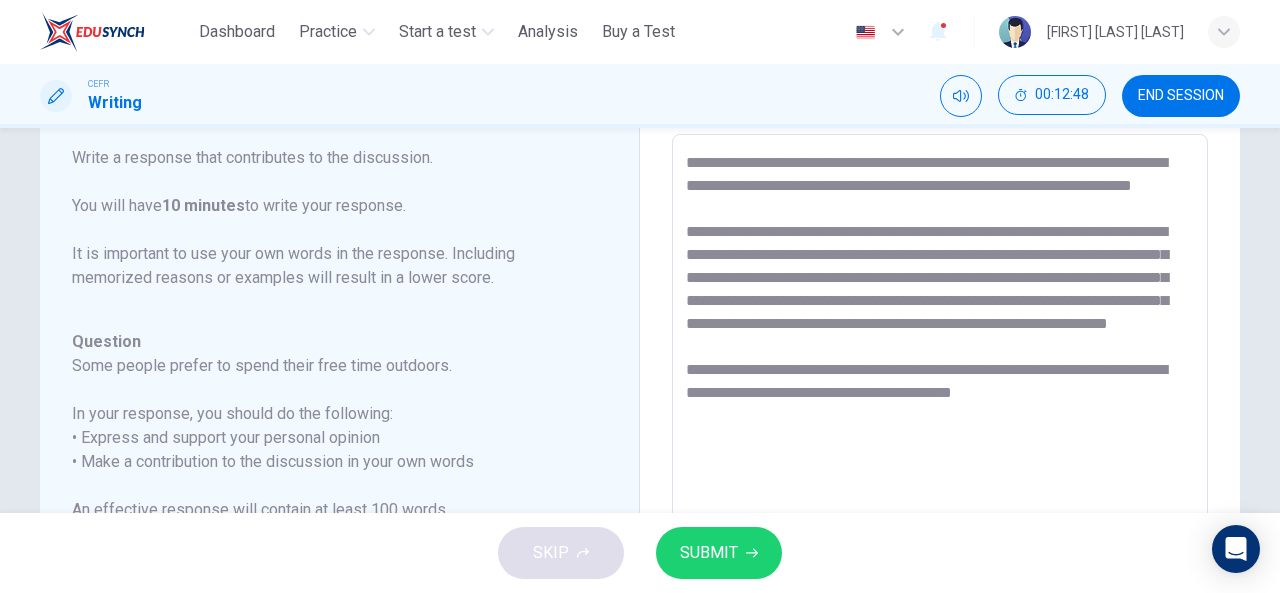 drag, startPoint x: 1104, startPoint y: 432, endPoint x: 1008, endPoint y: 412, distance: 98.0612 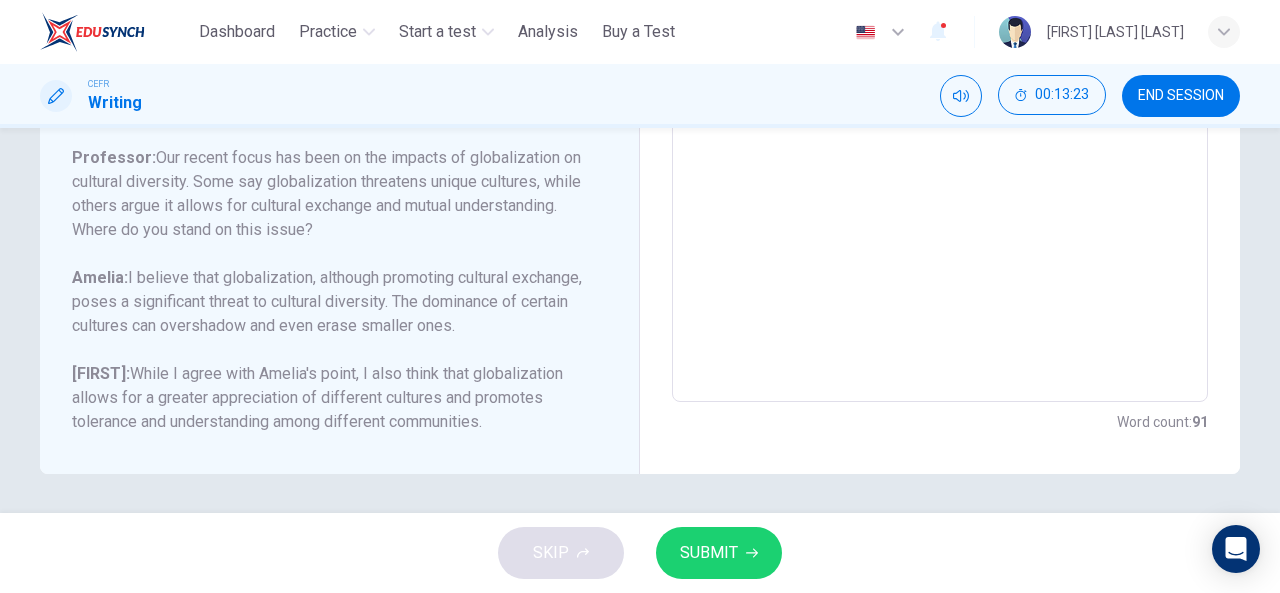 scroll, scrollTop: 104, scrollLeft: 0, axis: vertical 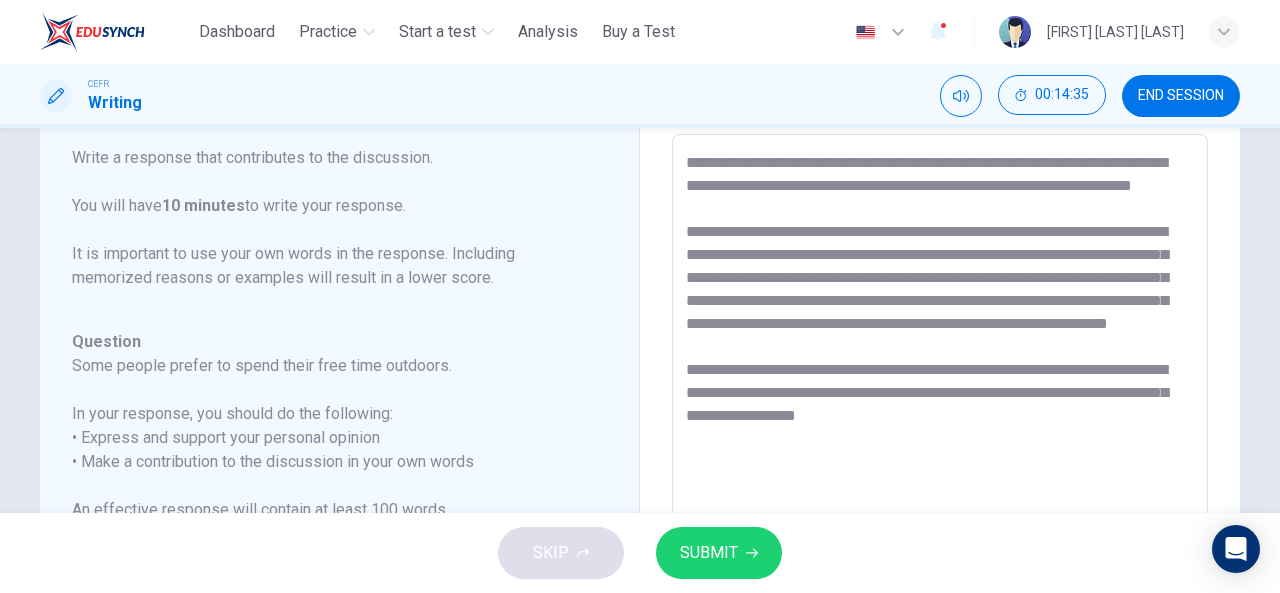 click on "**********" at bounding box center [940, 468] 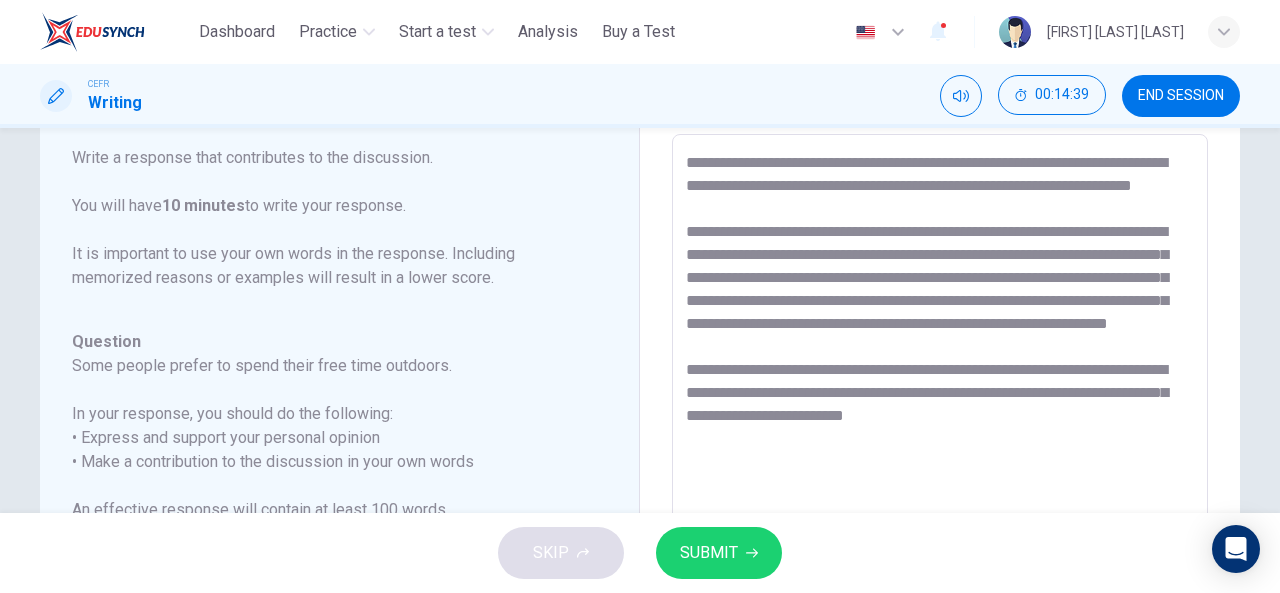 click on "**********" at bounding box center [940, 468] 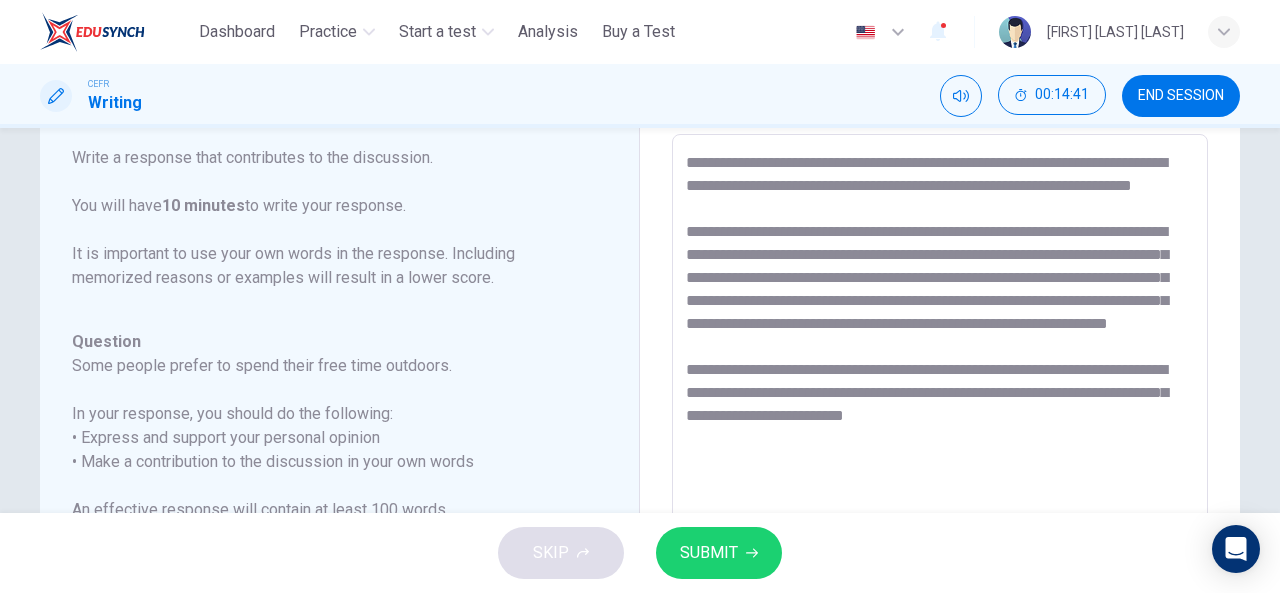click on "**********" at bounding box center [940, 468] 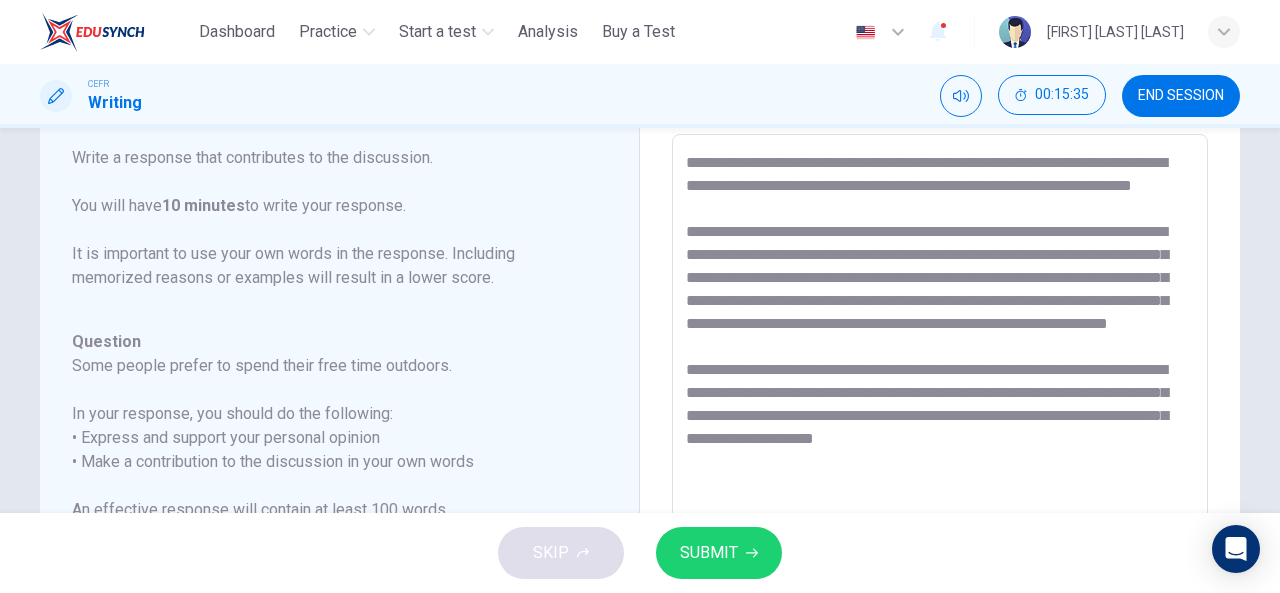 click on "**********" at bounding box center [940, 468] 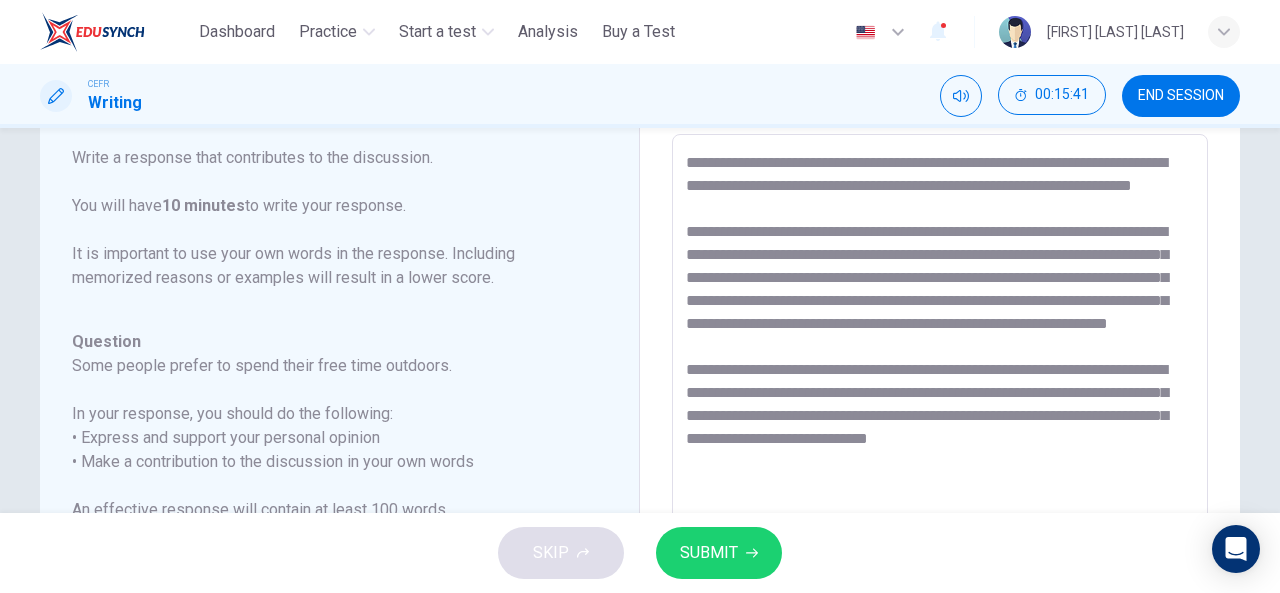 click on "**********" at bounding box center [940, 468] 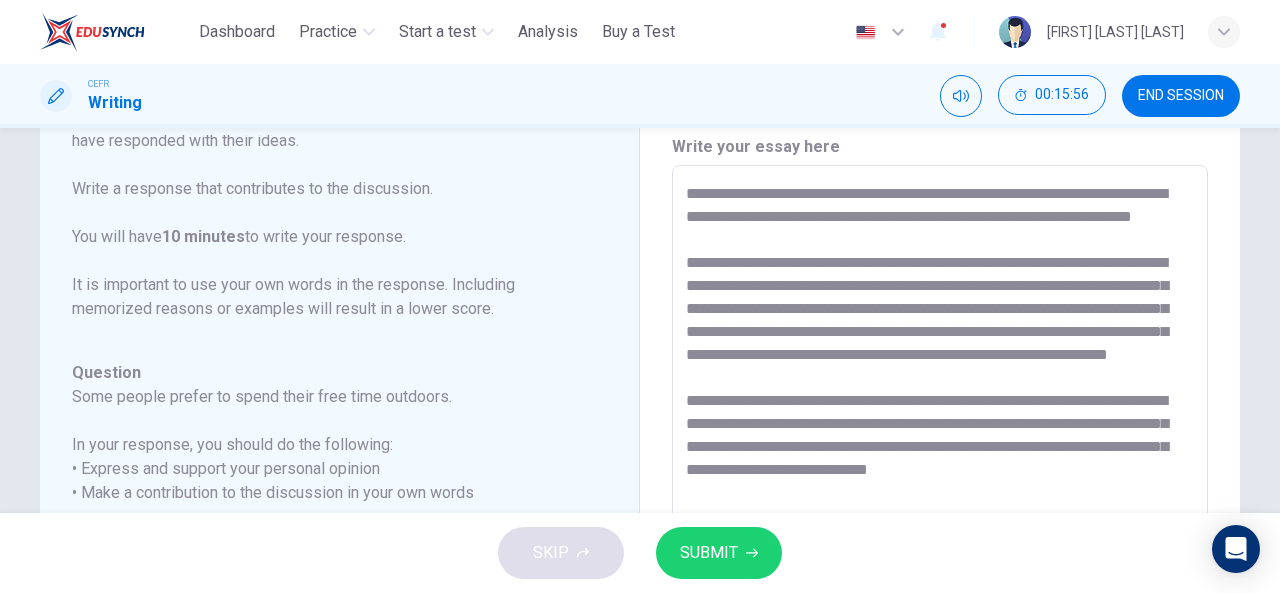 scroll, scrollTop: 104, scrollLeft: 0, axis: vertical 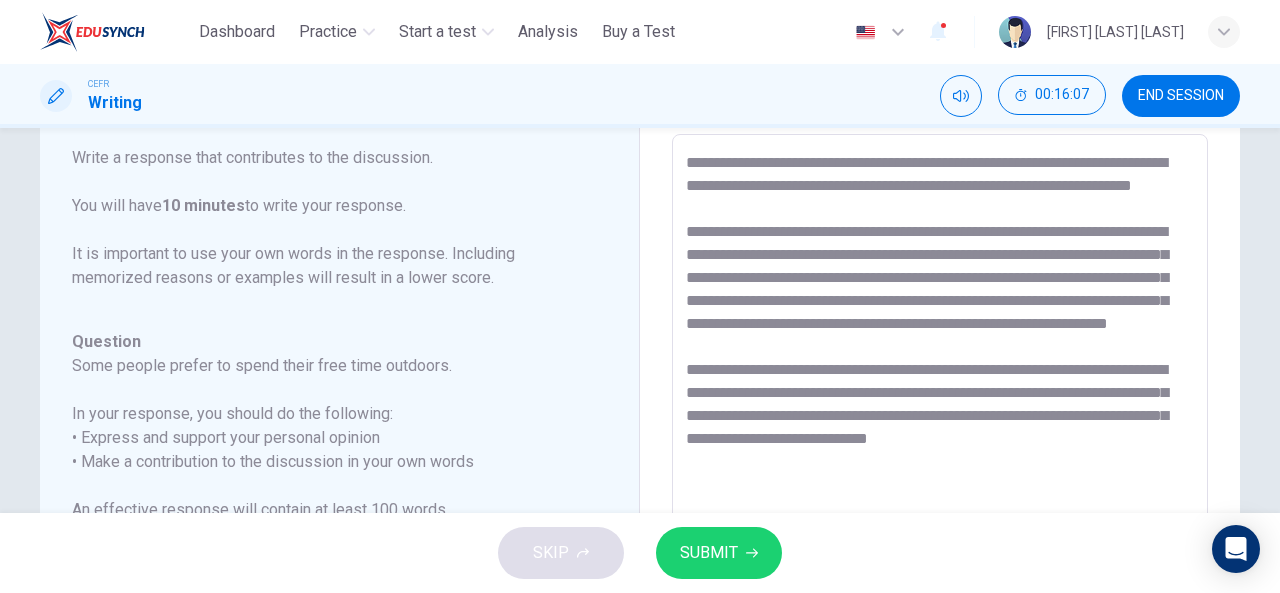 drag, startPoint x: 860, startPoint y: 301, endPoint x: 974, endPoint y: 301, distance: 114 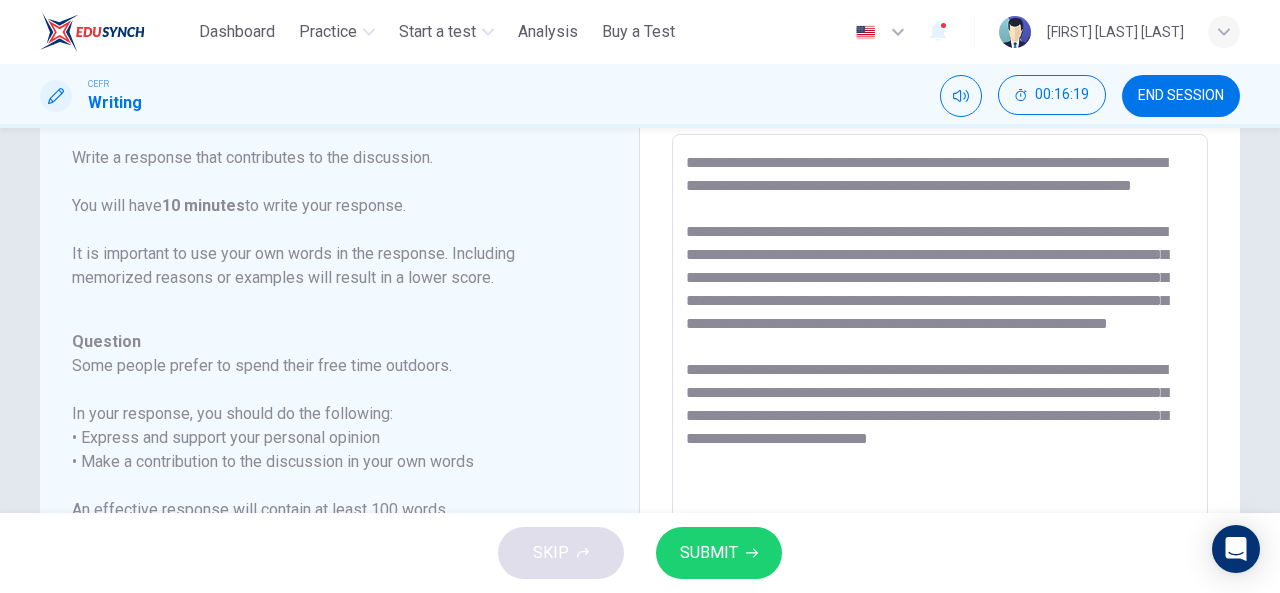 click on "**********" at bounding box center (940, 468) 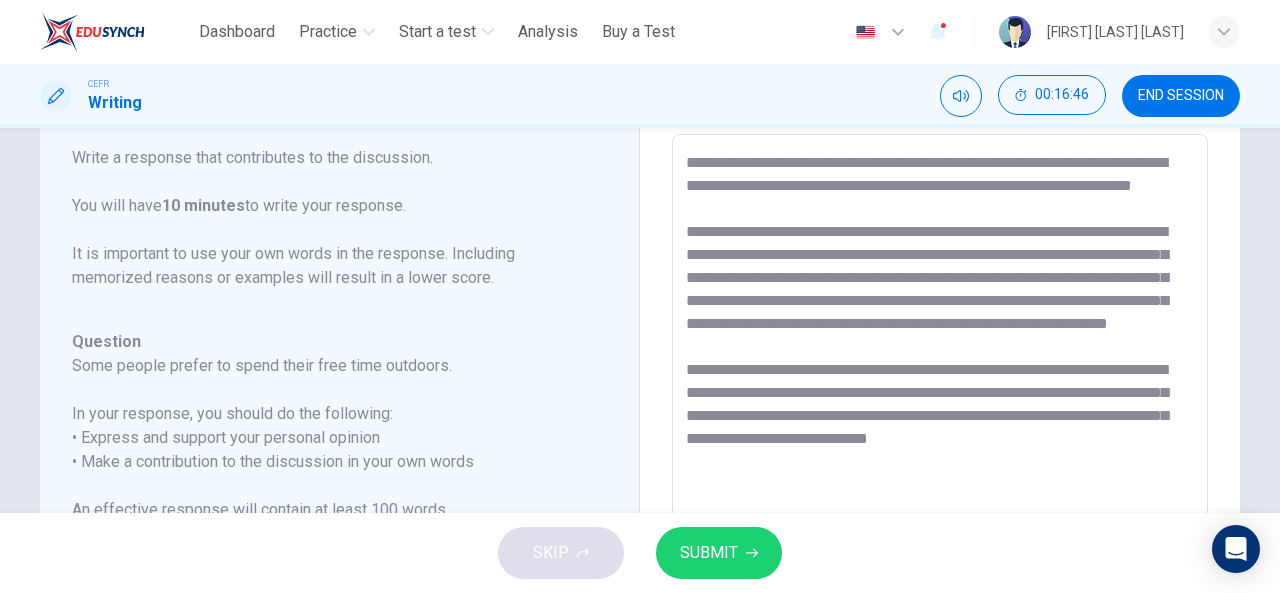 click on "**********" at bounding box center (940, 468) 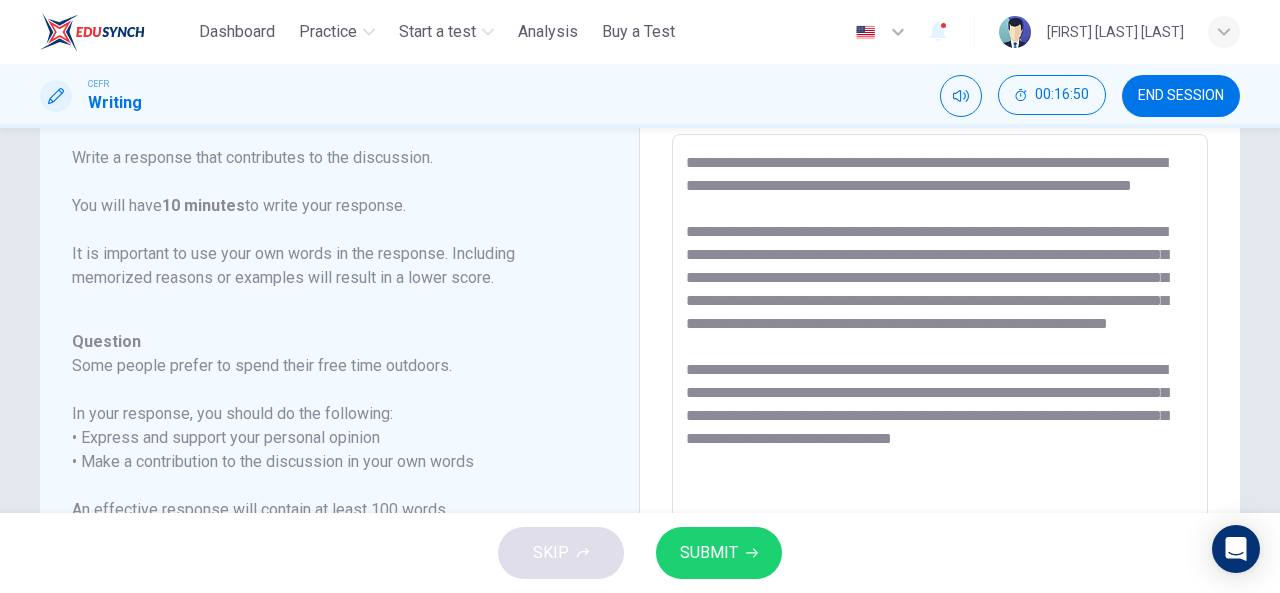 click on "**********" at bounding box center (940, 468) 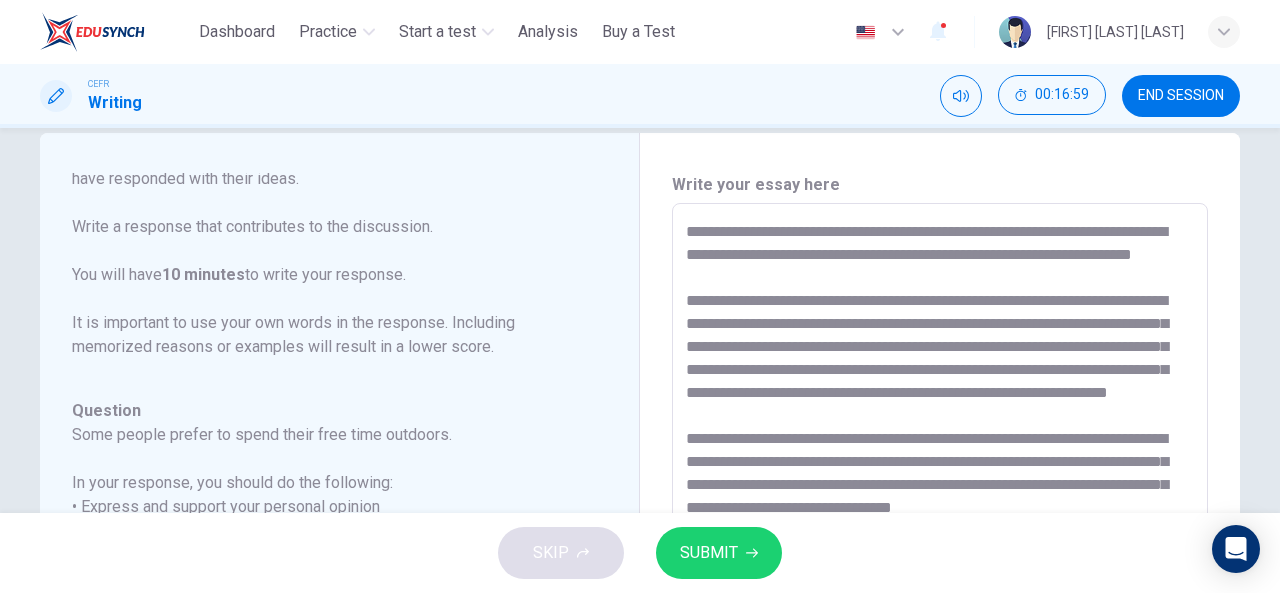 scroll, scrollTop: 4, scrollLeft: 0, axis: vertical 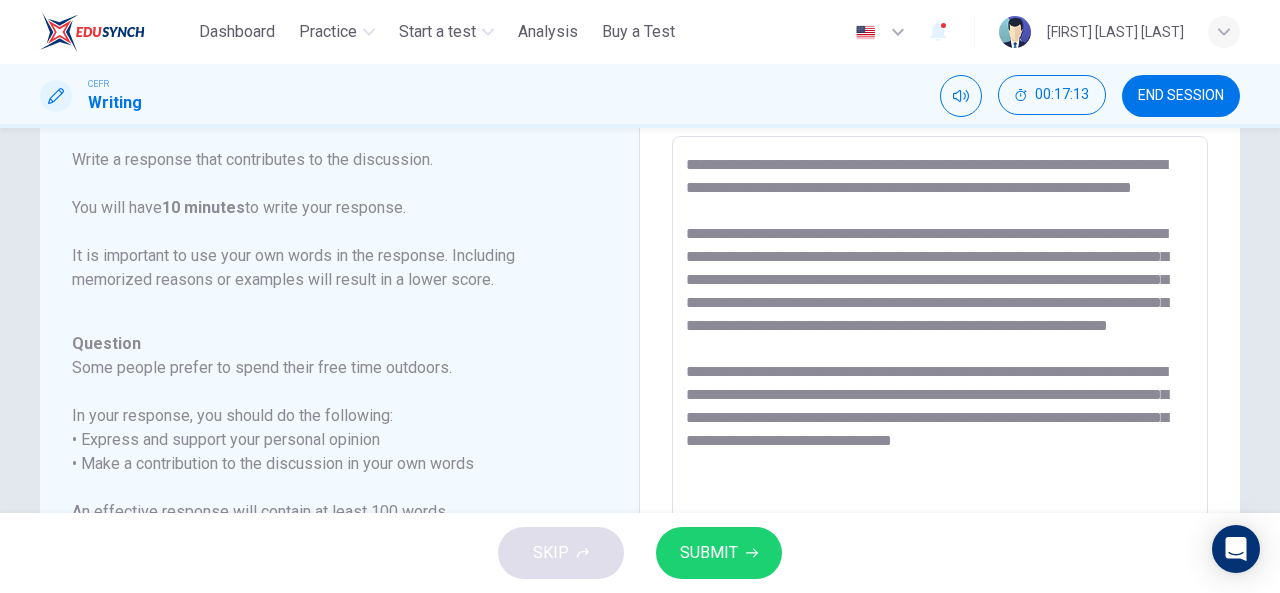 click on "For this task, you will read an online discussion. A professor has posted a question about a topic, and some classmates have responded with their ideas. Write a response that contributes to the discussion. You will have  10 minutes  to write your response.  It is important to use your own words in the response. Including memorized reasons or examples will result in a lower score." at bounding box center [327, 160] 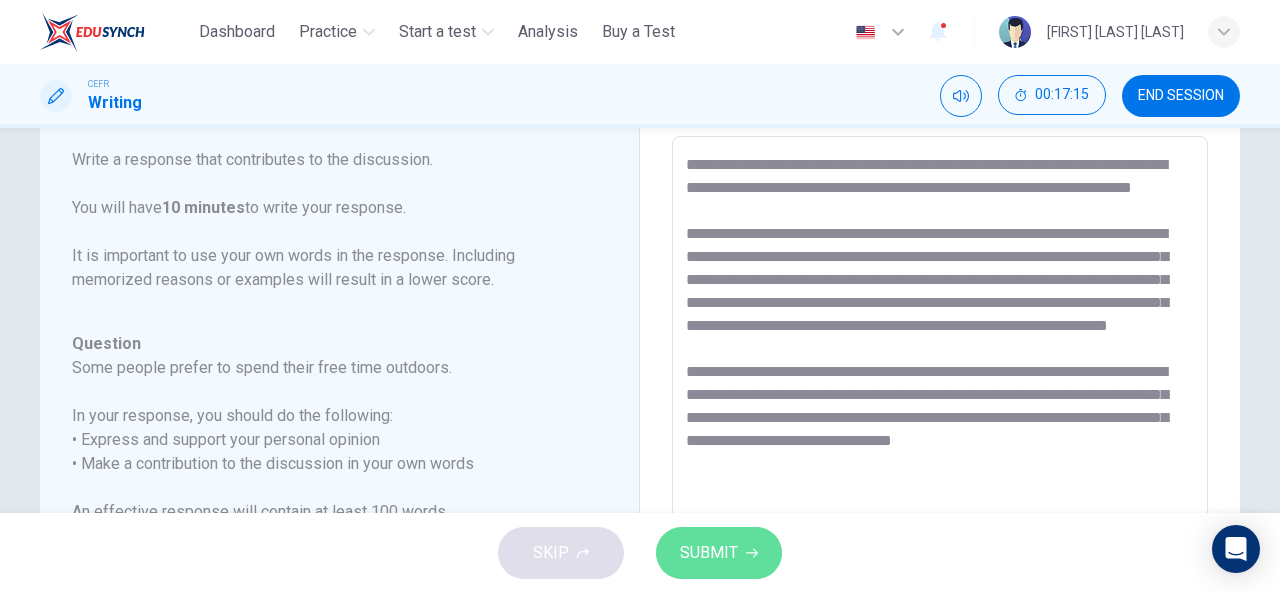 click on "SUBMIT" at bounding box center (709, 553) 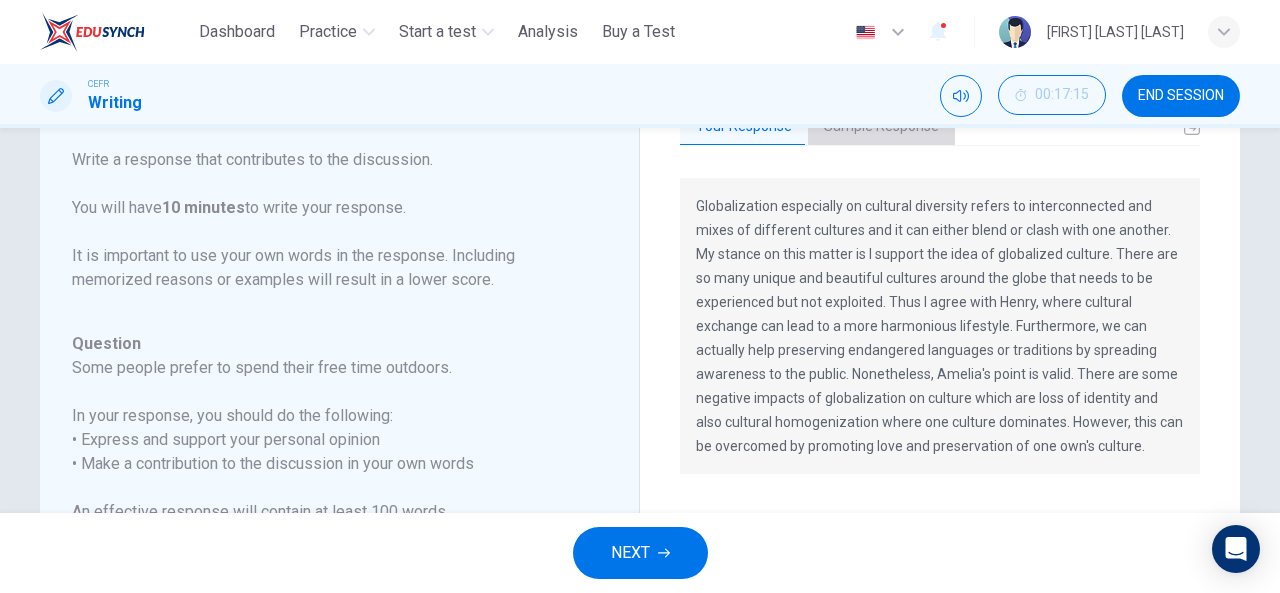 click on "Sample Response" at bounding box center [881, 127] 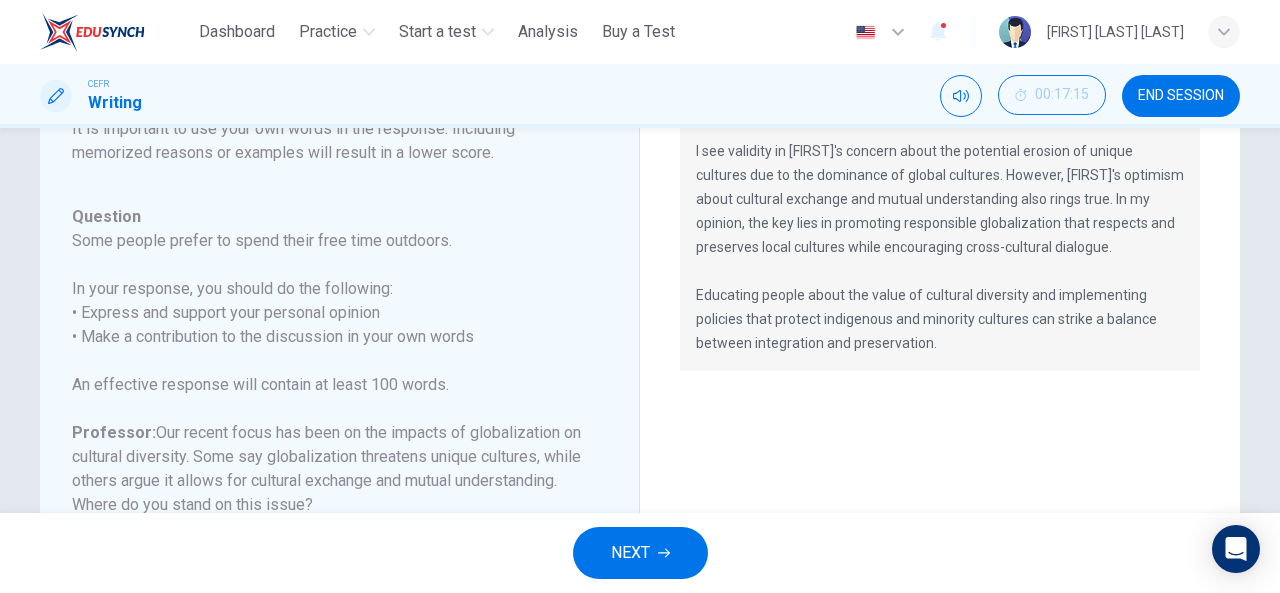 scroll, scrollTop: 302, scrollLeft: 0, axis: vertical 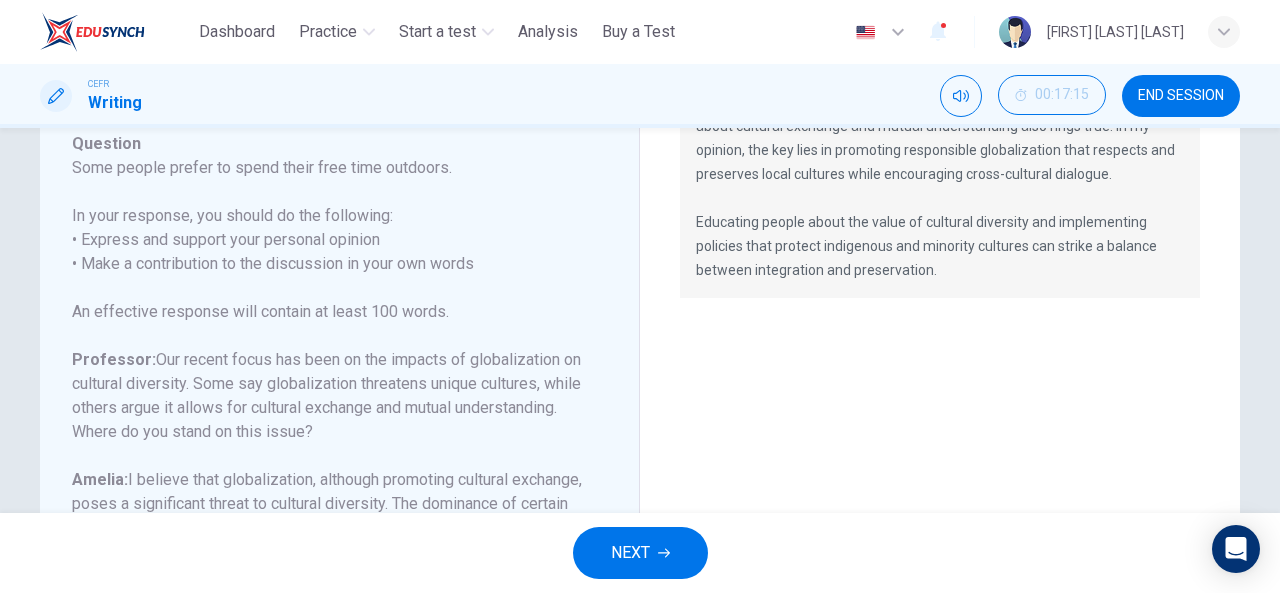 click 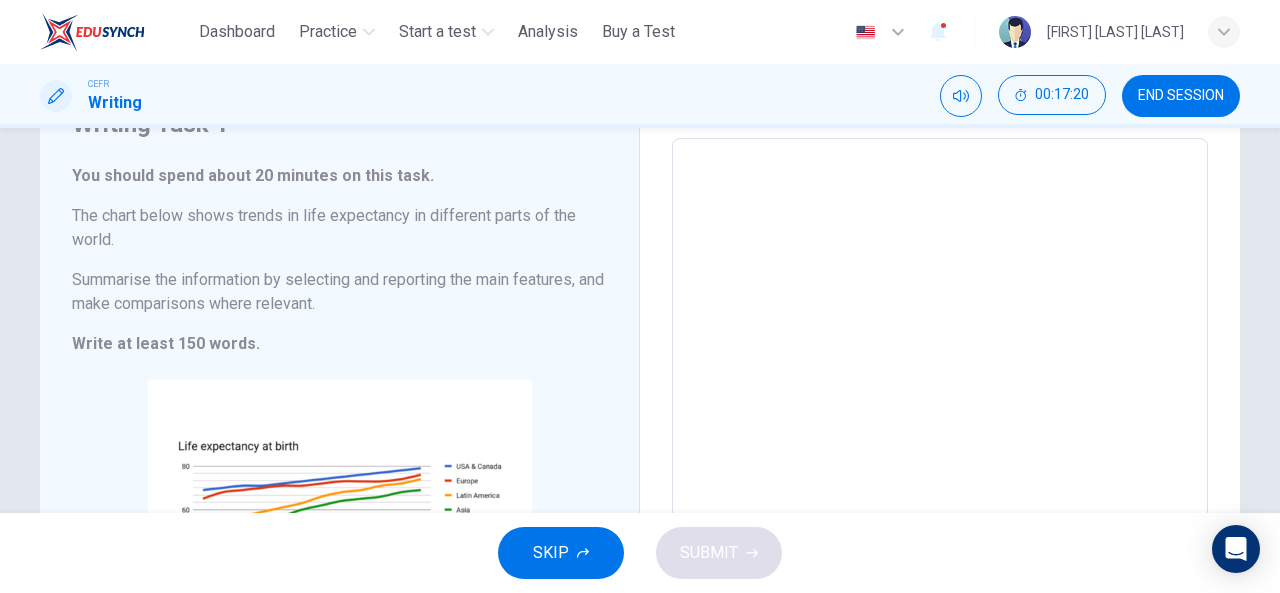 scroll, scrollTop: 300, scrollLeft: 0, axis: vertical 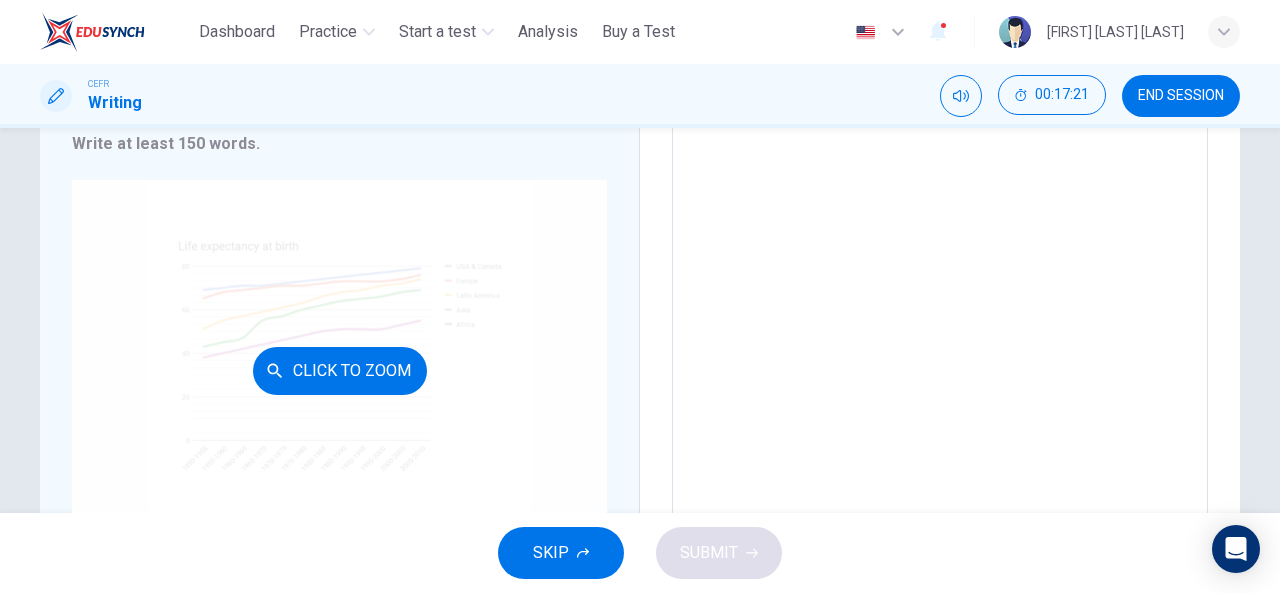 click on "Click to Zoom" at bounding box center (340, 371) 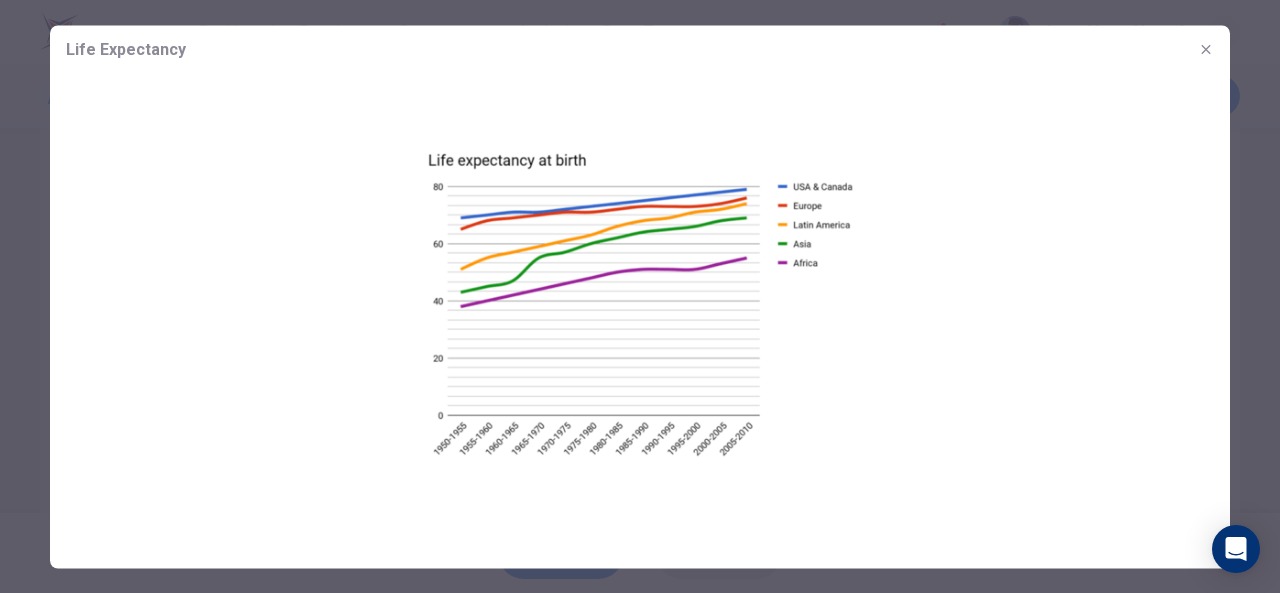 click at bounding box center (640, 296) 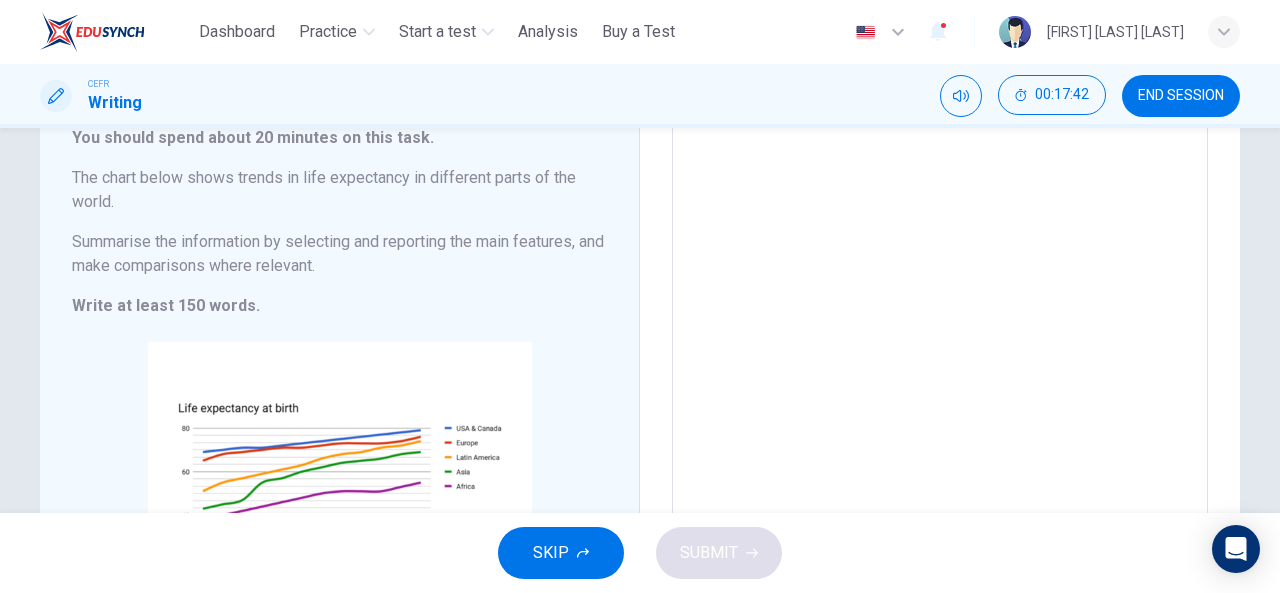 scroll, scrollTop: 128, scrollLeft: 0, axis: vertical 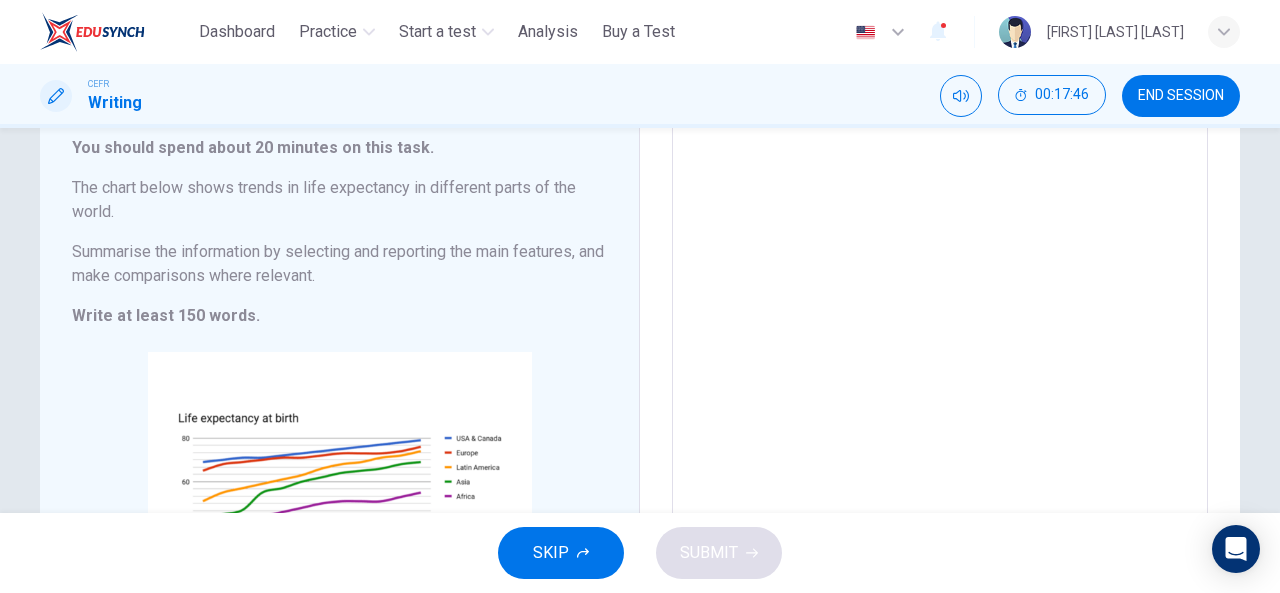 click at bounding box center (940, 406) 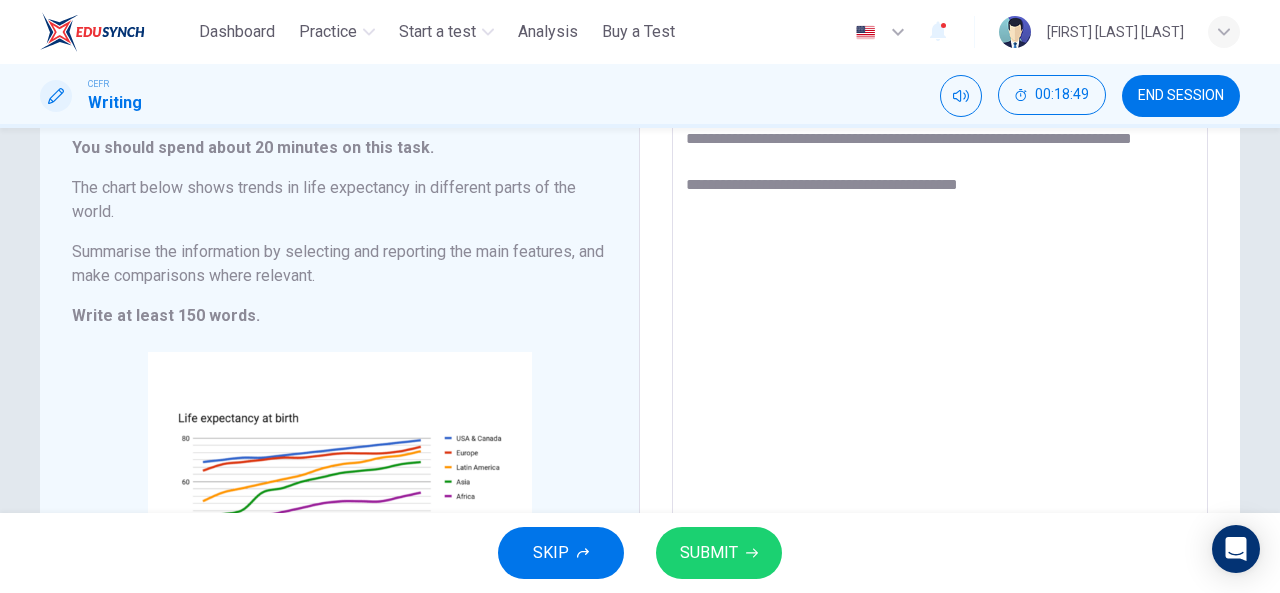 click on "**********" at bounding box center (940, 406) 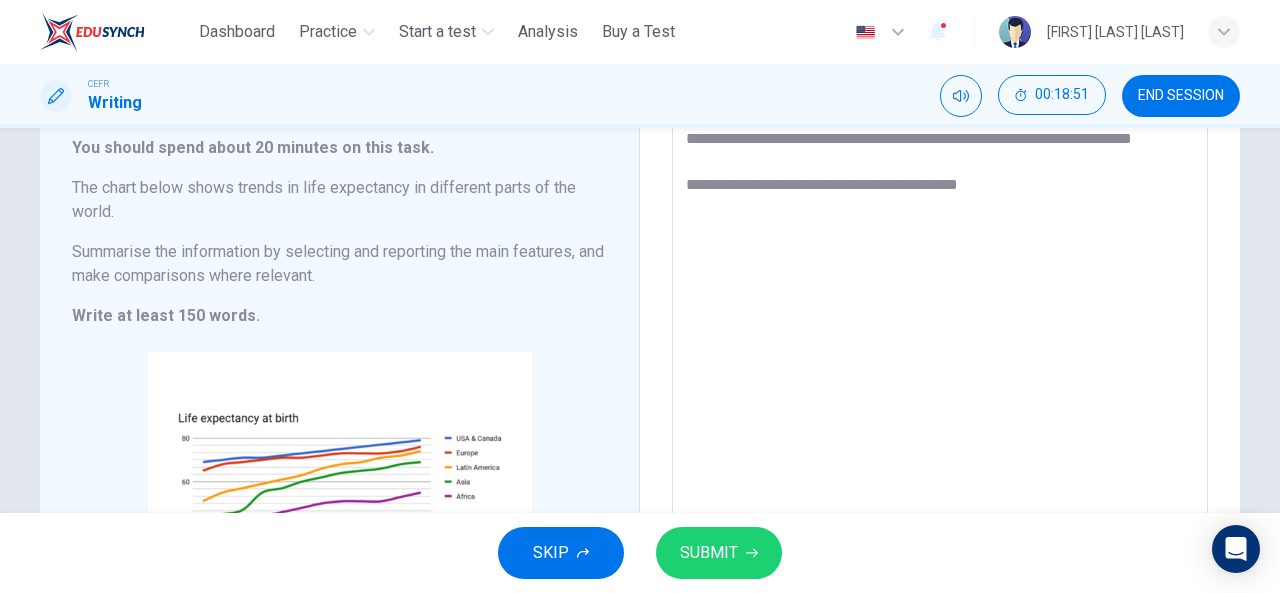 drag, startPoint x: 744, startPoint y: 162, endPoint x: 682, endPoint y: 165, distance: 62.072536 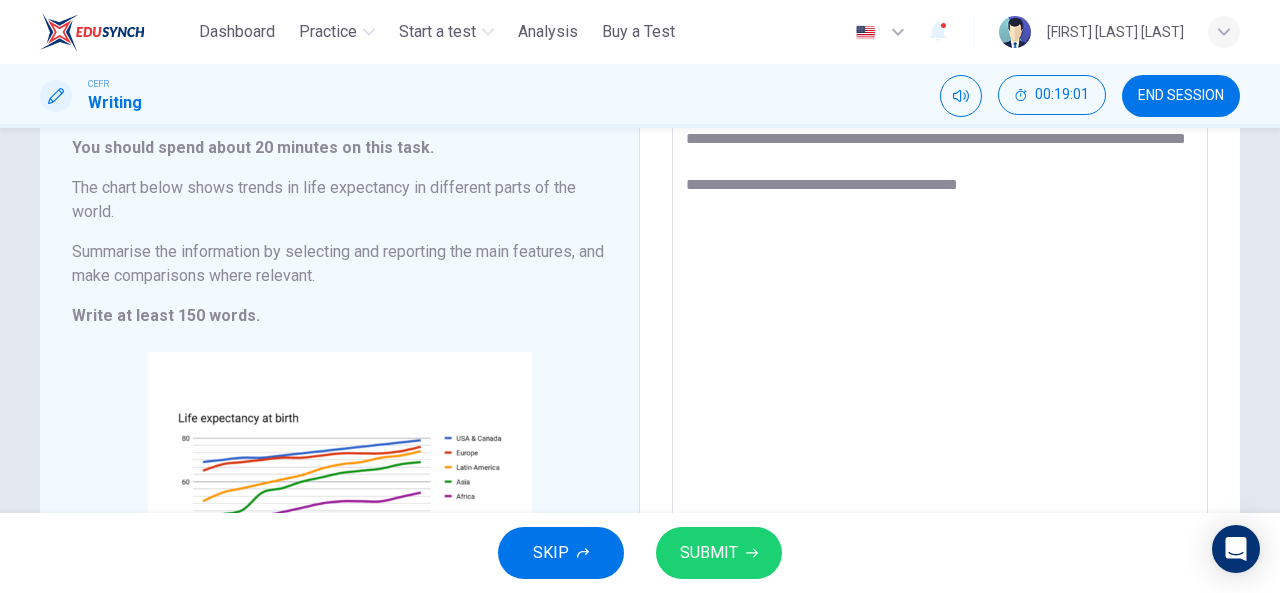 click on "**********" at bounding box center (940, 406) 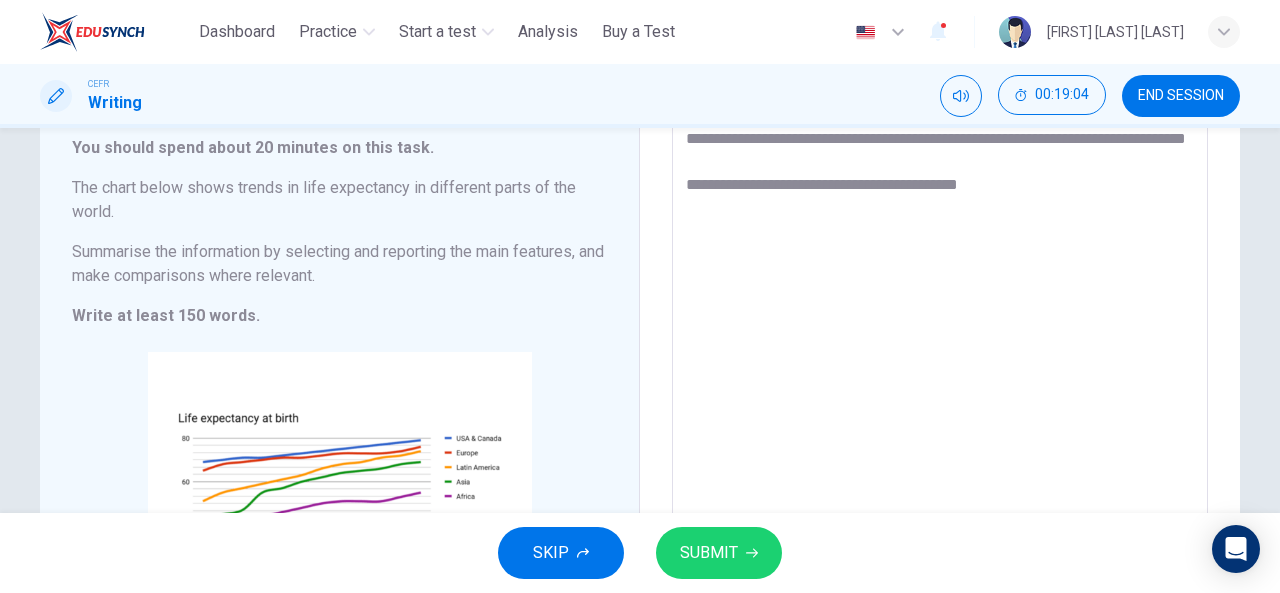 click on "**********" at bounding box center [940, 406] 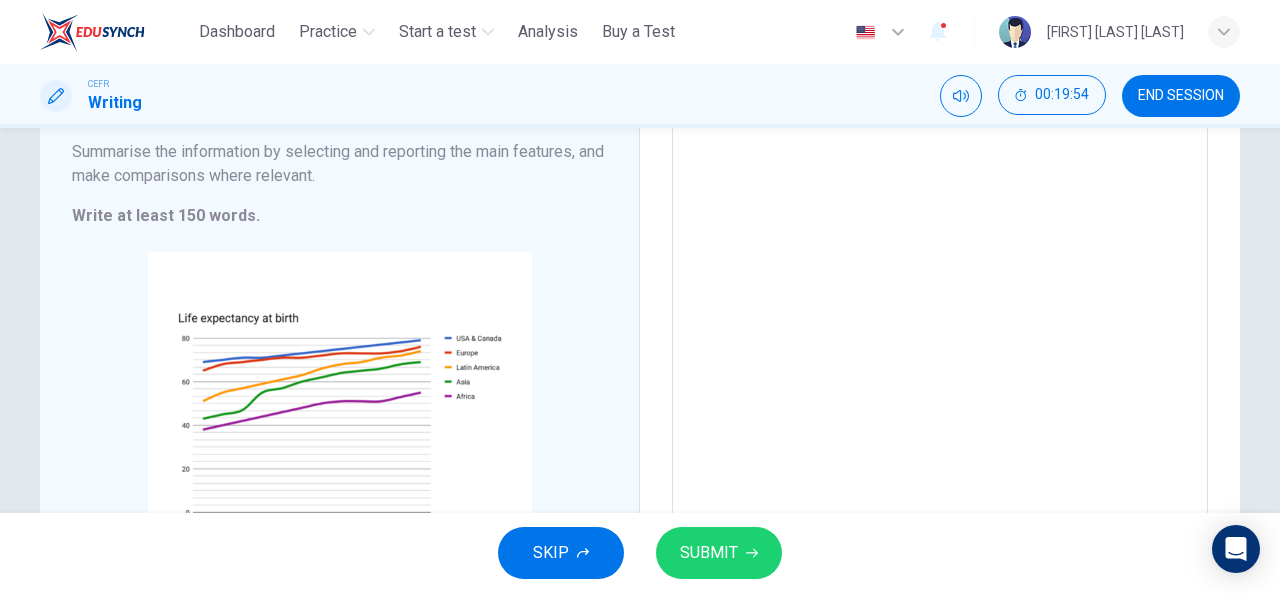 scroll, scrollTop: 220, scrollLeft: 0, axis: vertical 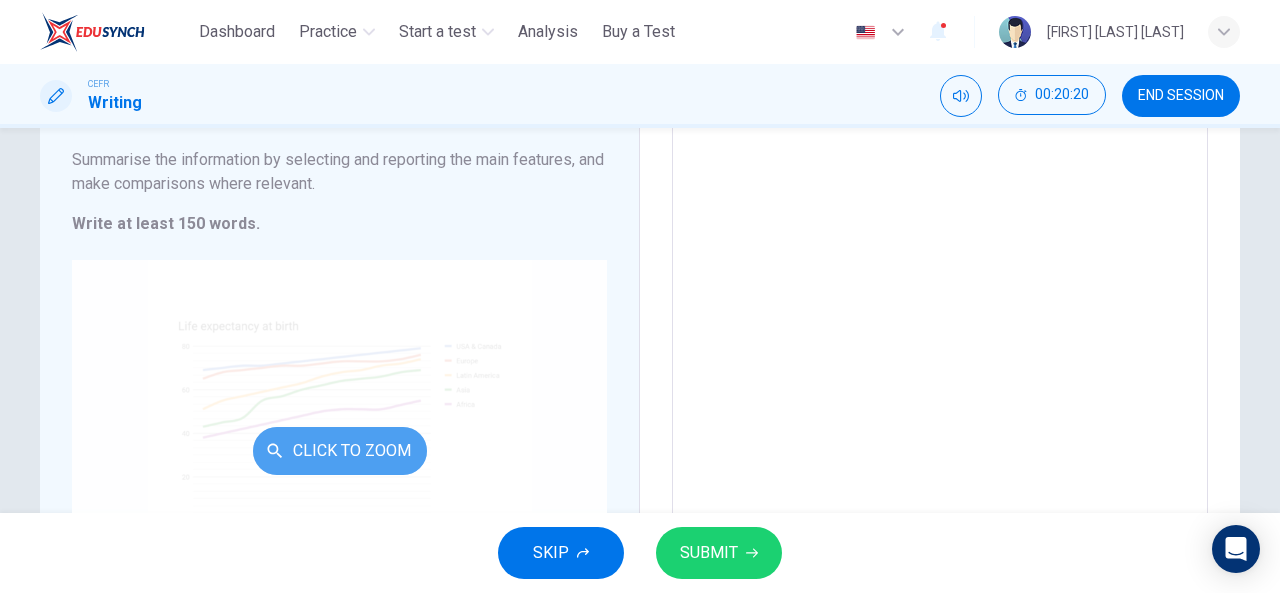 click on "Click to Zoom" at bounding box center (340, 451) 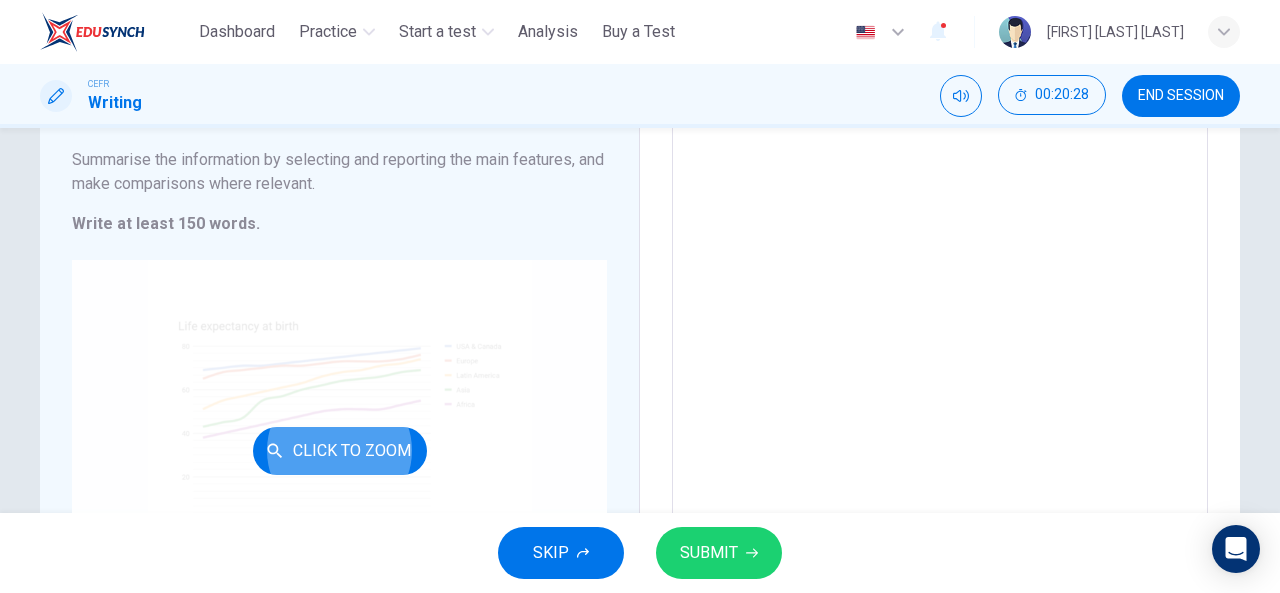 click on "Click to Zoom" at bounding box center [339, 450] 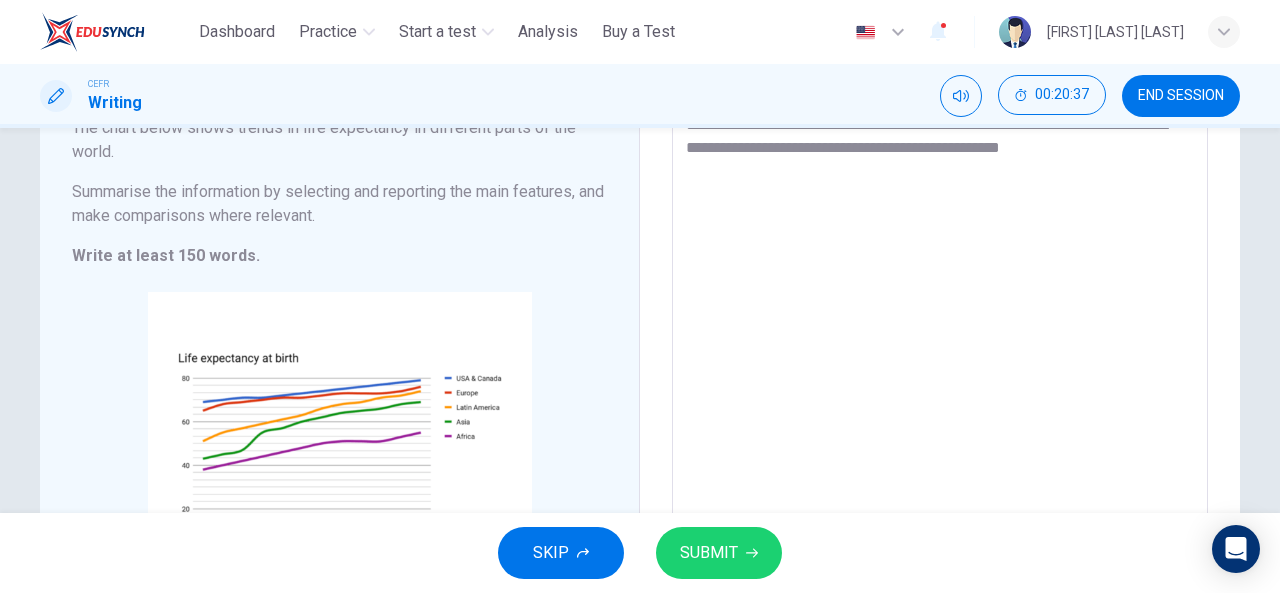 scroll, scrollTop: 220, scrollLeft: 0, axis: vertical 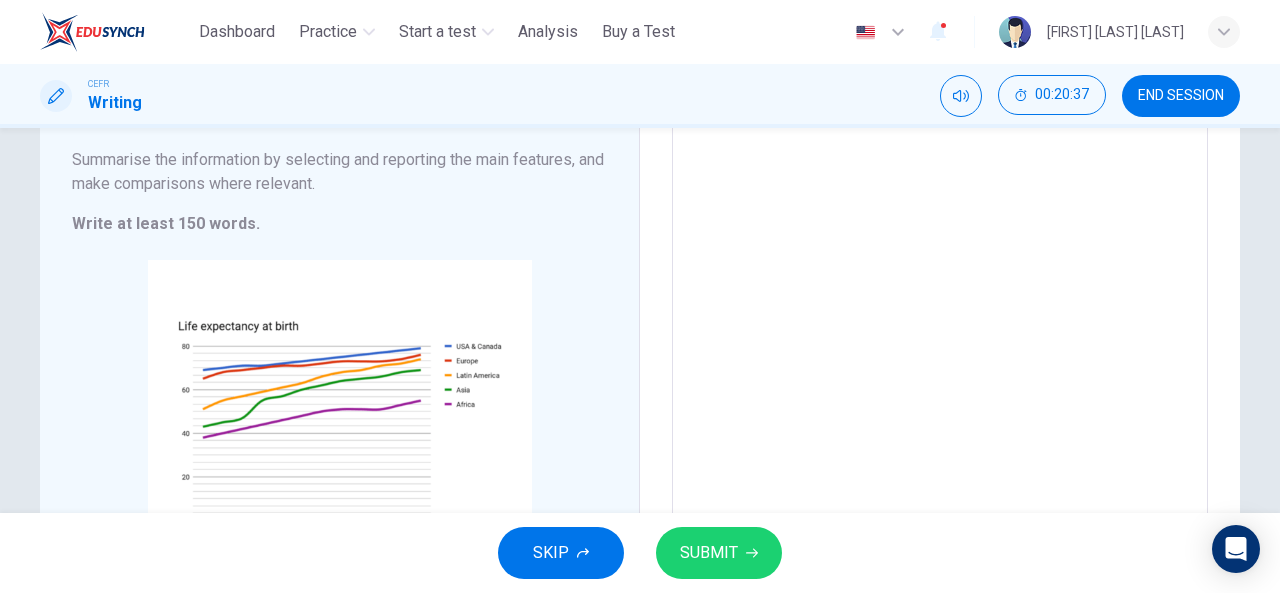 click on "**********" at bounding box center (940, 314) 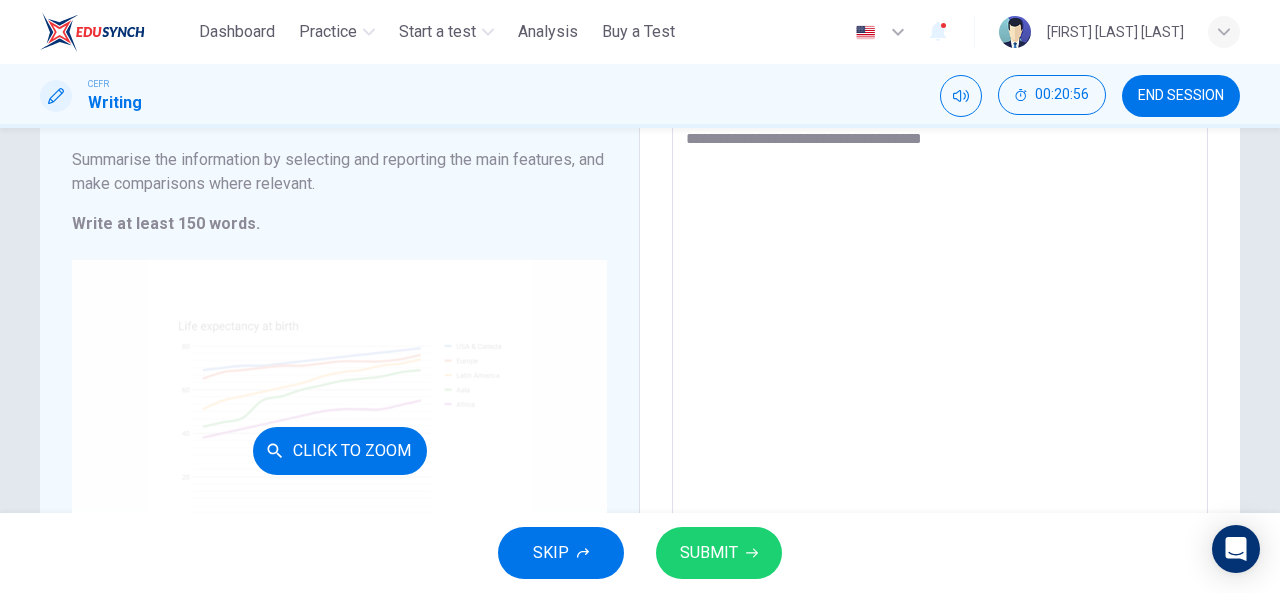click on "Click to Zoom" at bounding box center (339, 450) 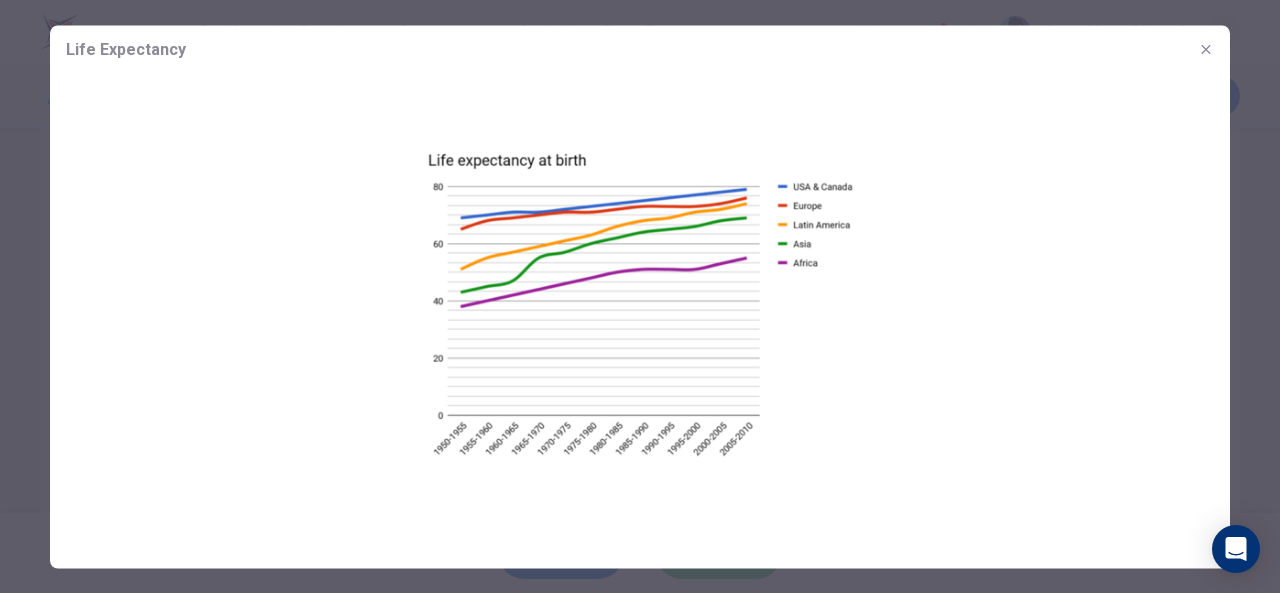 click at bounding box center [640, 302] 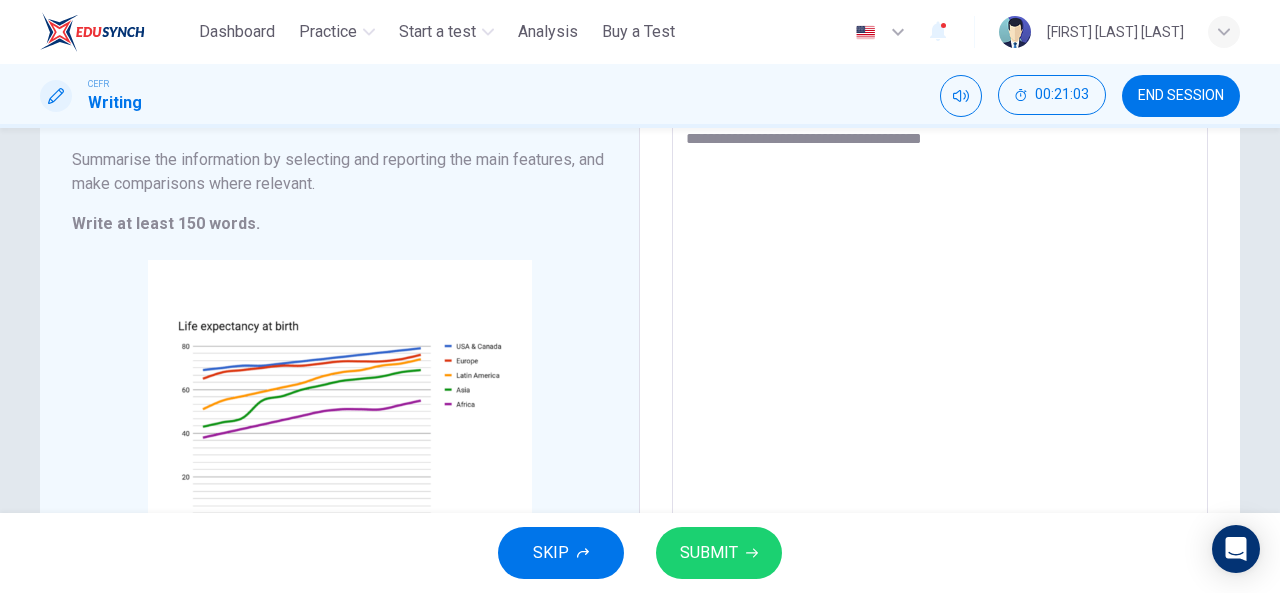 click on "**********" at bounding box center (940, 314) 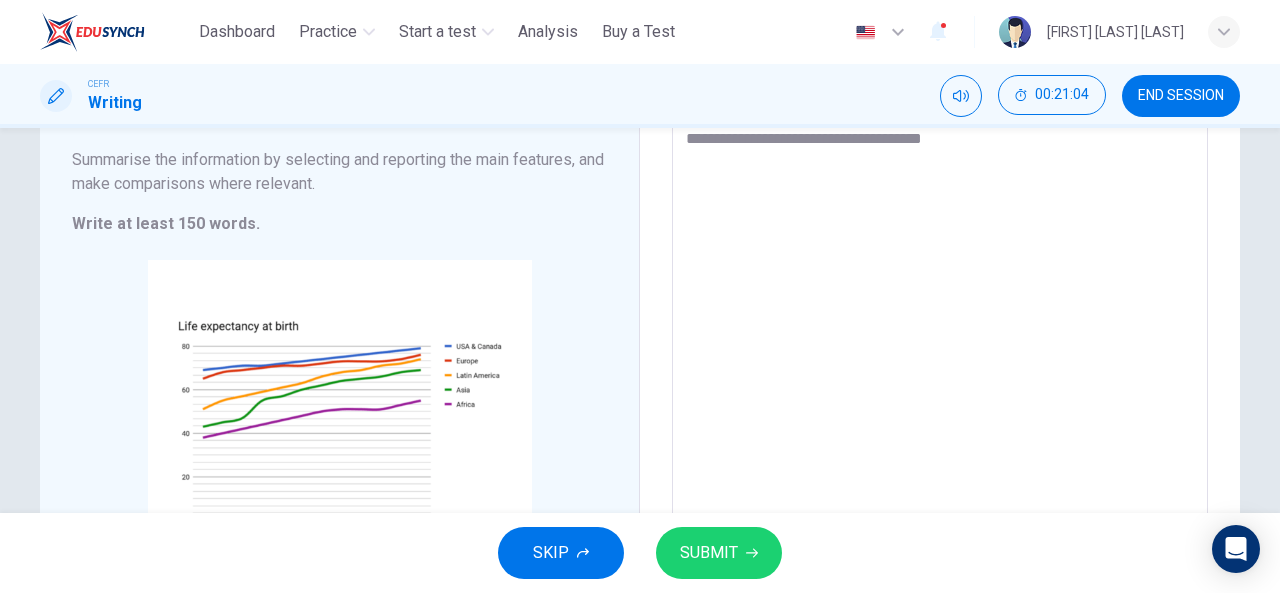 click on "**********" at bounding box center (940, 314) 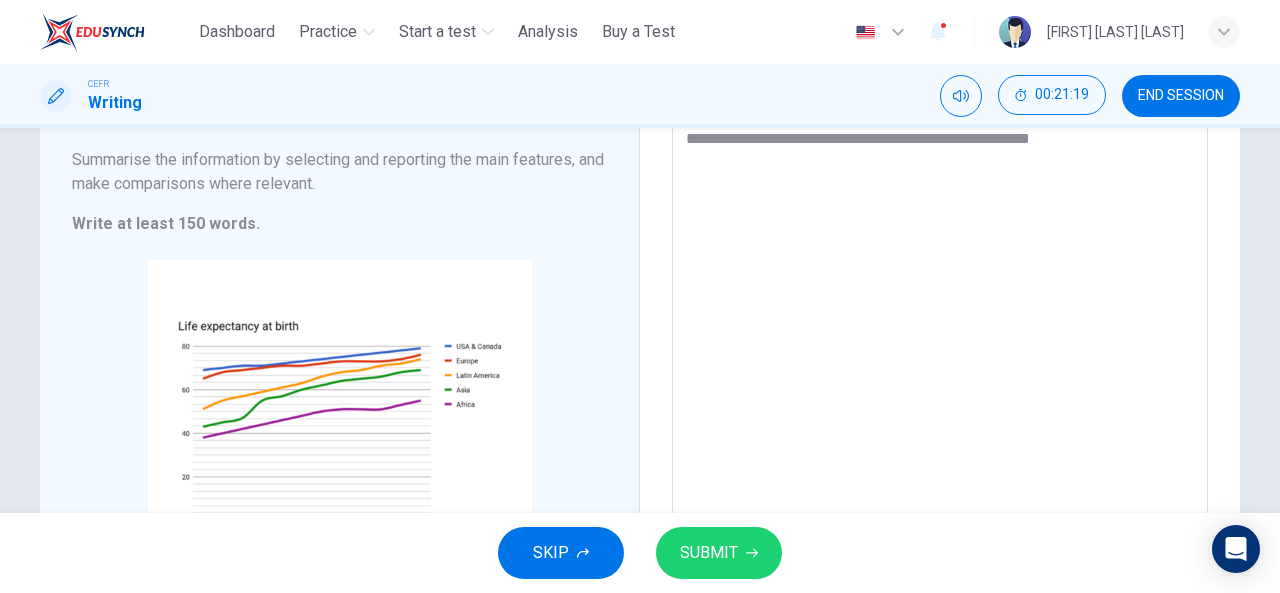 click on "**********" at bounding box center [940, 314] 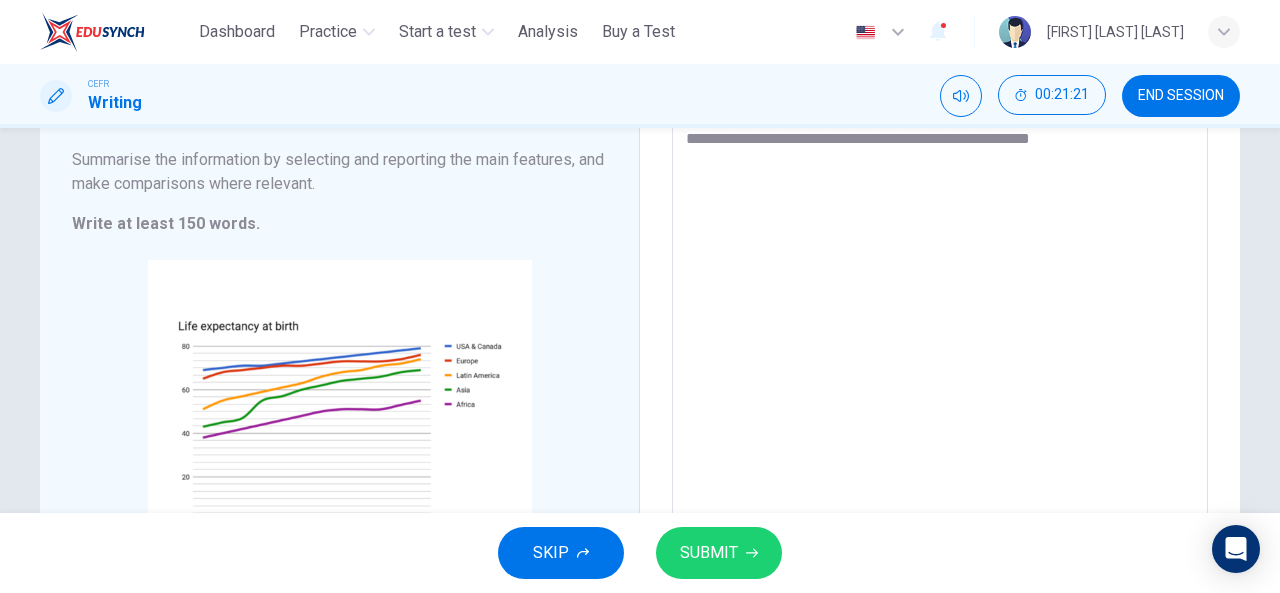 click on "**********" at bounding box center [940, 314] 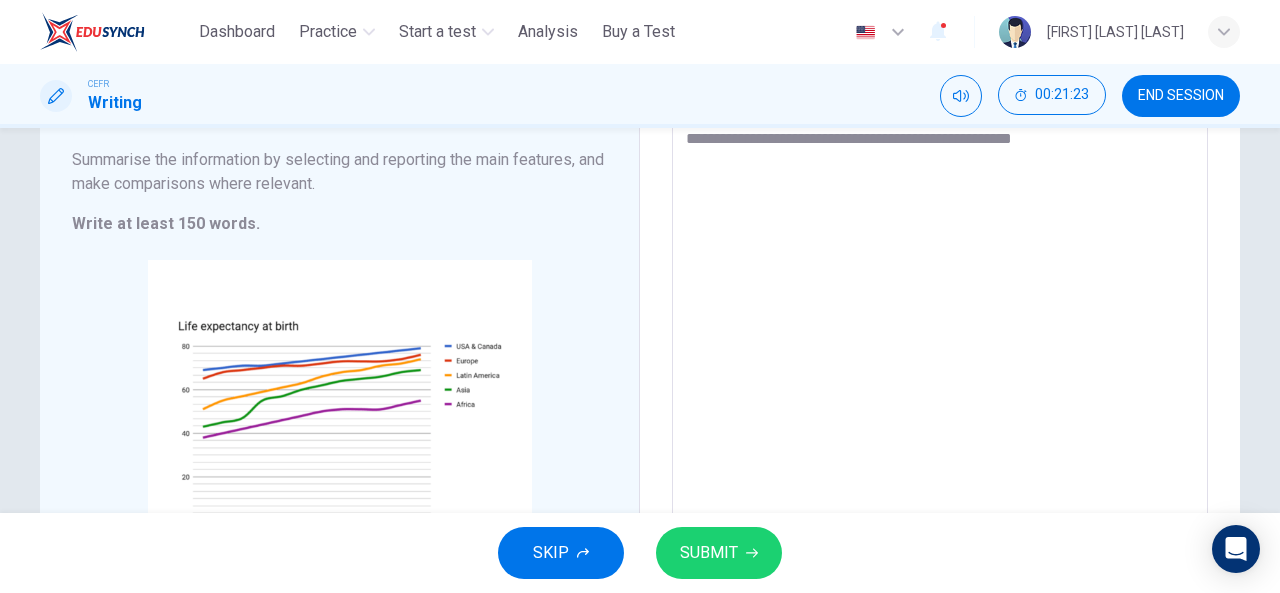 click on "**********" at bounding box center (940, 314) 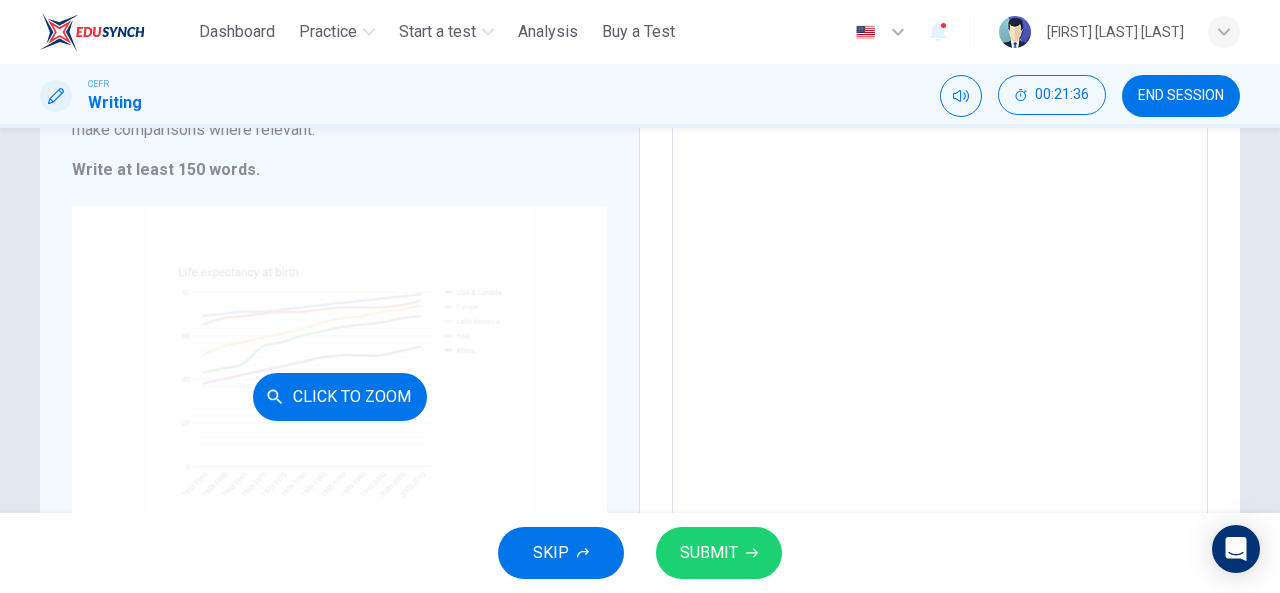 scroll, scrollTop: 320, scrollLeft: 0, axis: vertical 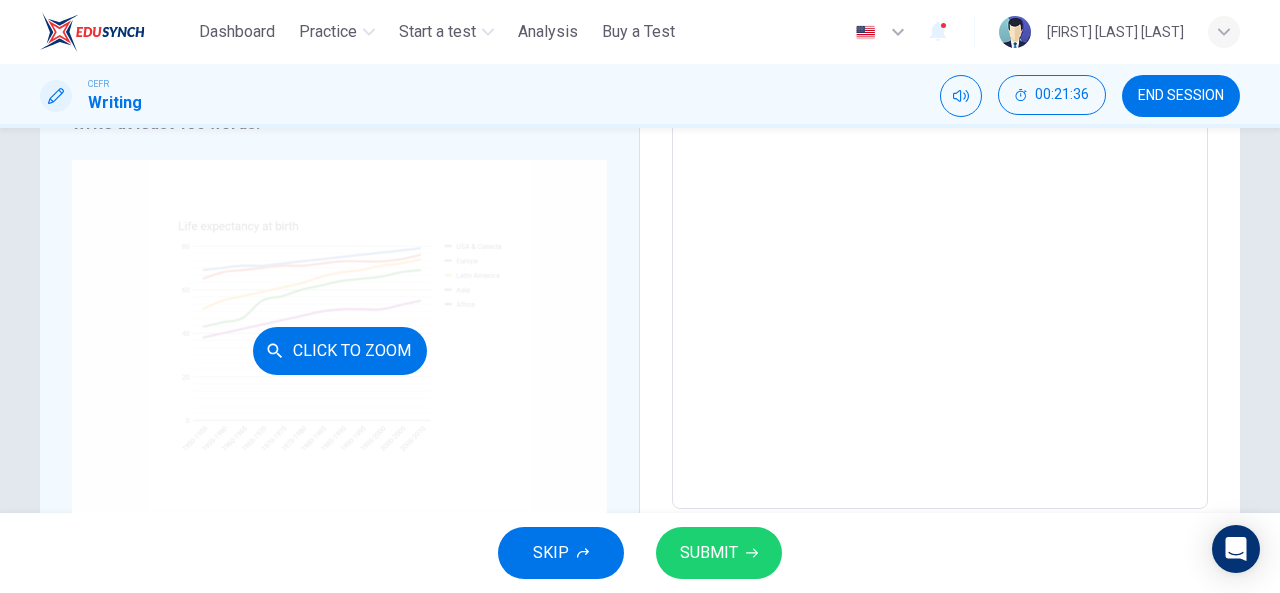 click on "Click to Zoom" at bounding box center (340, 351) 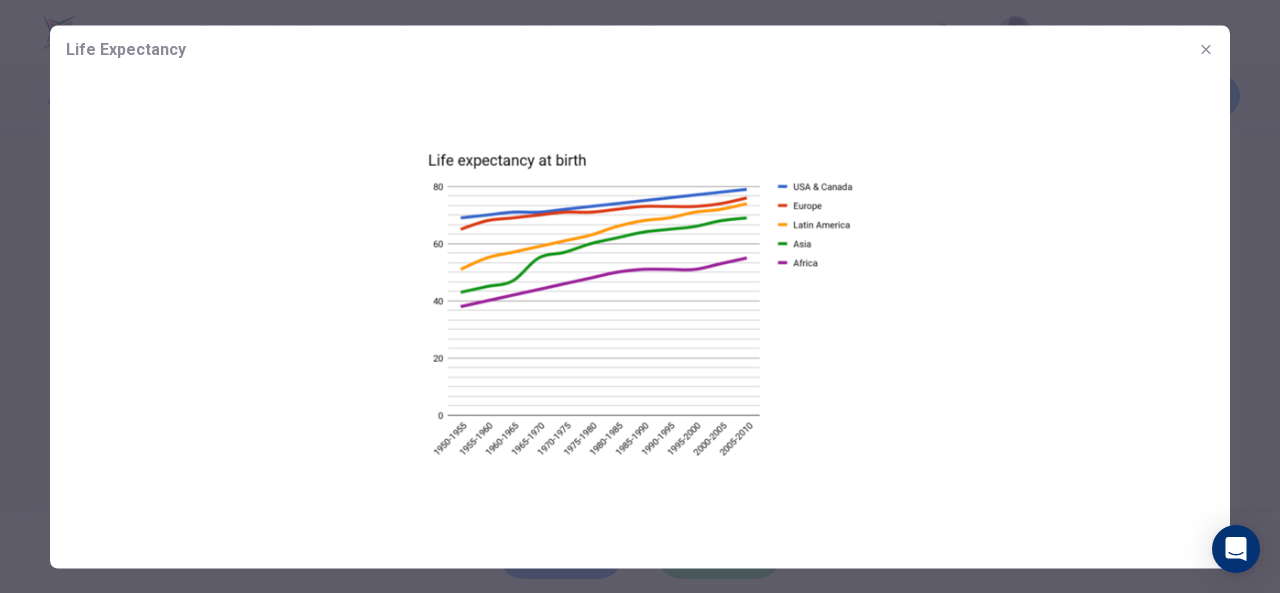click at bounding box center (640, 302) 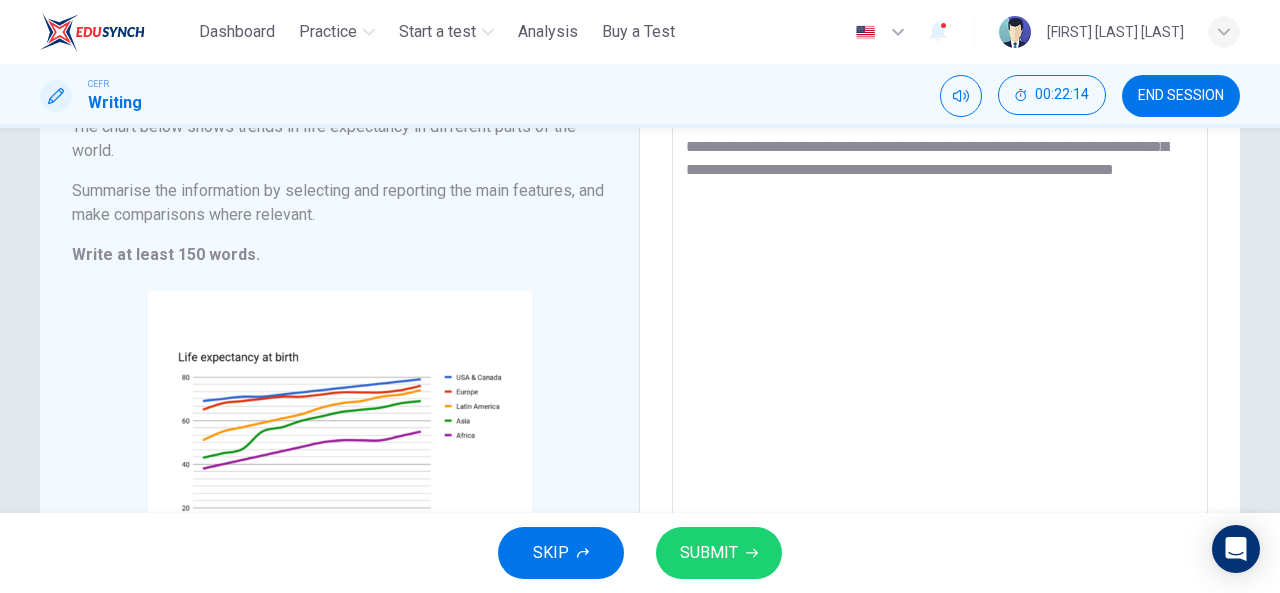 scroll, scrollTop: 220, scrollLeft: 0, axis: vertical 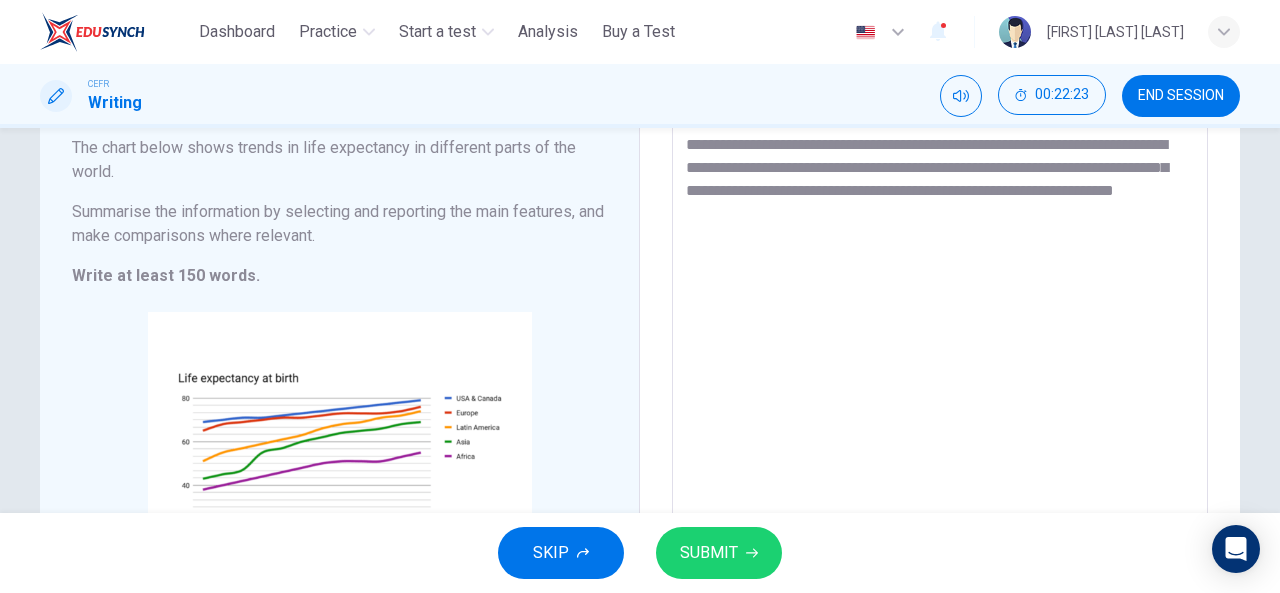 drag, startPoint x: 1004, startPoint y: 149, endPoint x: 1102, endPoint y: 190, distance: 106.23088 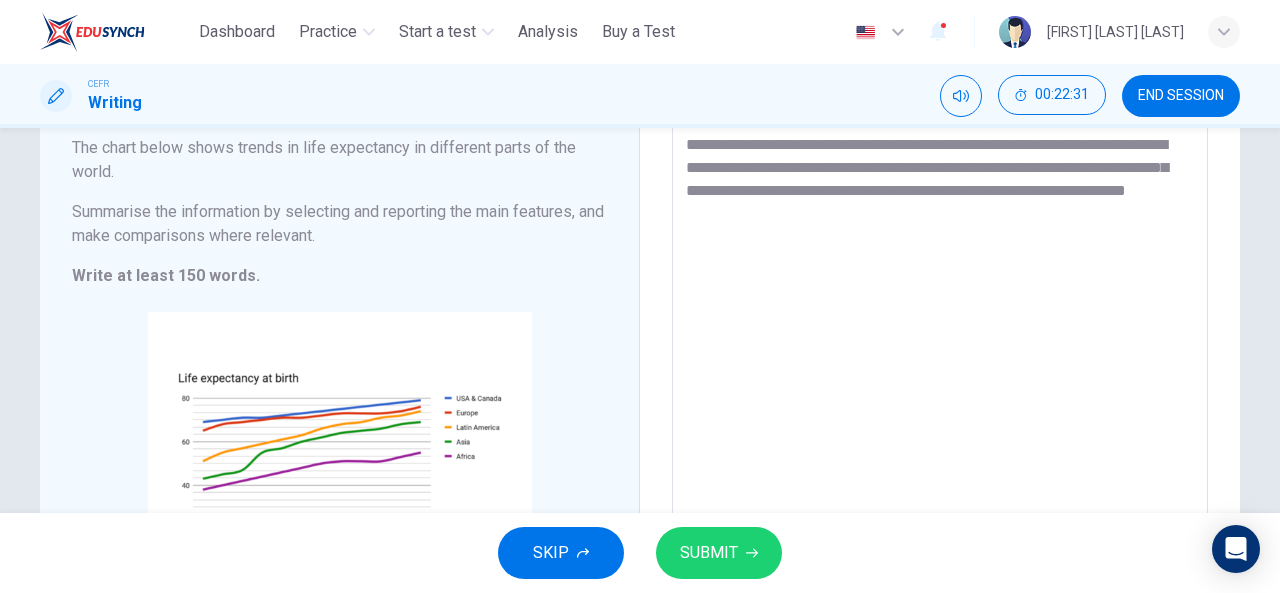 click on "**********" at bounding box center (940, 366) 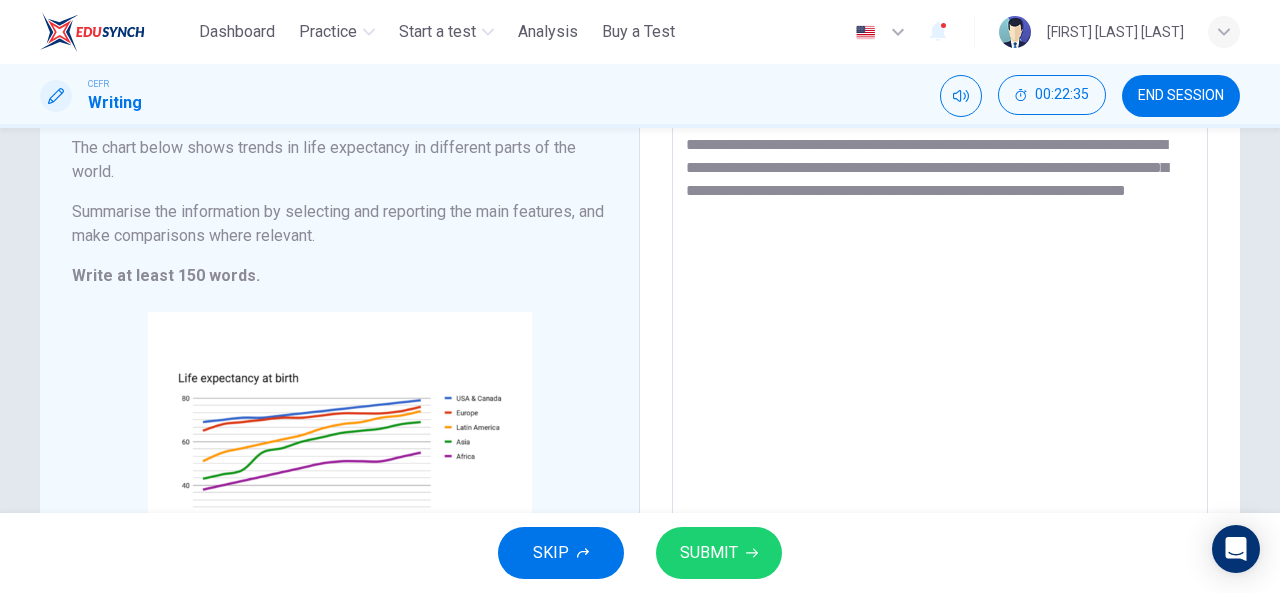 drag, startPoint x: 959, startPoint y: 237, endPoint x: 796, endPoint y: 249, distance: 163.44112 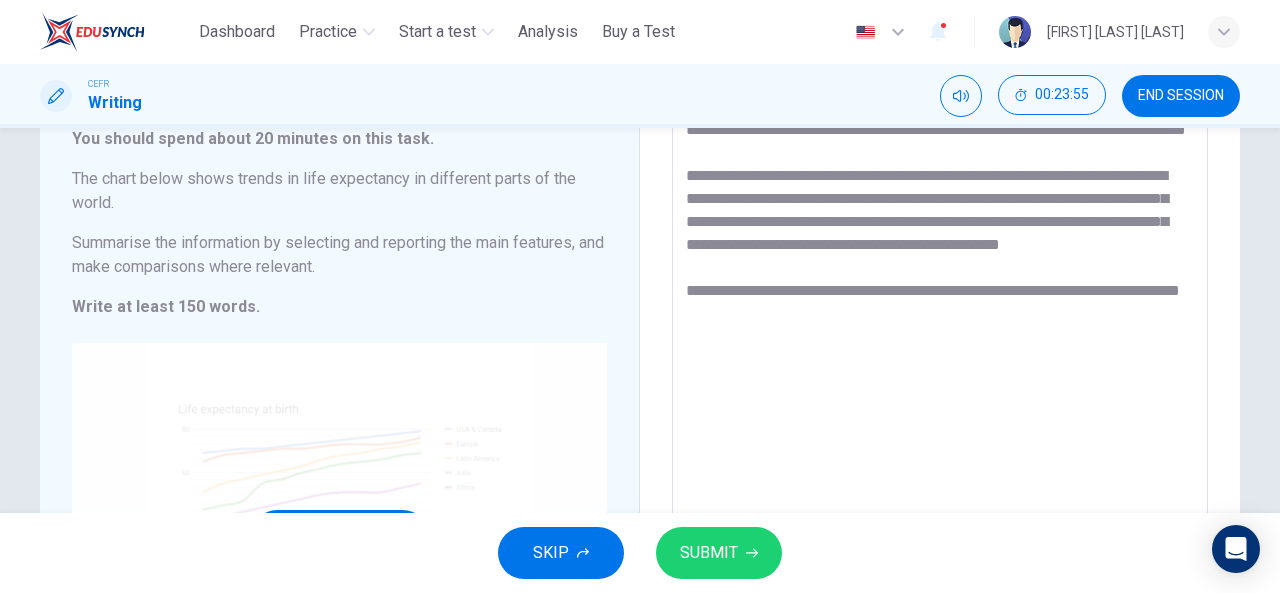 scroll, scrollTop: 168, scrollLeft: 0, axis: vertical 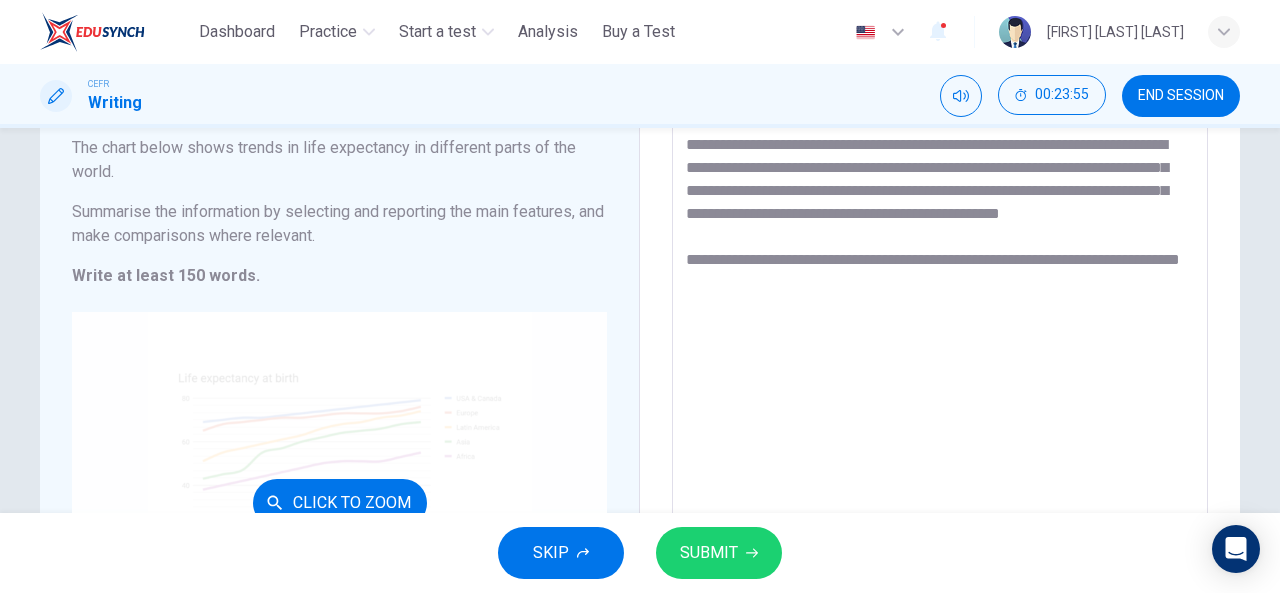 click on "Click to Zoom" at bounding box center (339, 502) 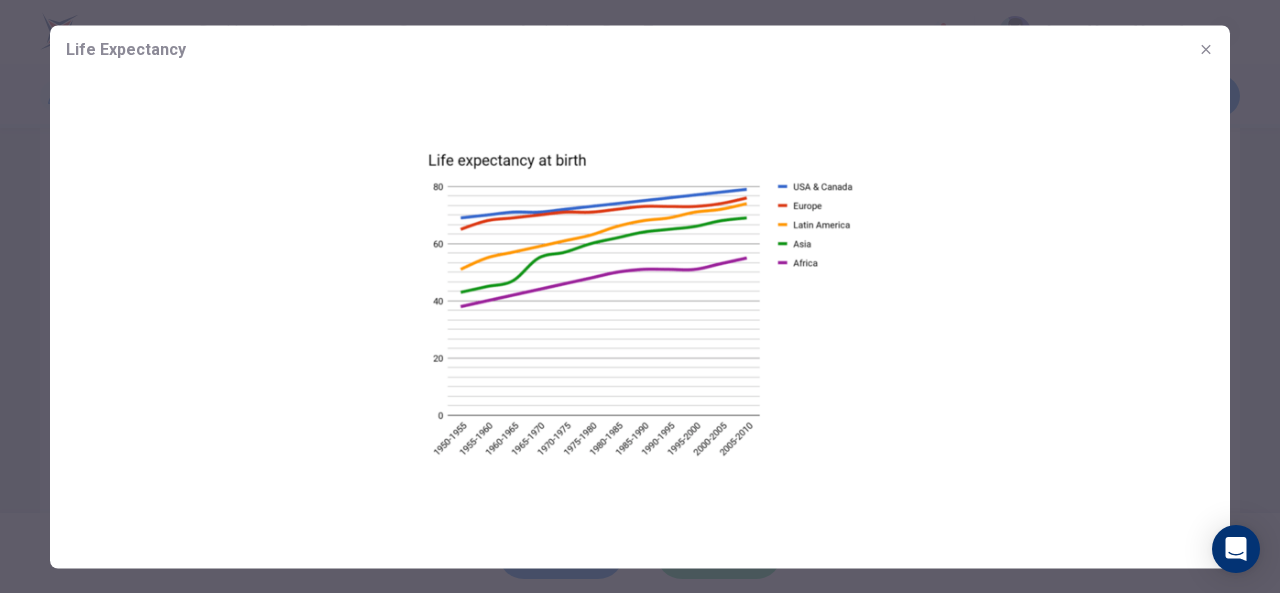 click at bounding box center (640, 296) 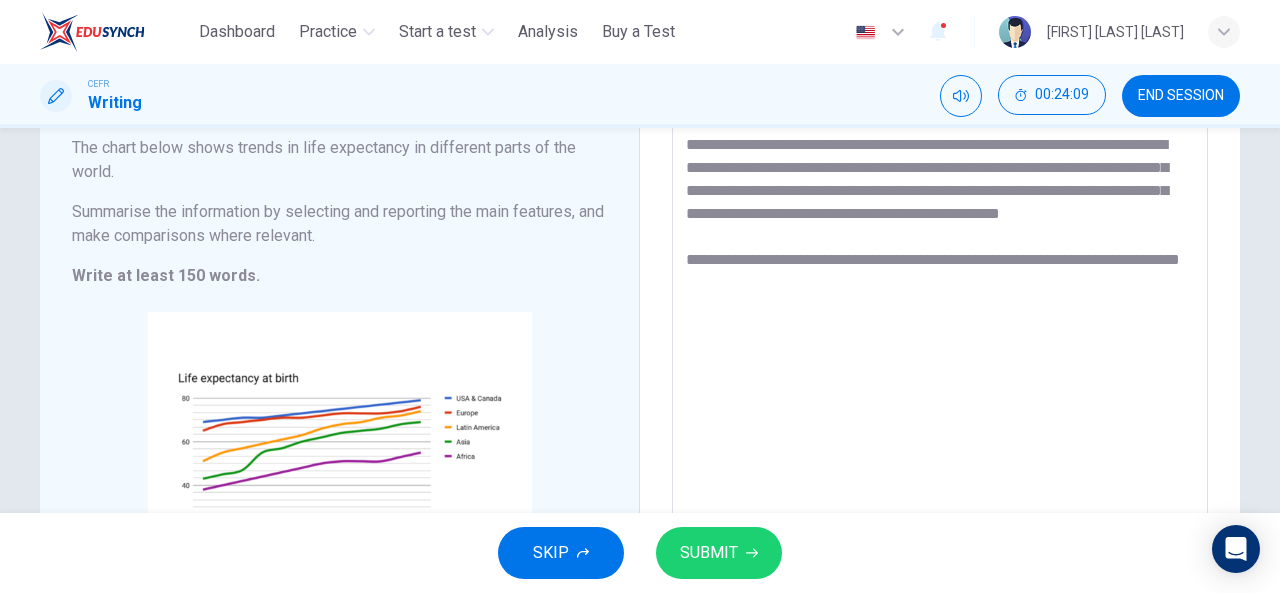 click on "**********" at bounding box center (940, 366) 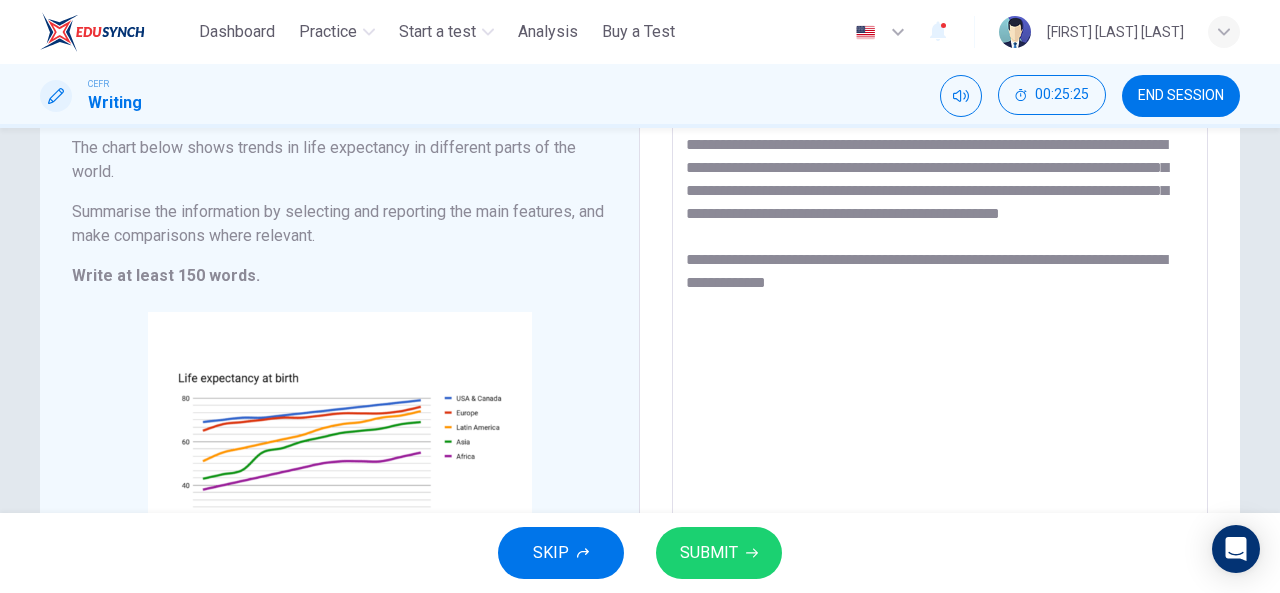 click on "**********" at bounding box center [940, 366] 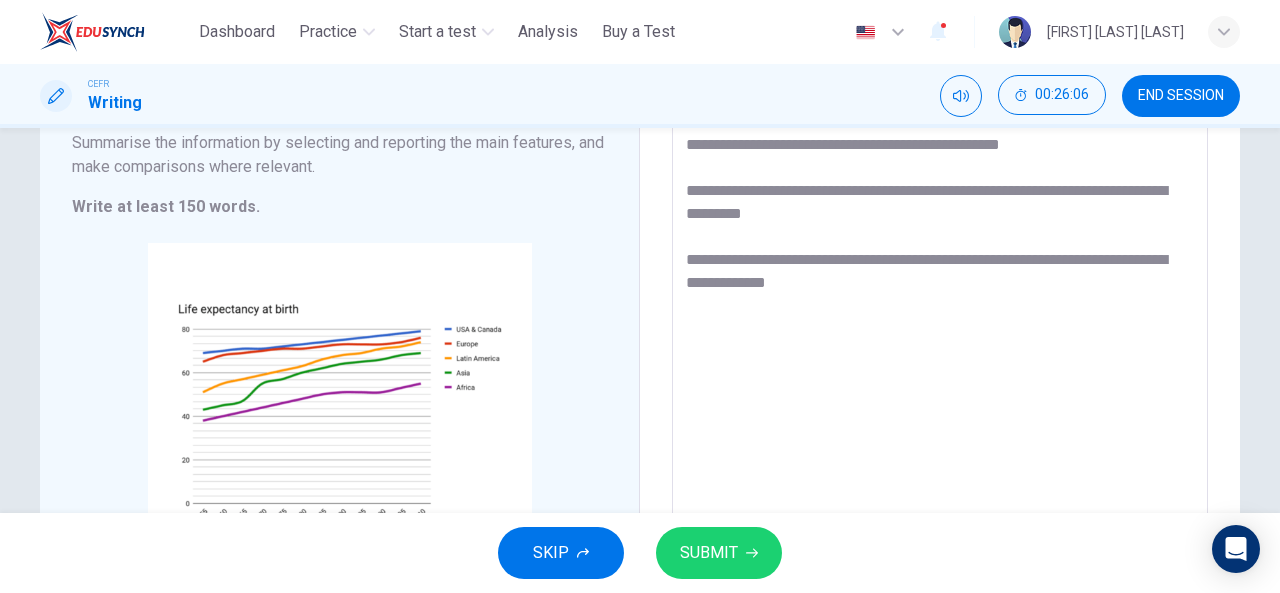 scroll, scrollTop: 268, scrollLeft: 0, axis: vertical 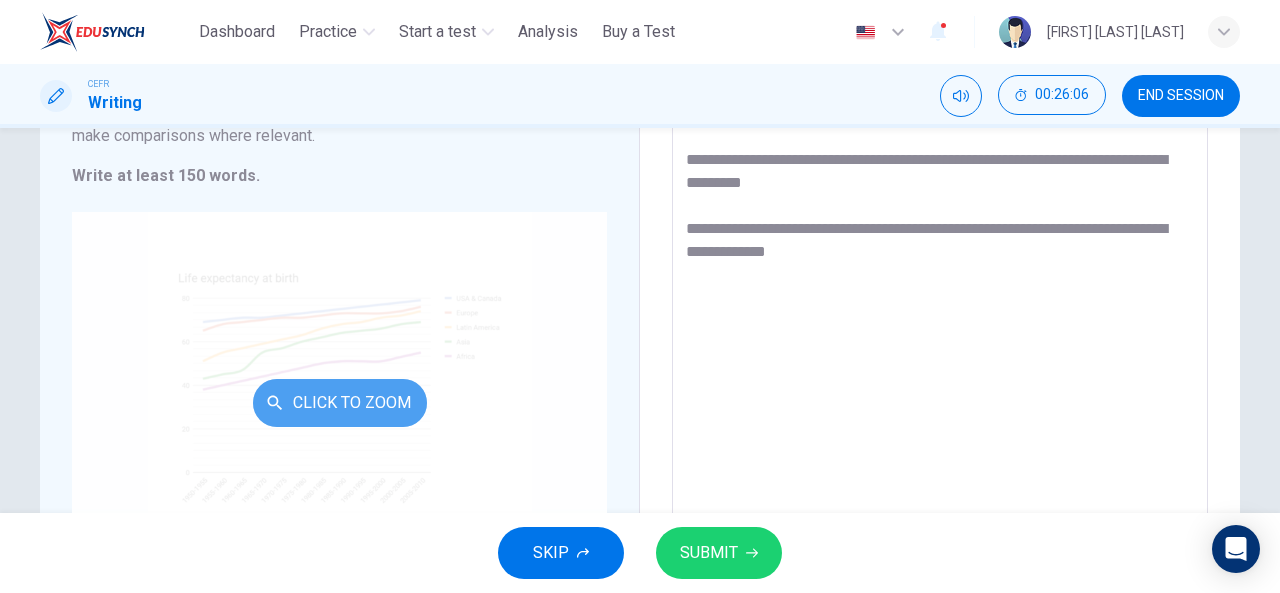 click on "Click to Zoom" at bounding box center [340, 403] 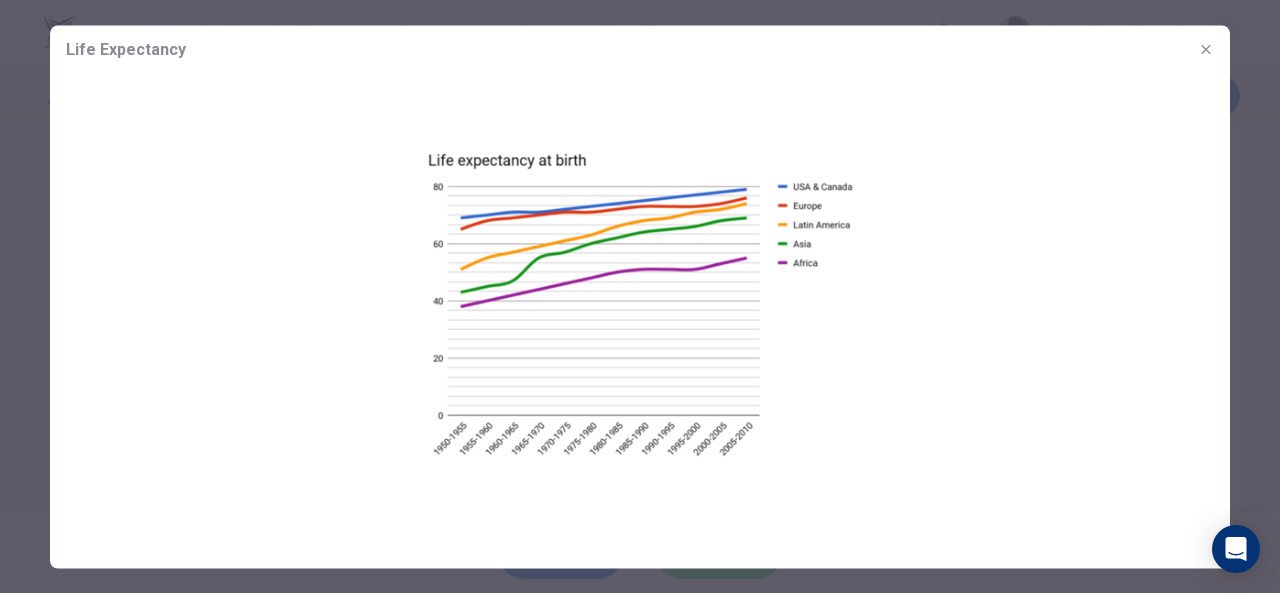 click at bounding box center (640, 296) 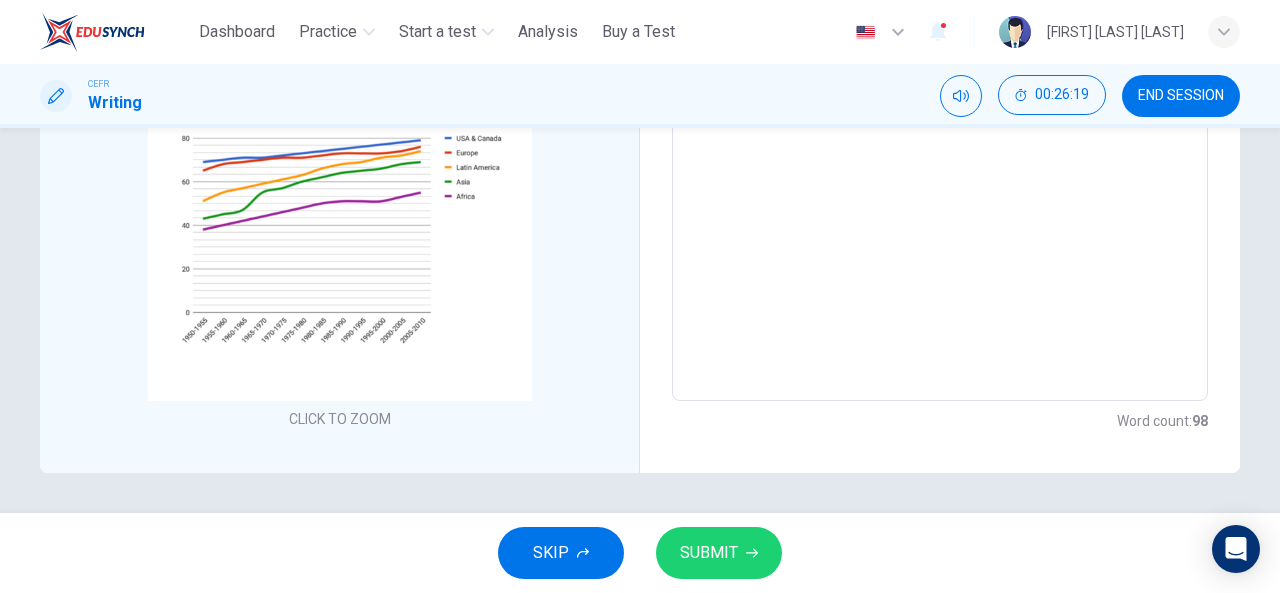 scroll, scrollTop: 228, scrollLeft: 0, axis: vertical 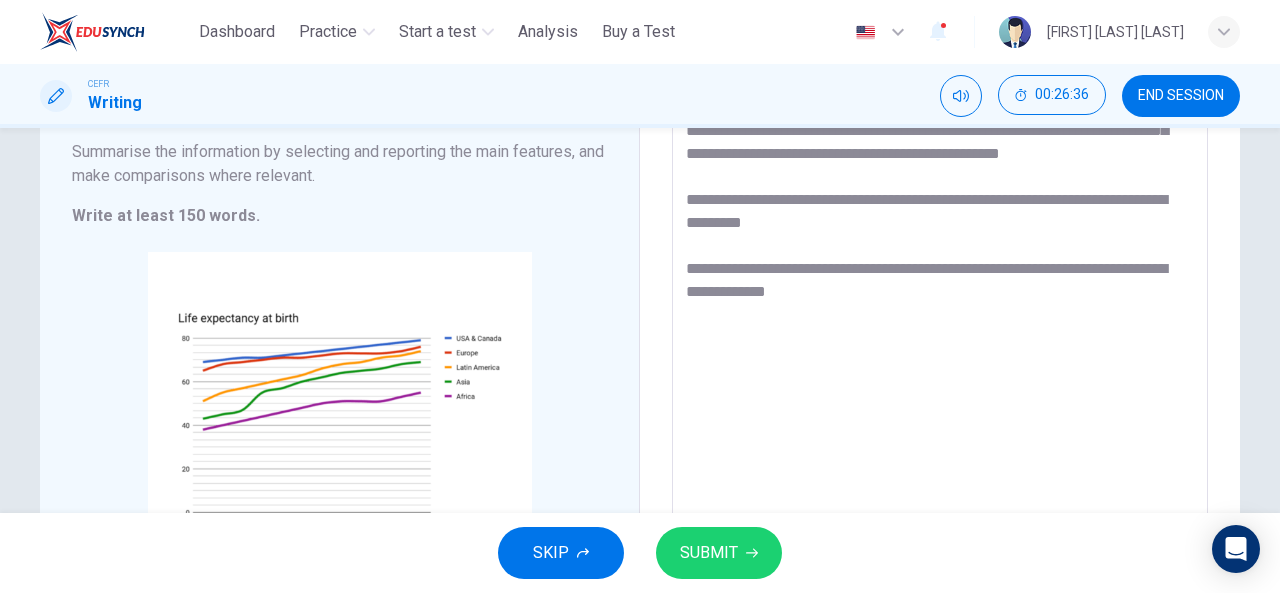 click on "**********" at bounding box center [940, 306] 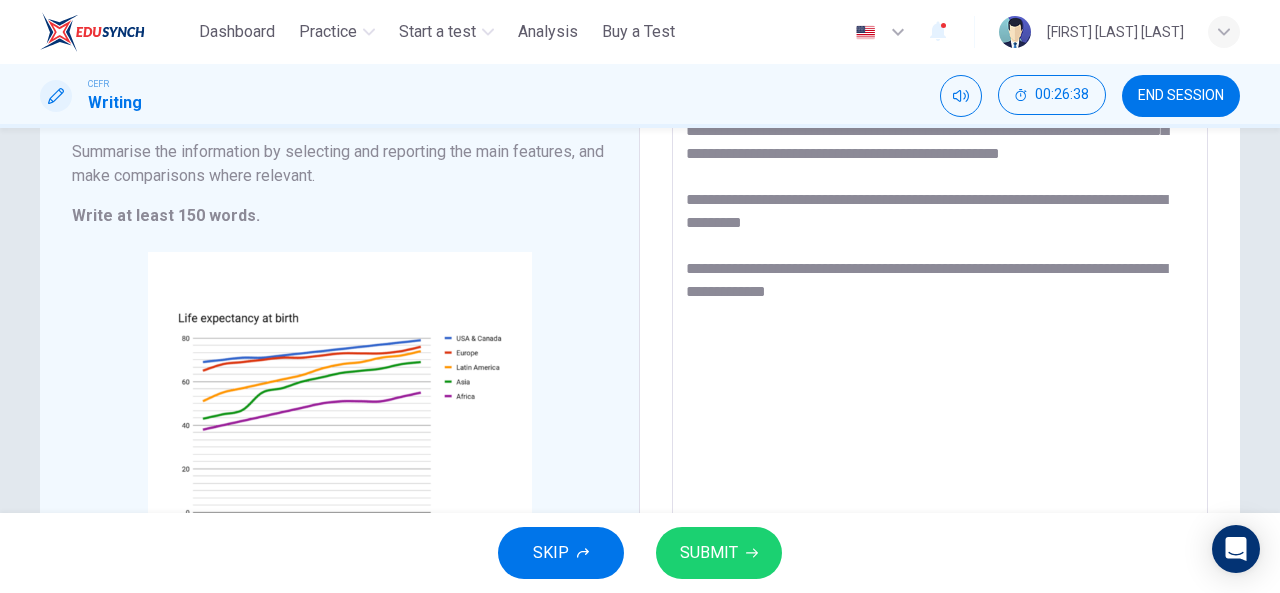 click on "**********" at bounding box center [940, 306] 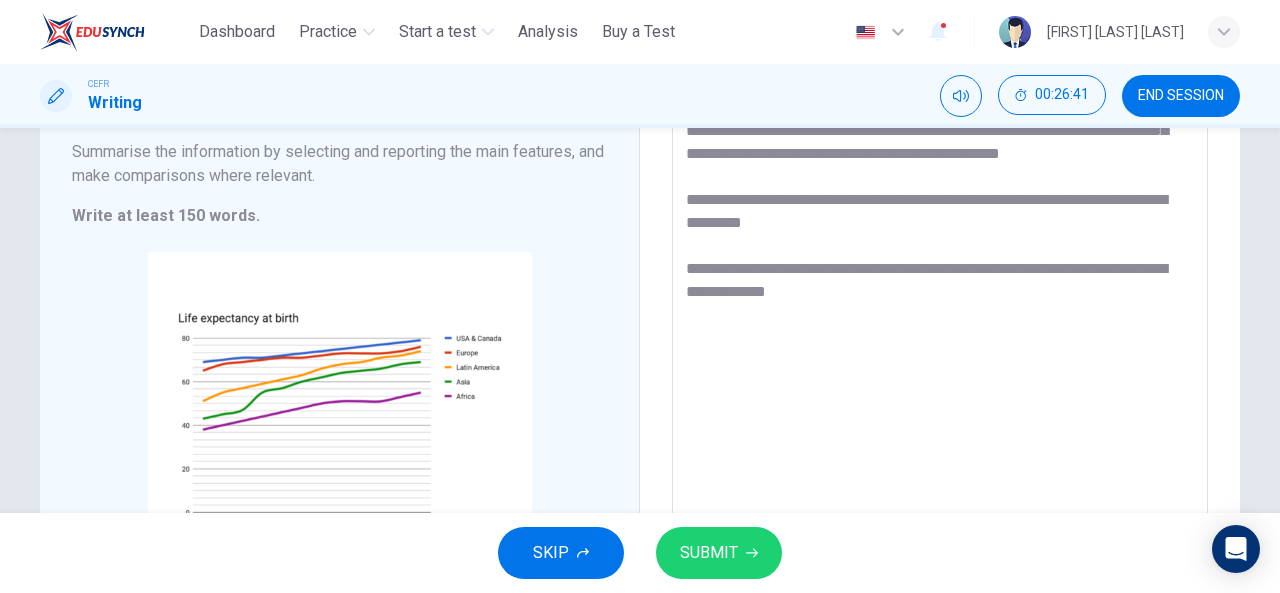click on "**********" at bounding box center (940, 306) 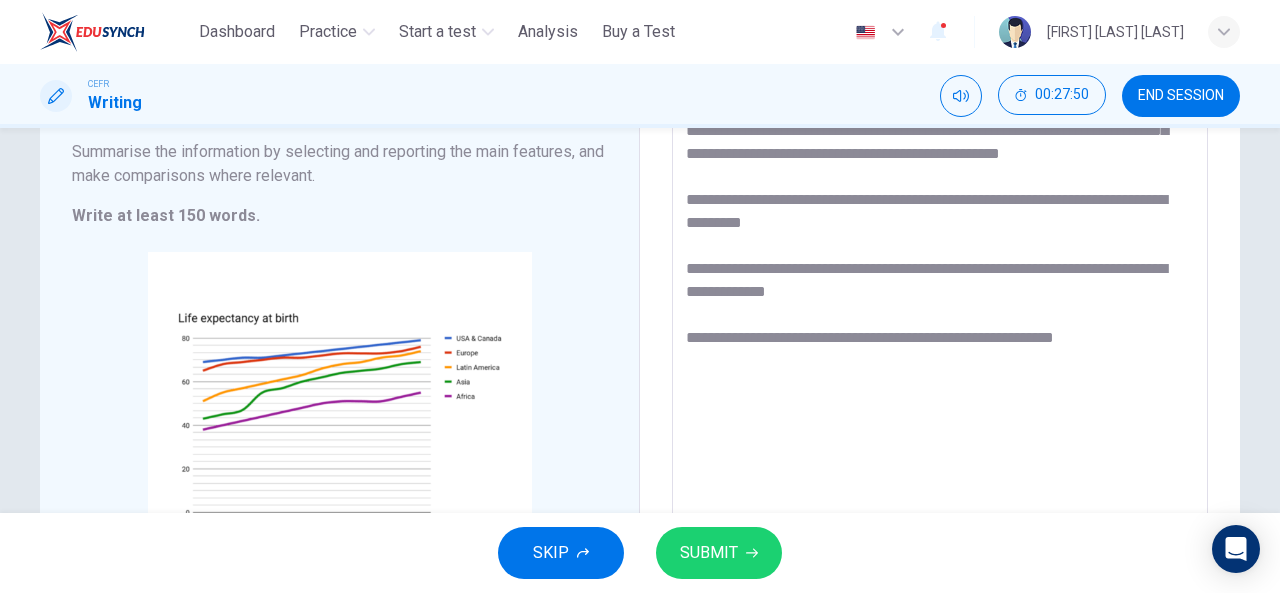 click on "**********" at bounding box center [940, 306] 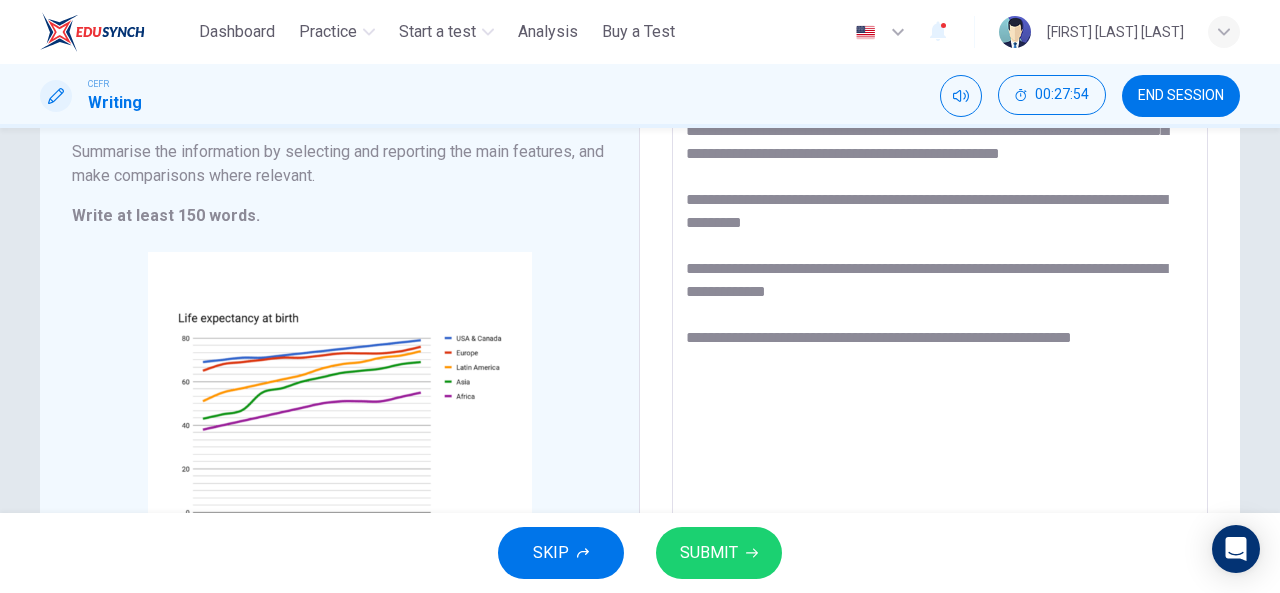 click on "**********" at bounding box center [940, 306] 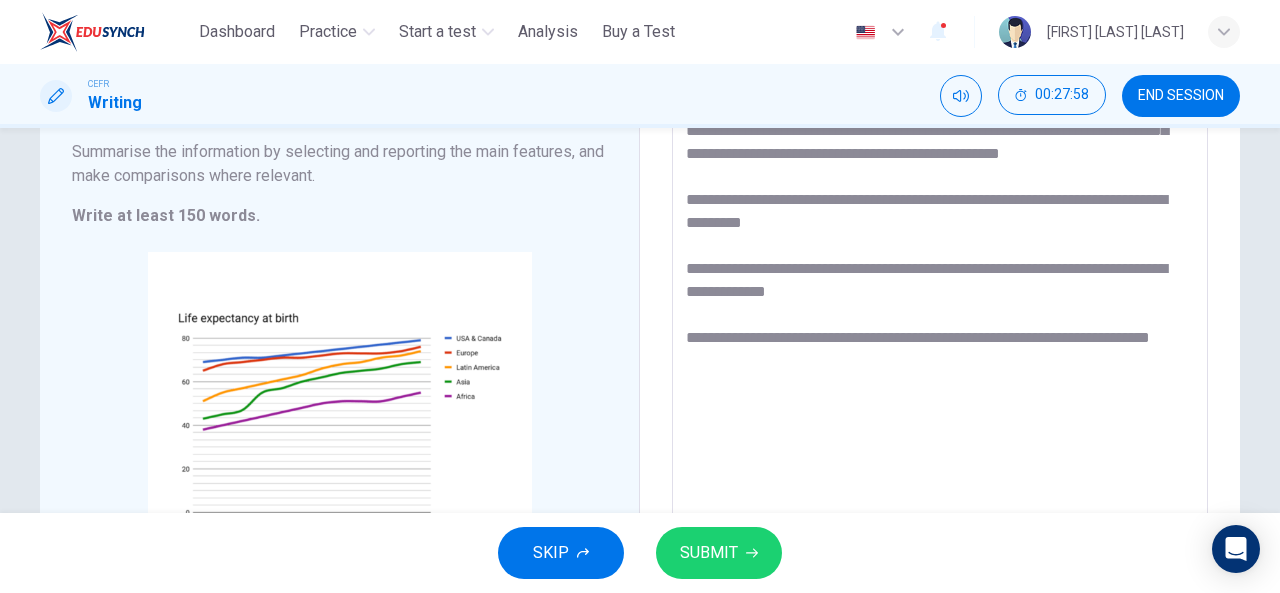 click on "**********" at bounding box center [940, 306] 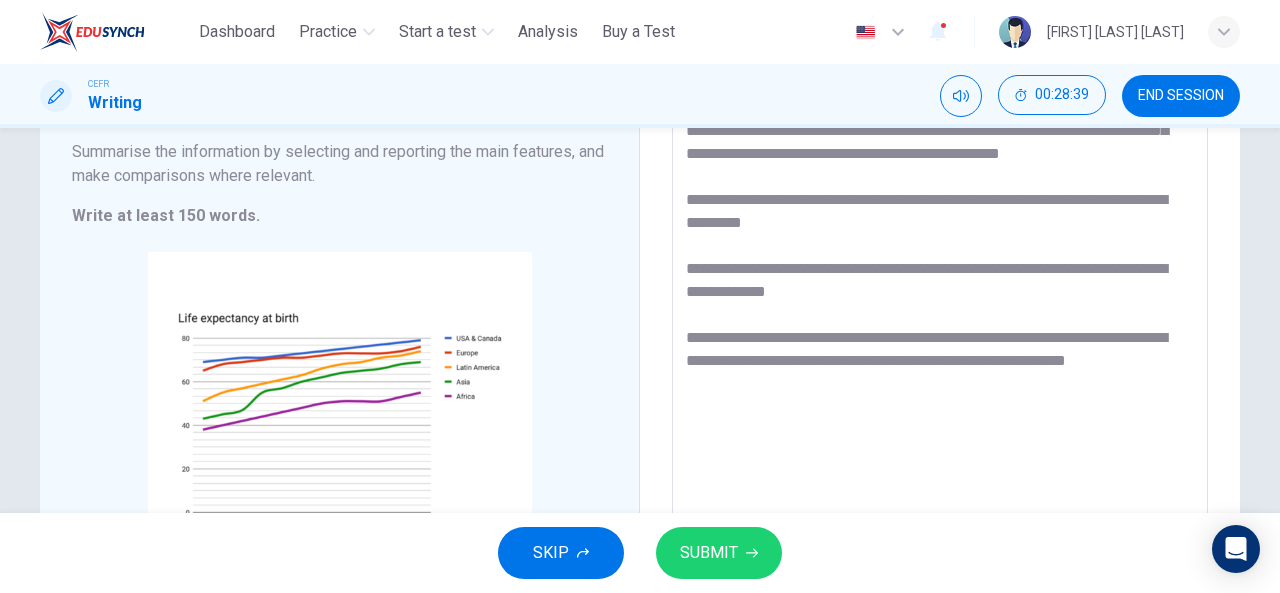 drag, startPoint x: 752, startPoint y: 439, endPoint x: 678, endPoint y: 372, distance: 99.824844 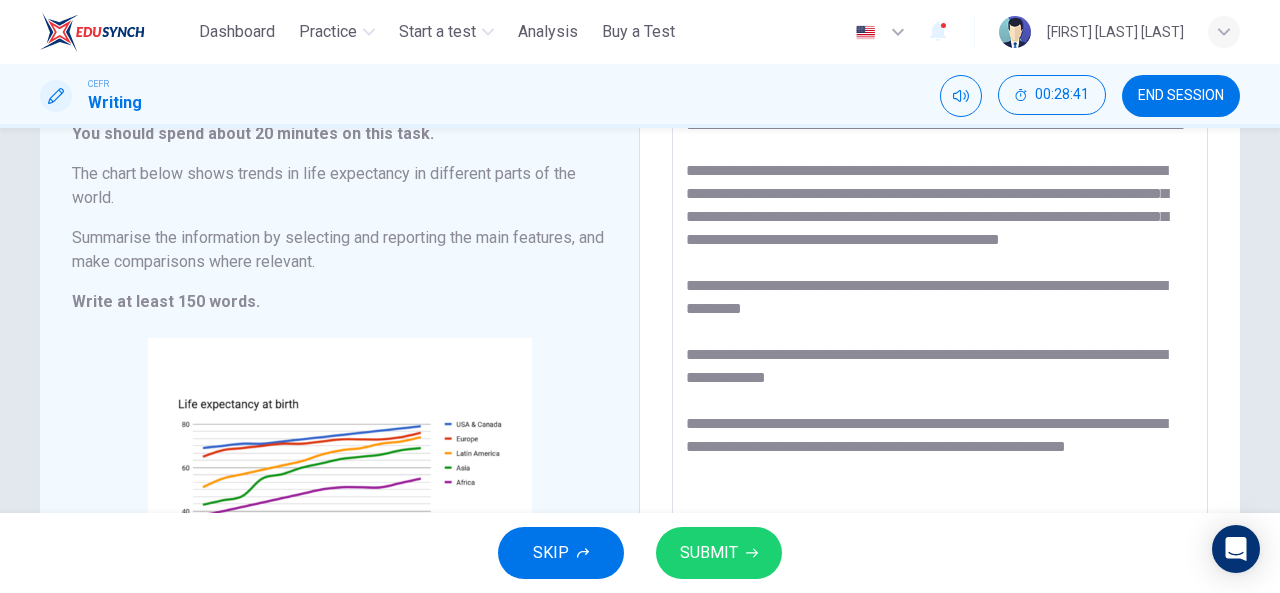 scroll, scrollTop: 0, scrollLeft: 0, axis: both 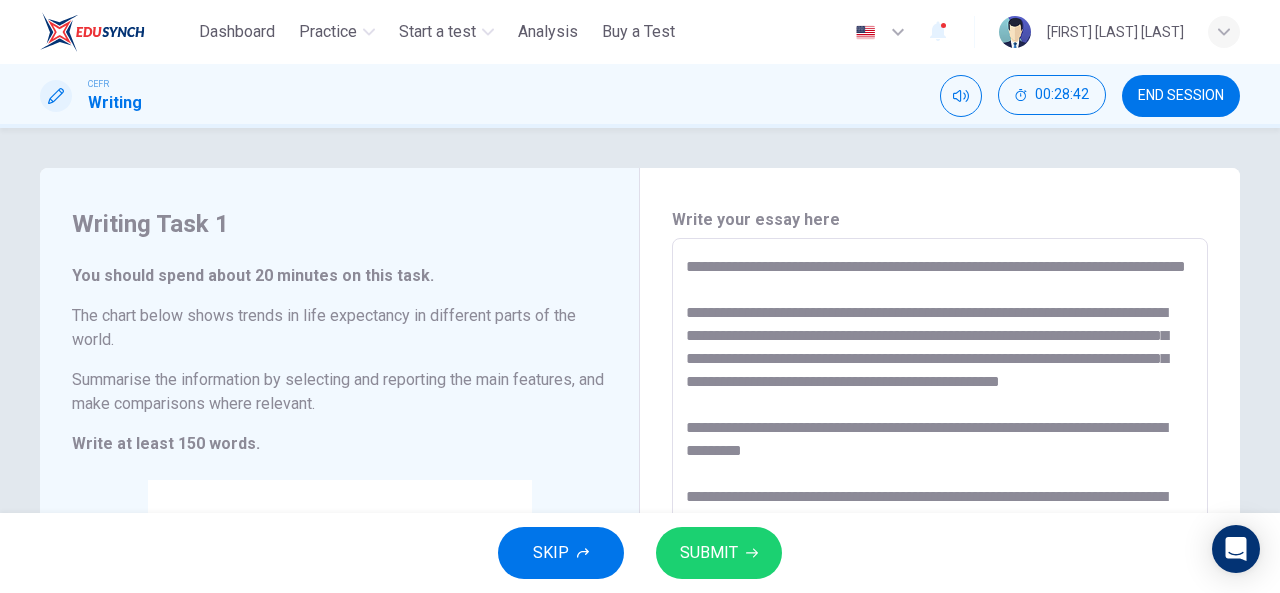click on "**********" at bounding box center (940, 534) 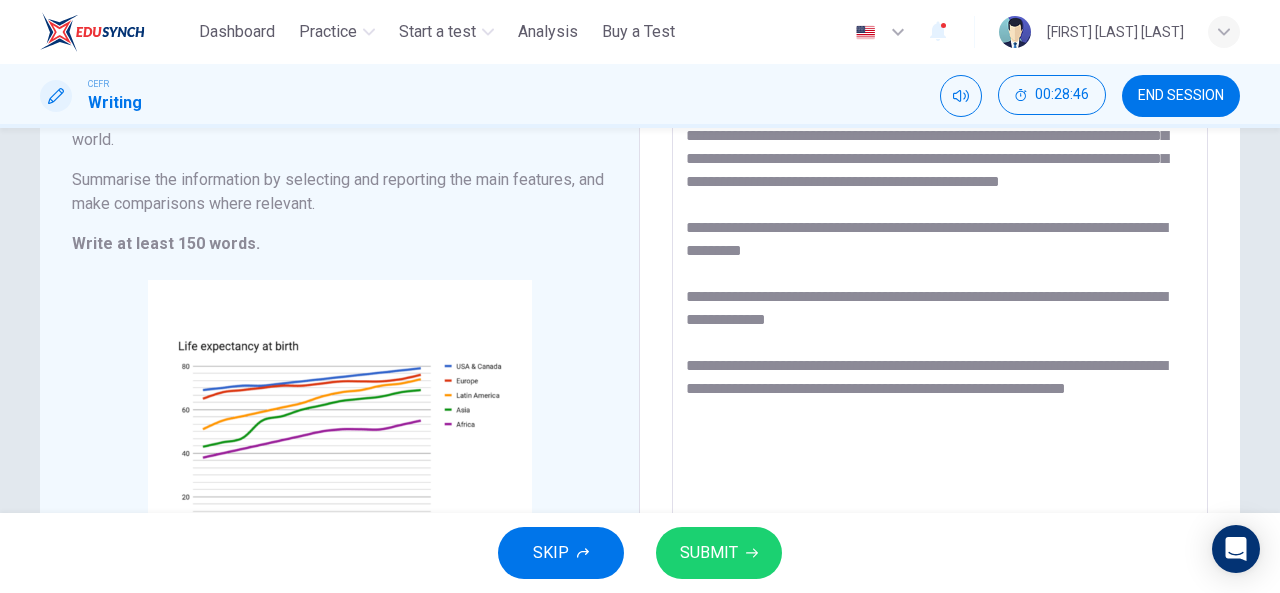 scroll, scrollTop: 100, scrollLeft: 0, axis: vertical 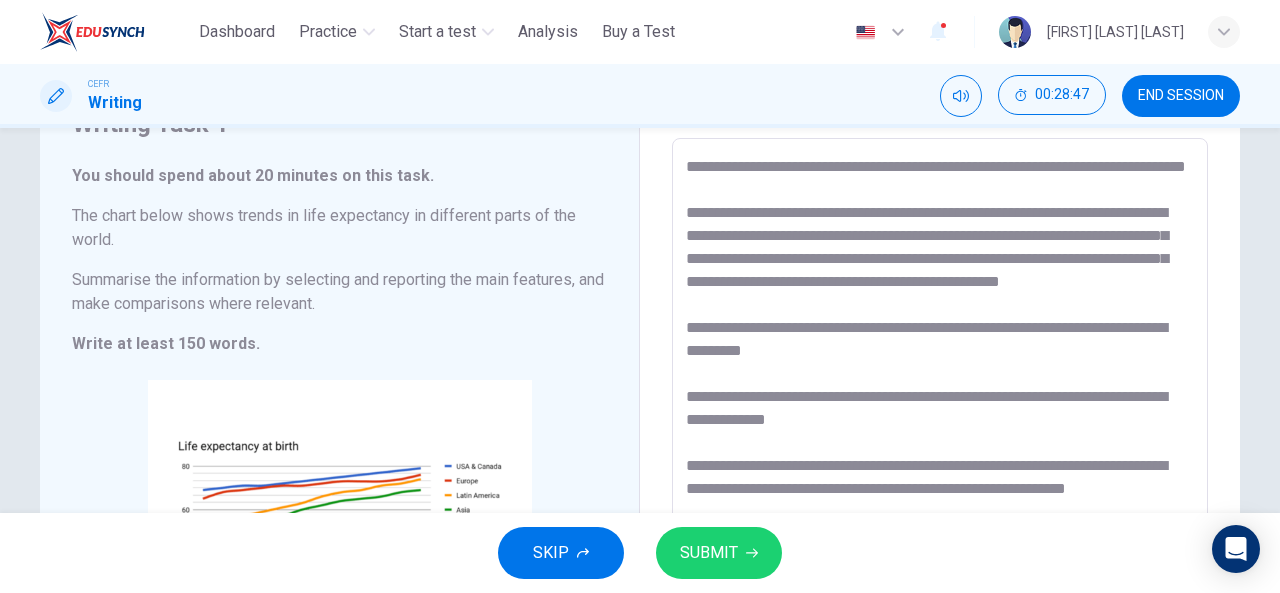 click on "**********" at bounding box center [940, 434] 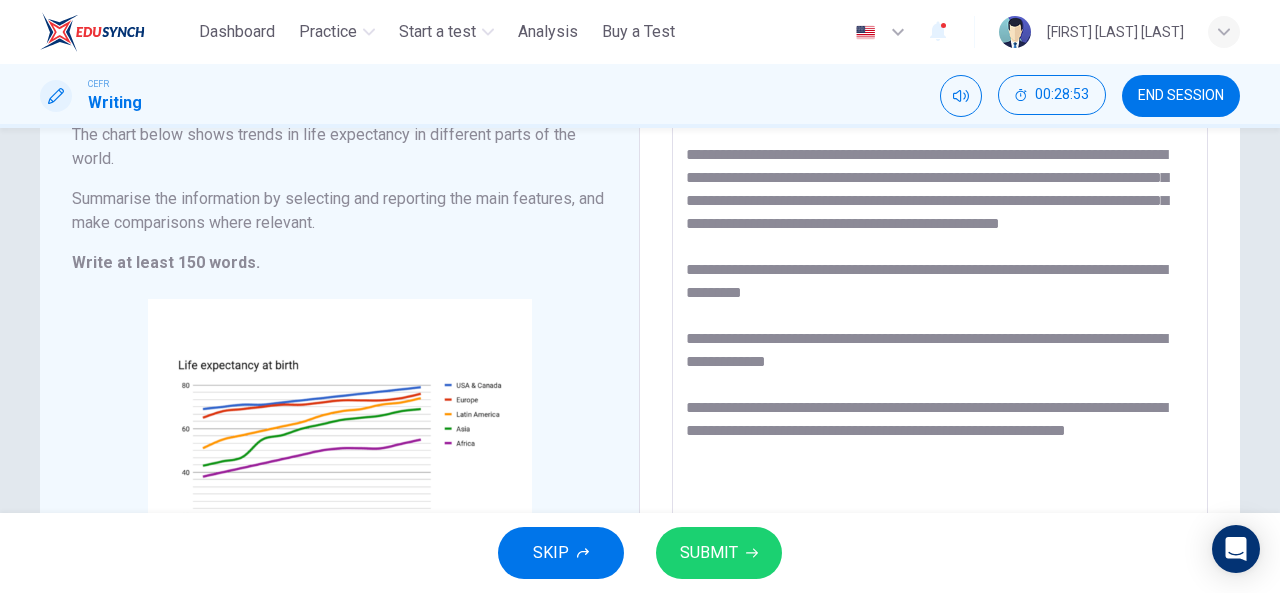 scroll, scrollTop: 200, scrollLeft: 0, axis: vertical 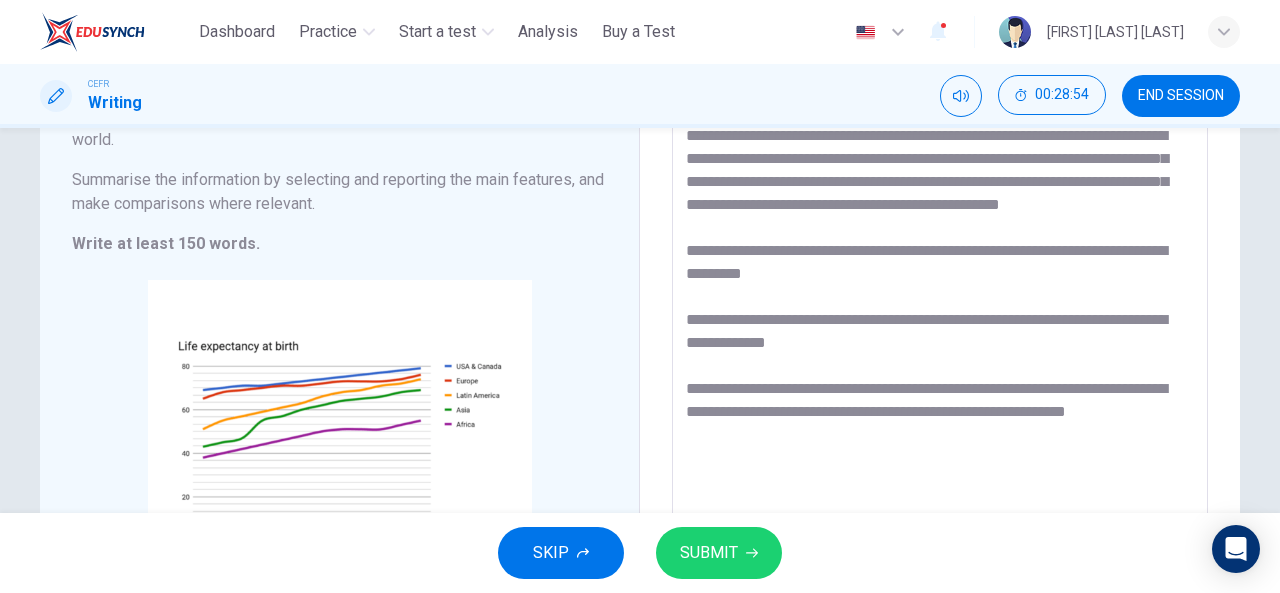 click on "**********" at bounding box center [940, 334] 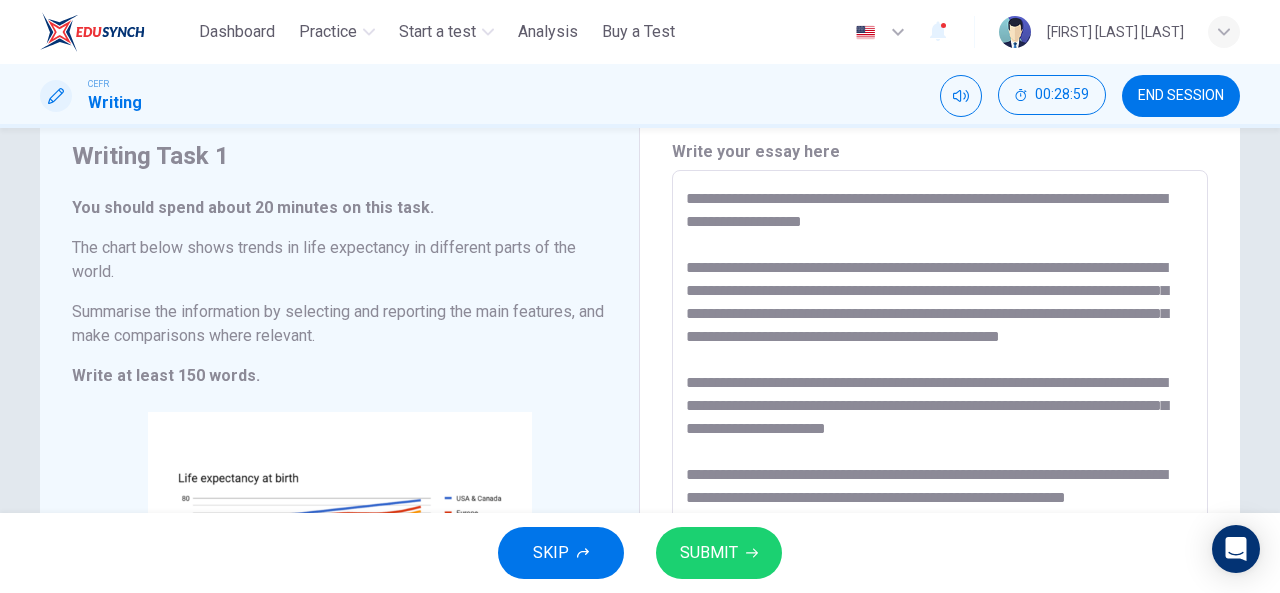 scroll, scrollTop: 100, scrollLeft: 0, axis: vertical 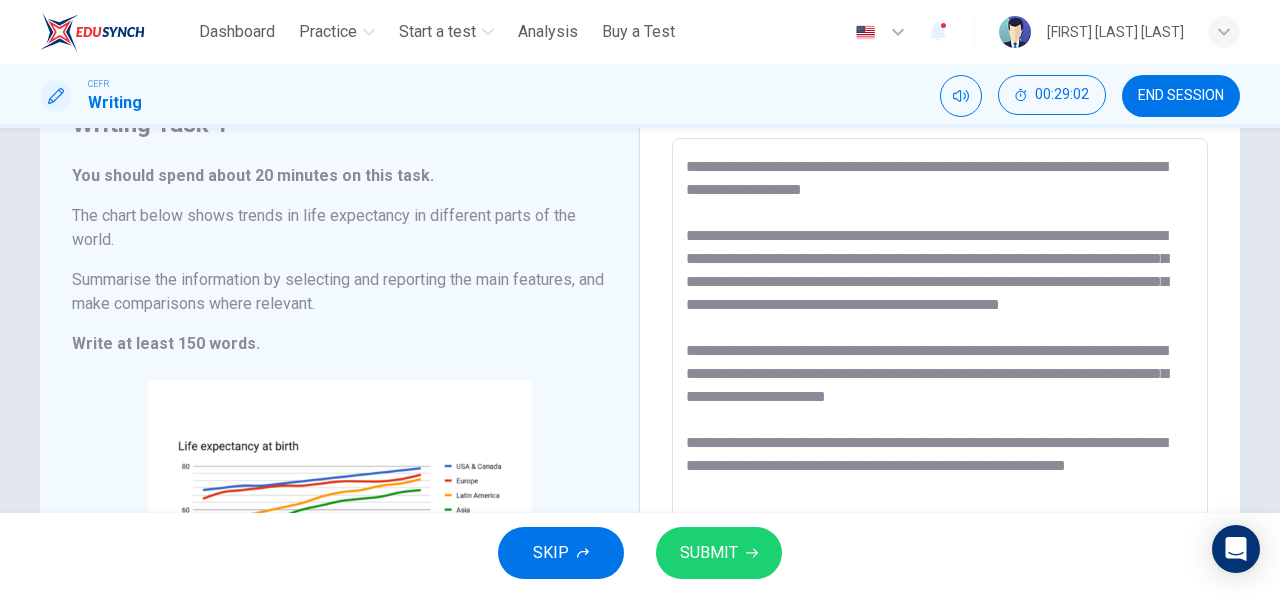 click on "**********" at bounding box center (940, 434) 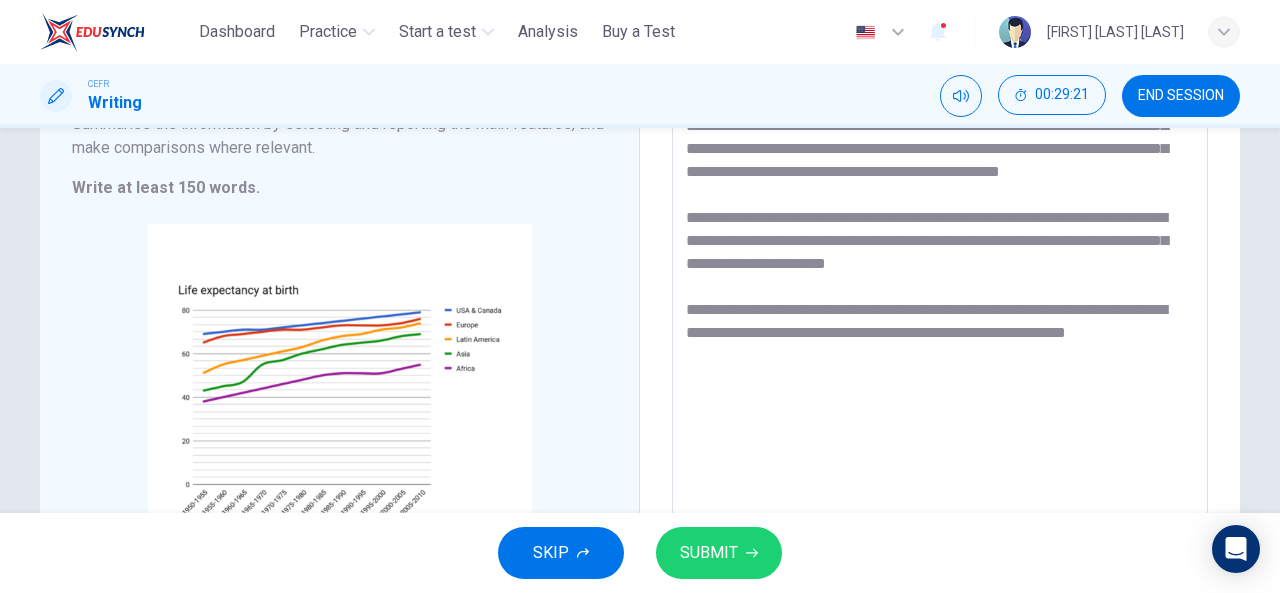scroll, scrollTop: 300, scrollLeft: 0, axis: vertical 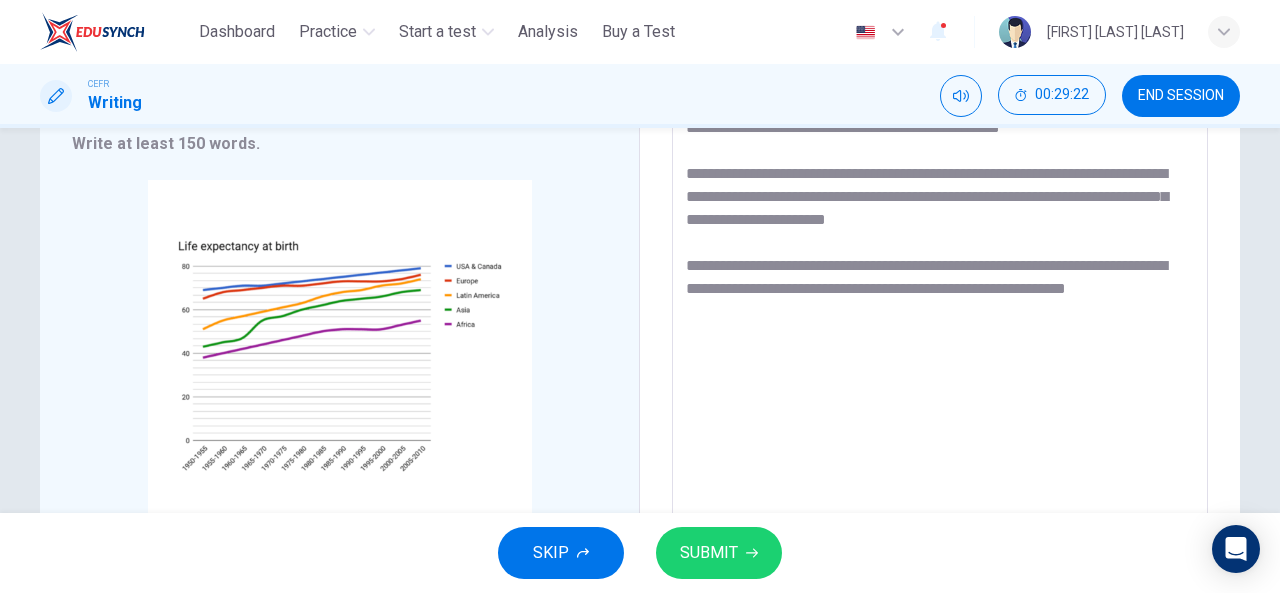 click on "**********" at bounding box center [940, 234] 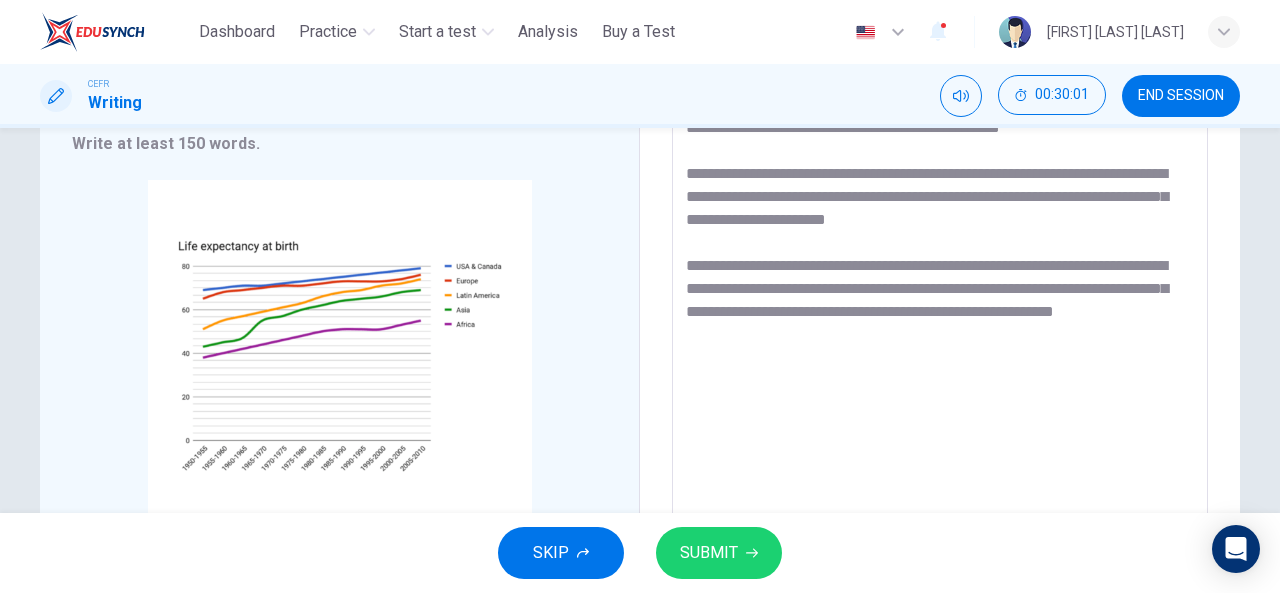 drag, startPoint x: 799, startPoint y: 354, endPoint x: 747, endPoint y: 357, distance: 52.086468 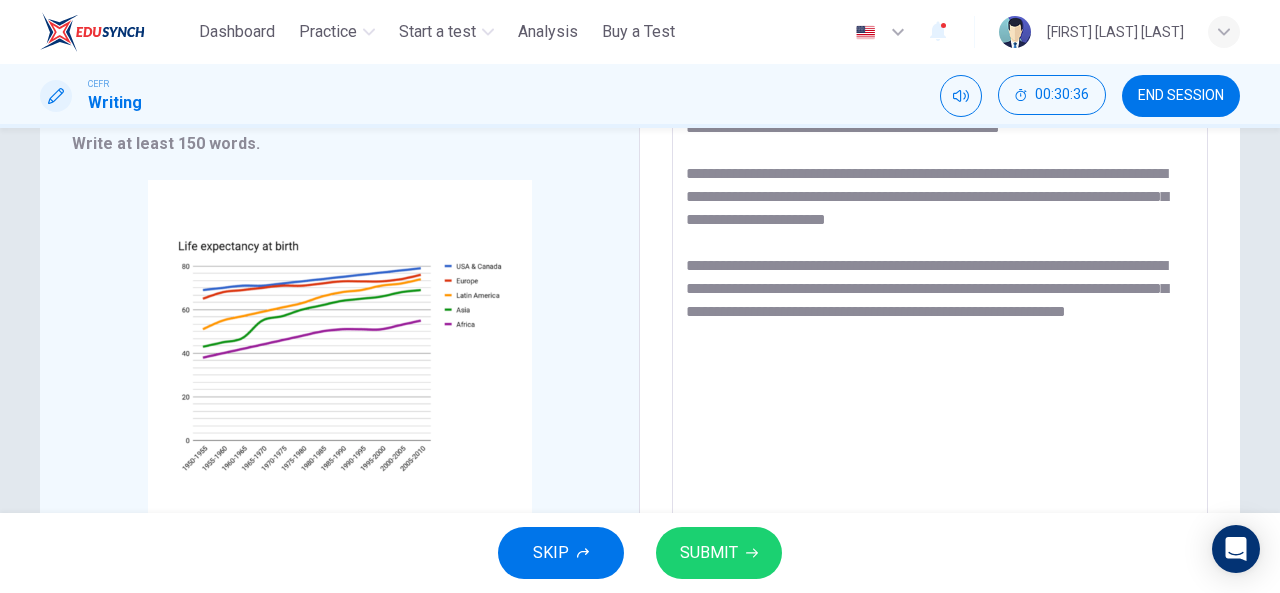 click on "**********" at bounding box center [940, 234] 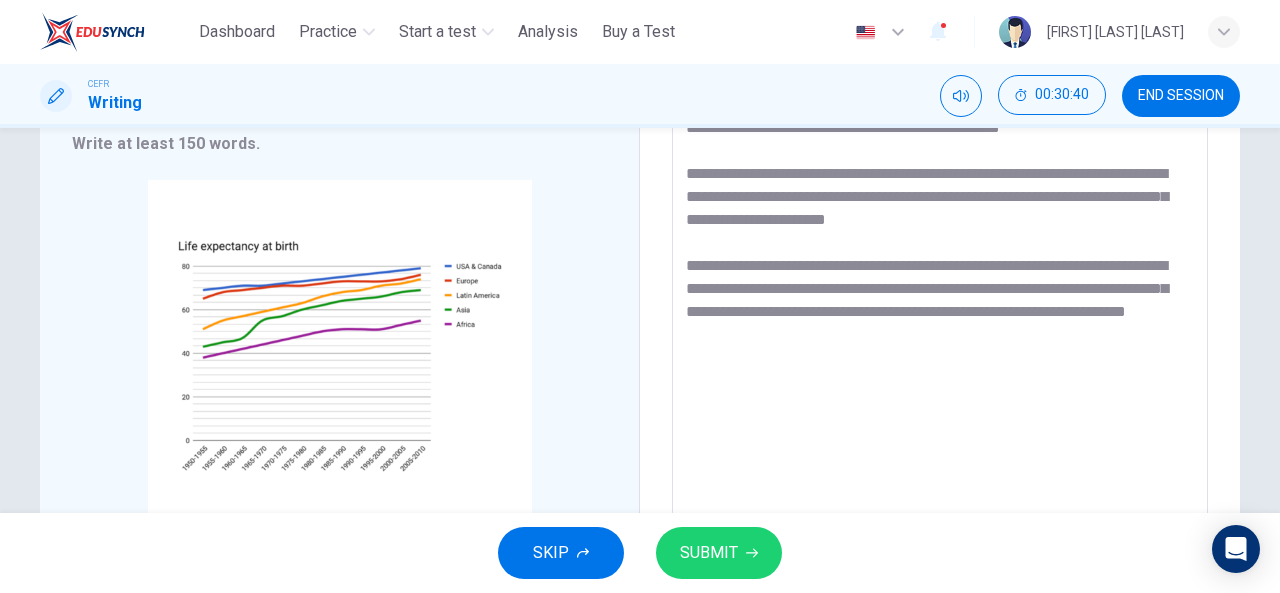click on "**********" at bounding box center (940, 234) 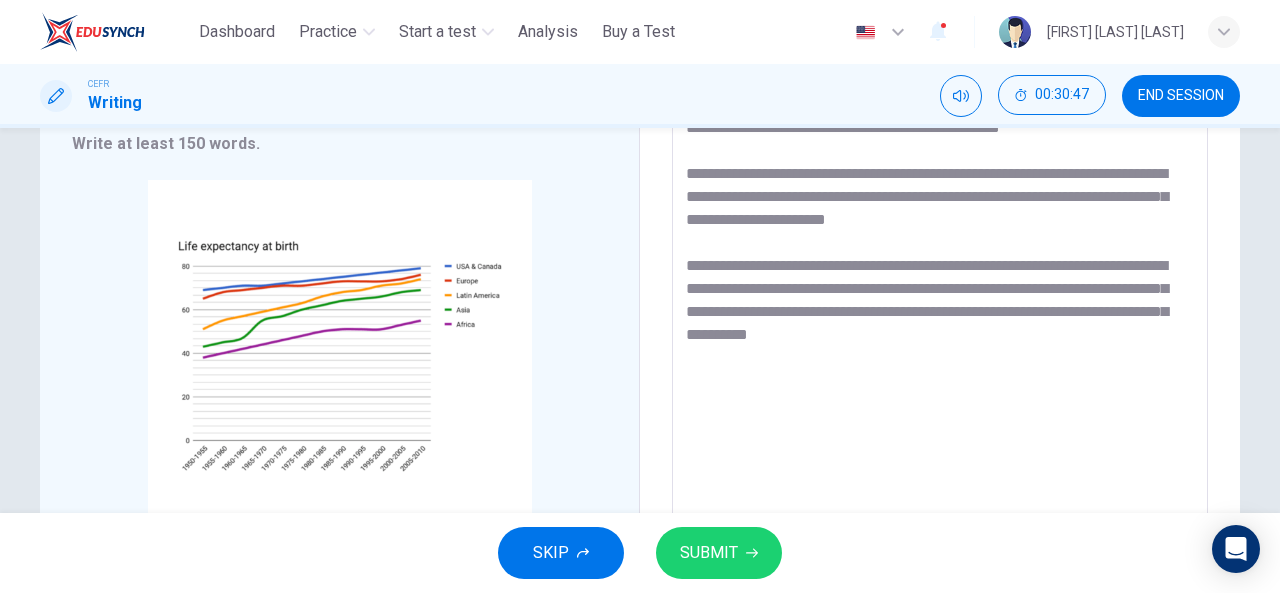 scroll, scrollTop: 0, scrollLeft: 0, axis: both 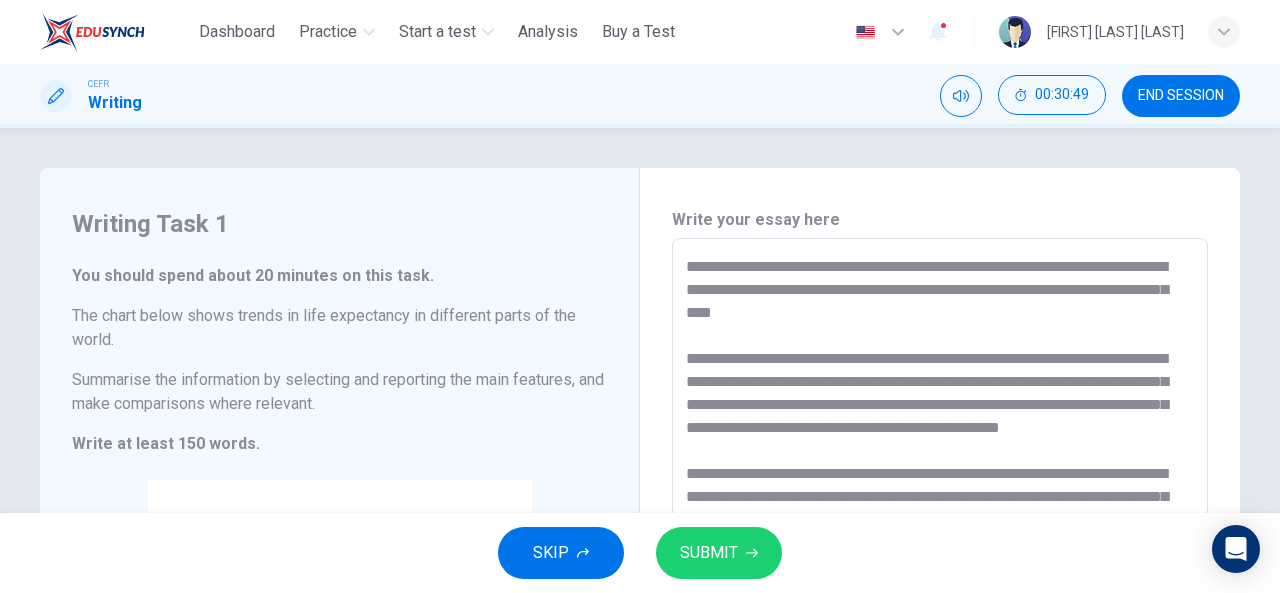 drag, startPoint x: 886, startPoint y: 319, endPoint x: 756, endPoint y: 283, distance: 134.89255 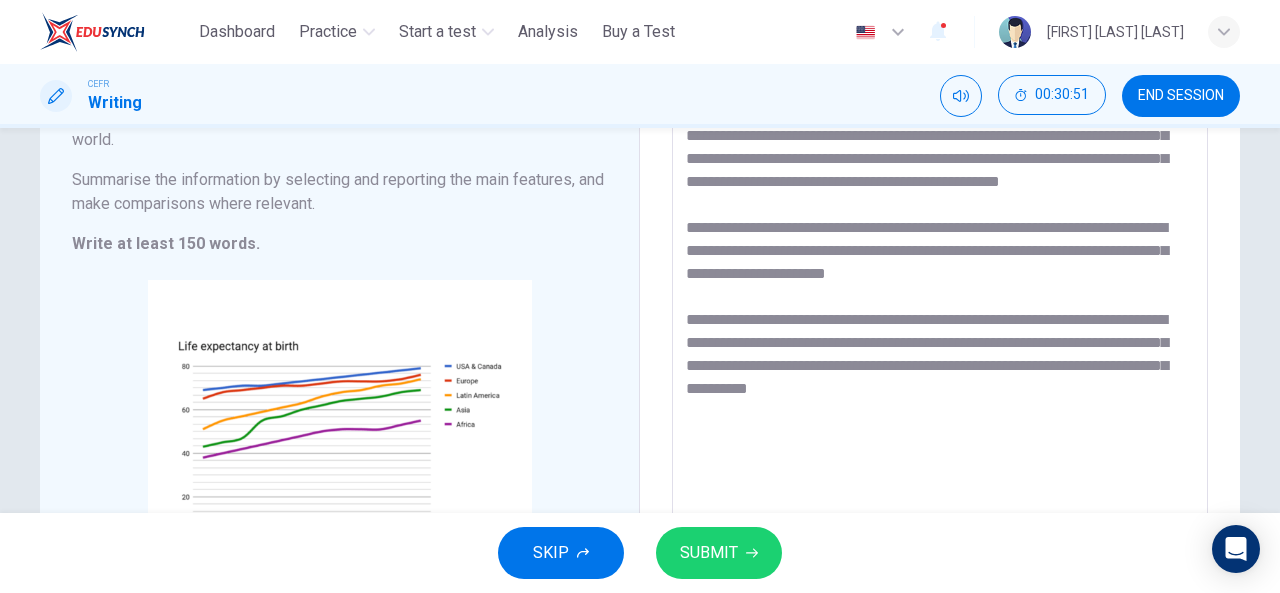 scroll, scrollTop: 100, scrollLeft: 0, axis: vertical 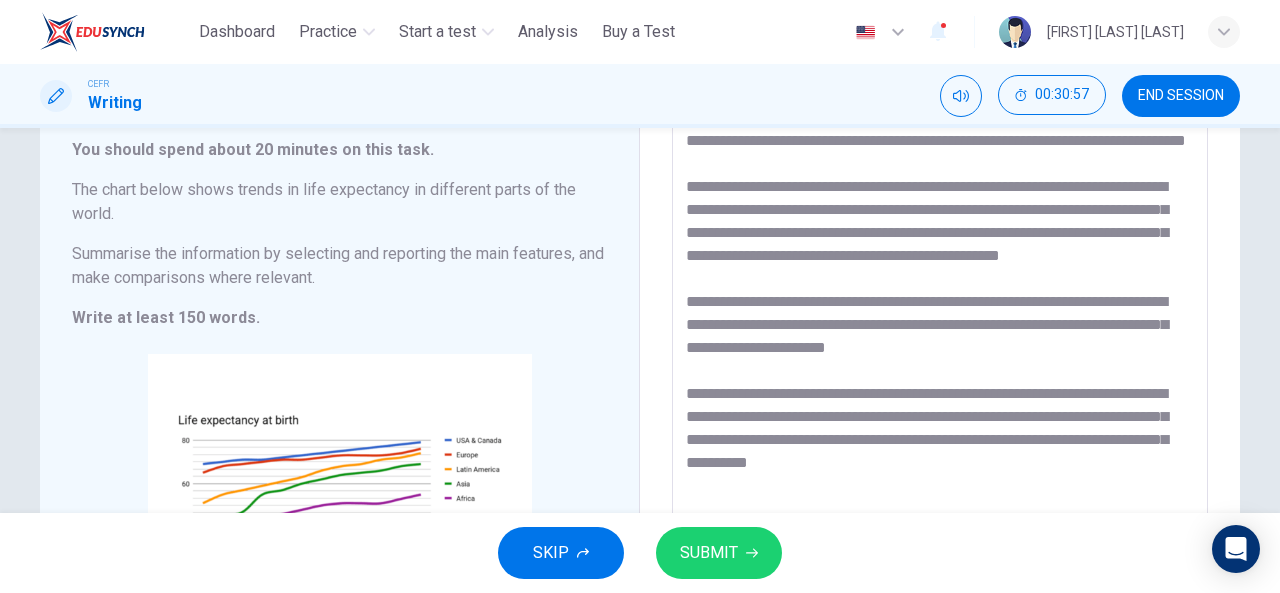 click on "**********" at bounding box center [940, 408] 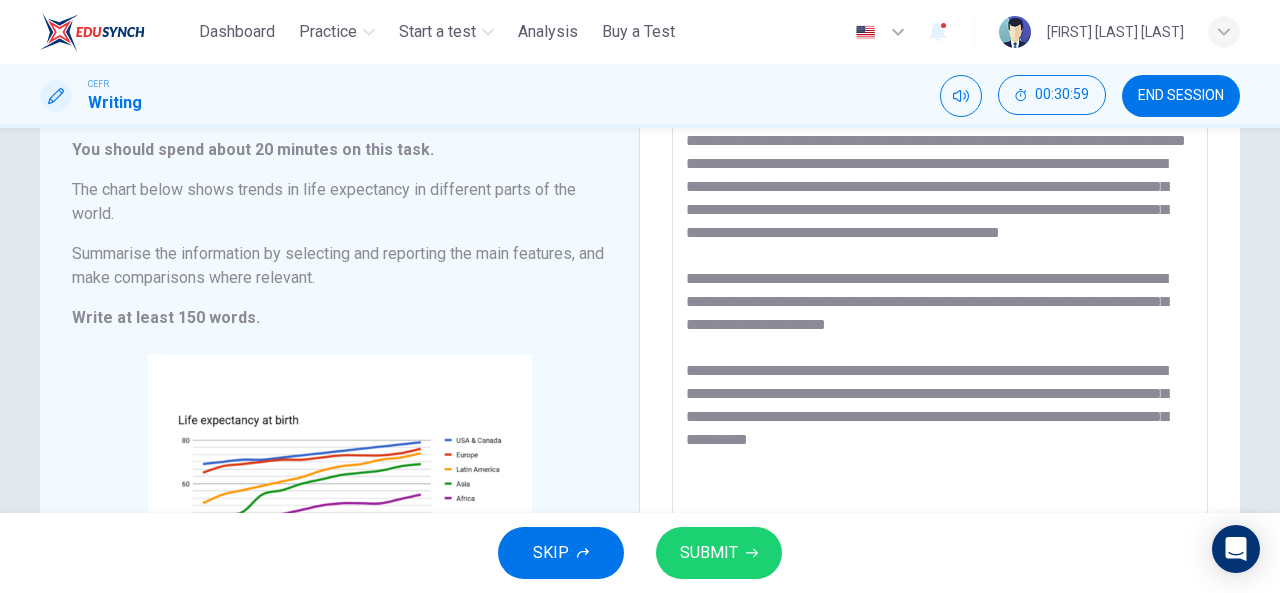 click on "**********" at bounding box center (940, 408) 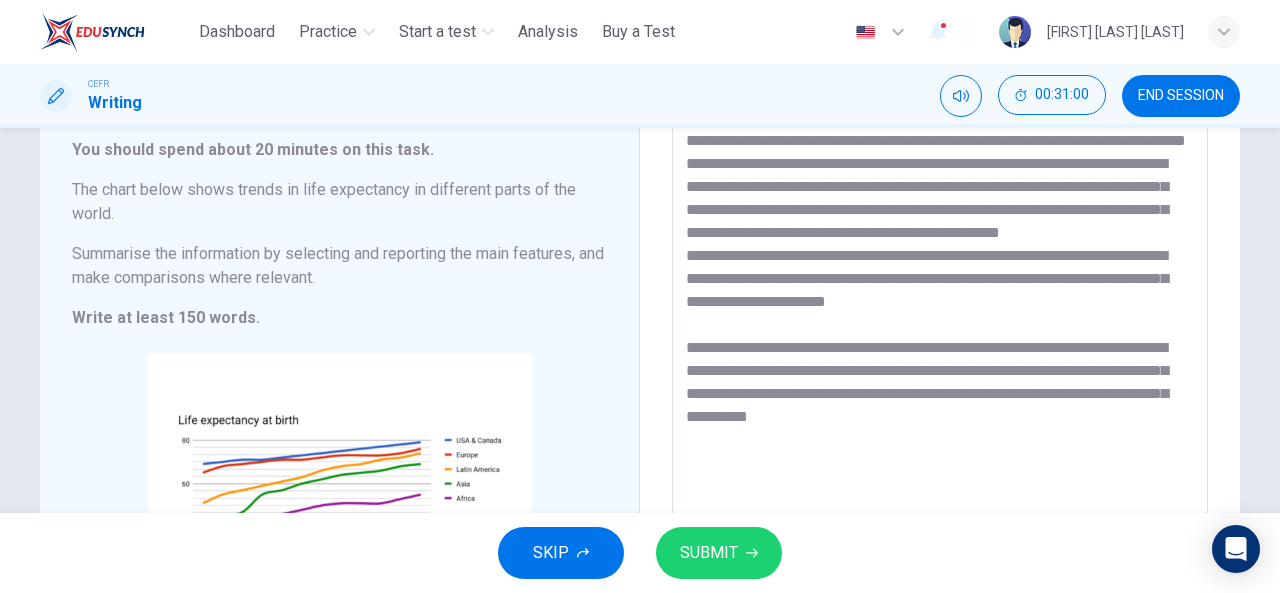 click on "**********" at bounding box center (940, 408) 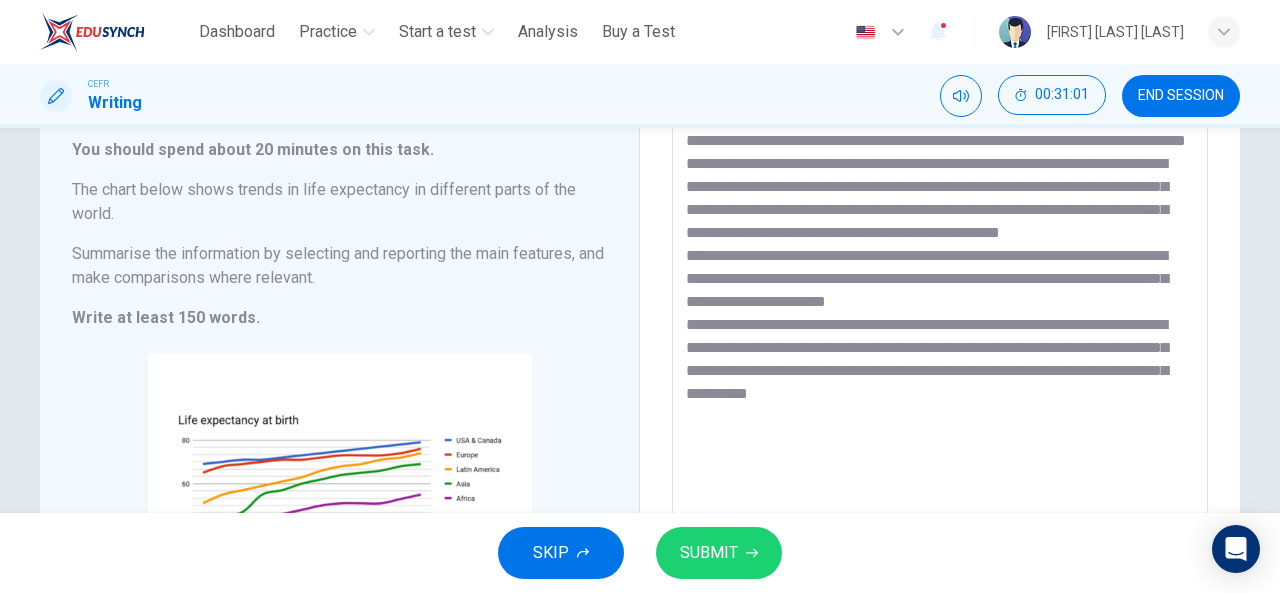 scroll, scrollTop: 109, scrollLeft: 0, axis: vertical 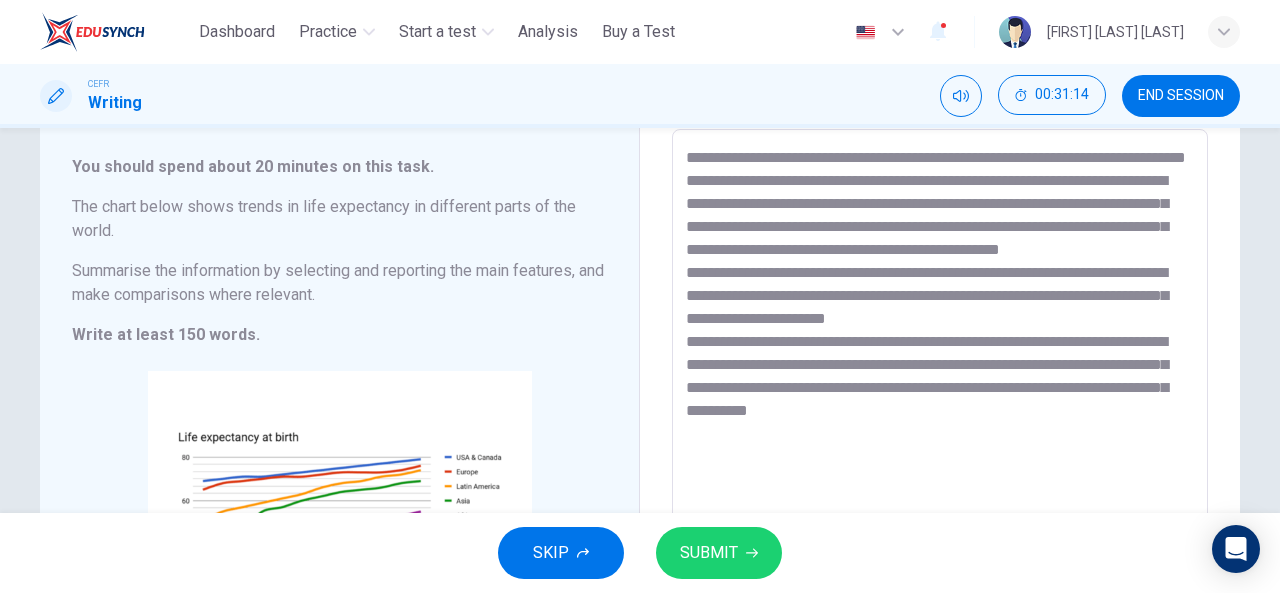 click on "SUBMIT" at bounding box center (709, 553) 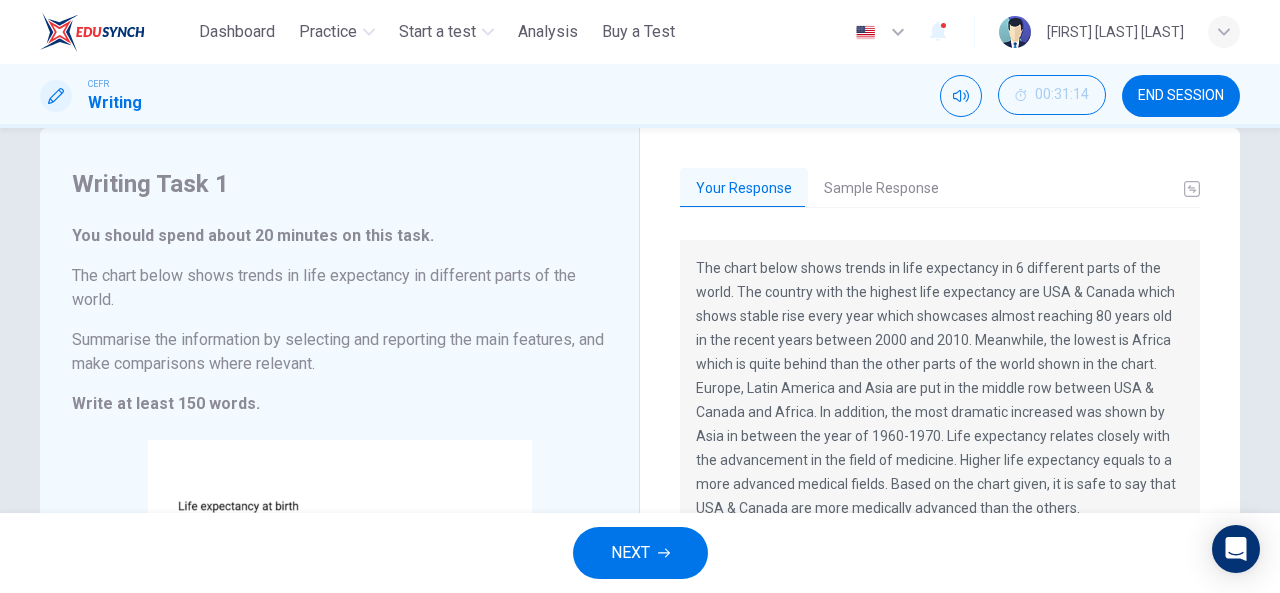 scroll, scrollTop: 9, scrollLeft: 0, axis: vertical 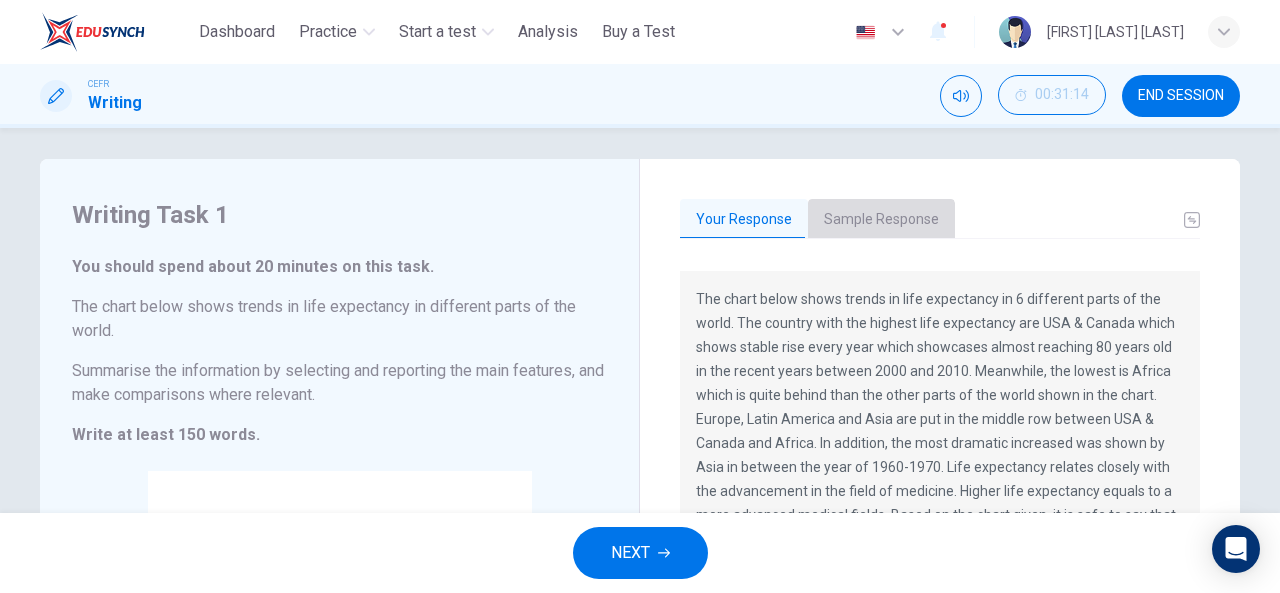 click on "Sample Response" at bounding box center (881, 220) 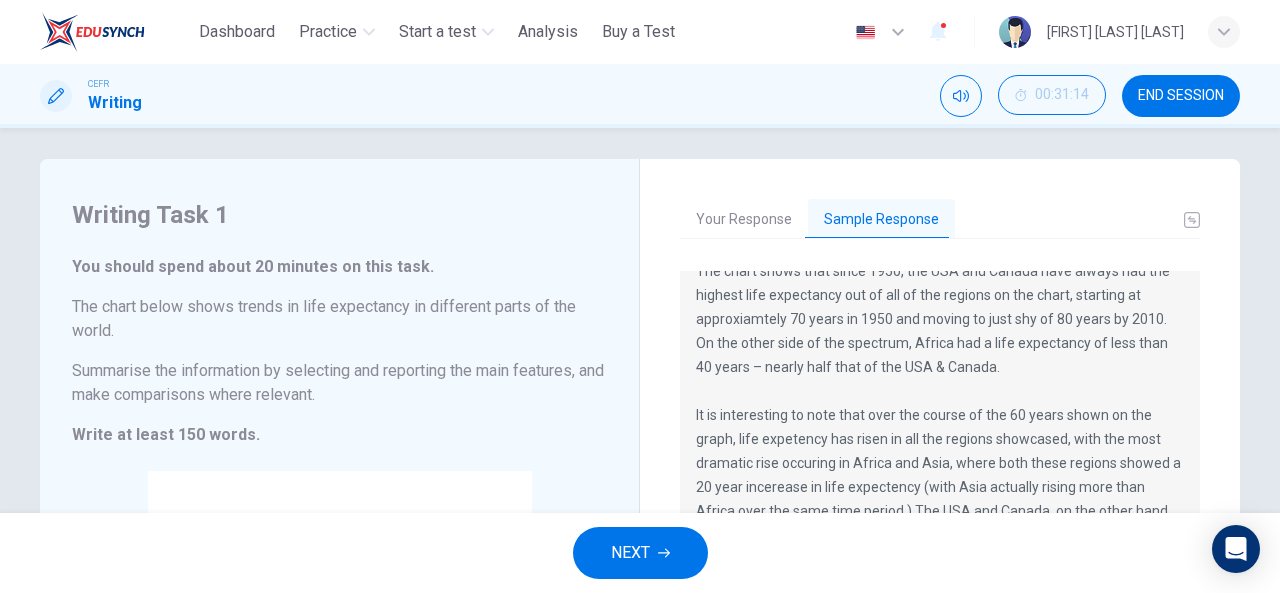 scroll, scrollTop: 0, scrollLeft: 0, axis: both 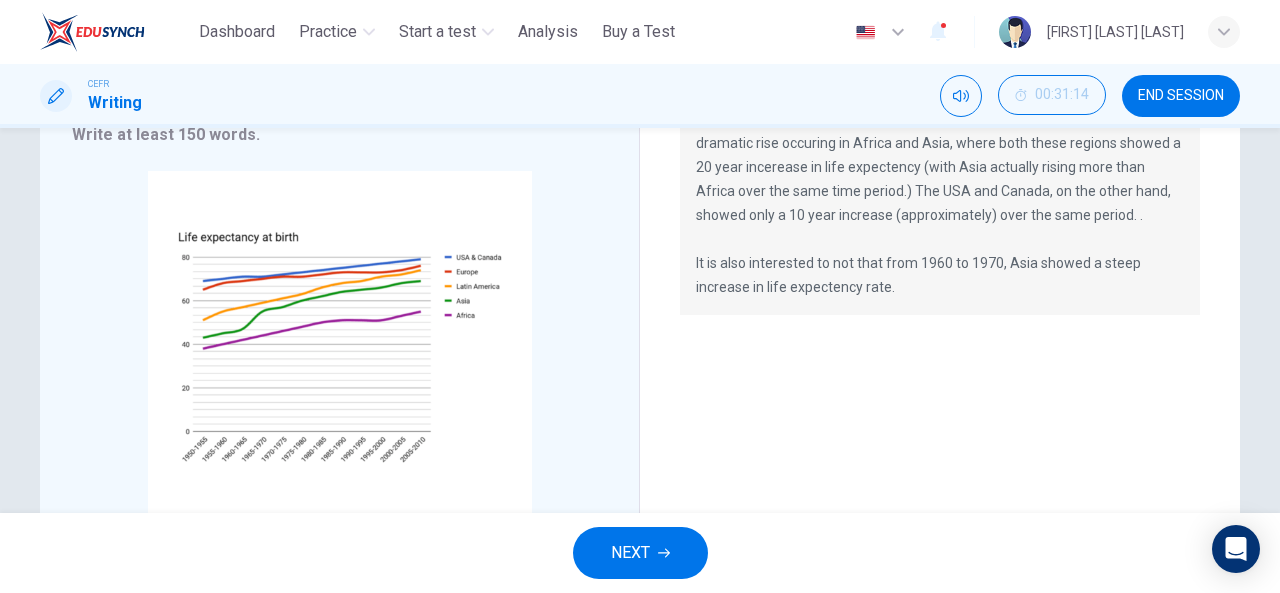 click on "END SESSION" at bounding box center [1181, 96] 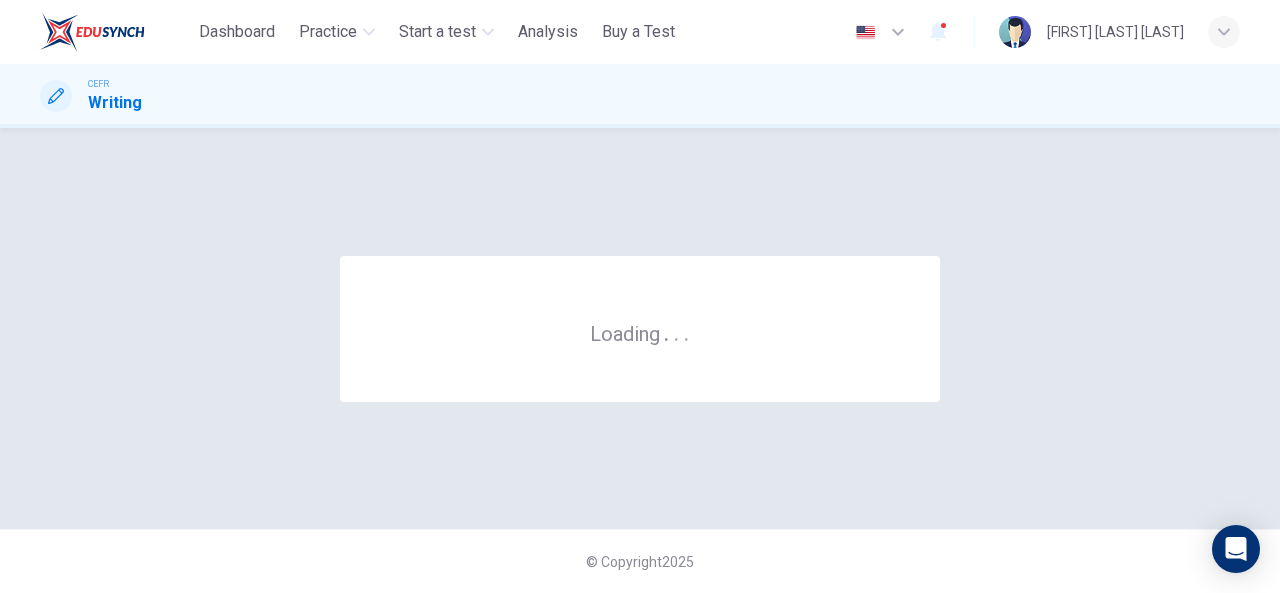 scroll, scrollTop: 0, scrollLeft: 0, axis: both 